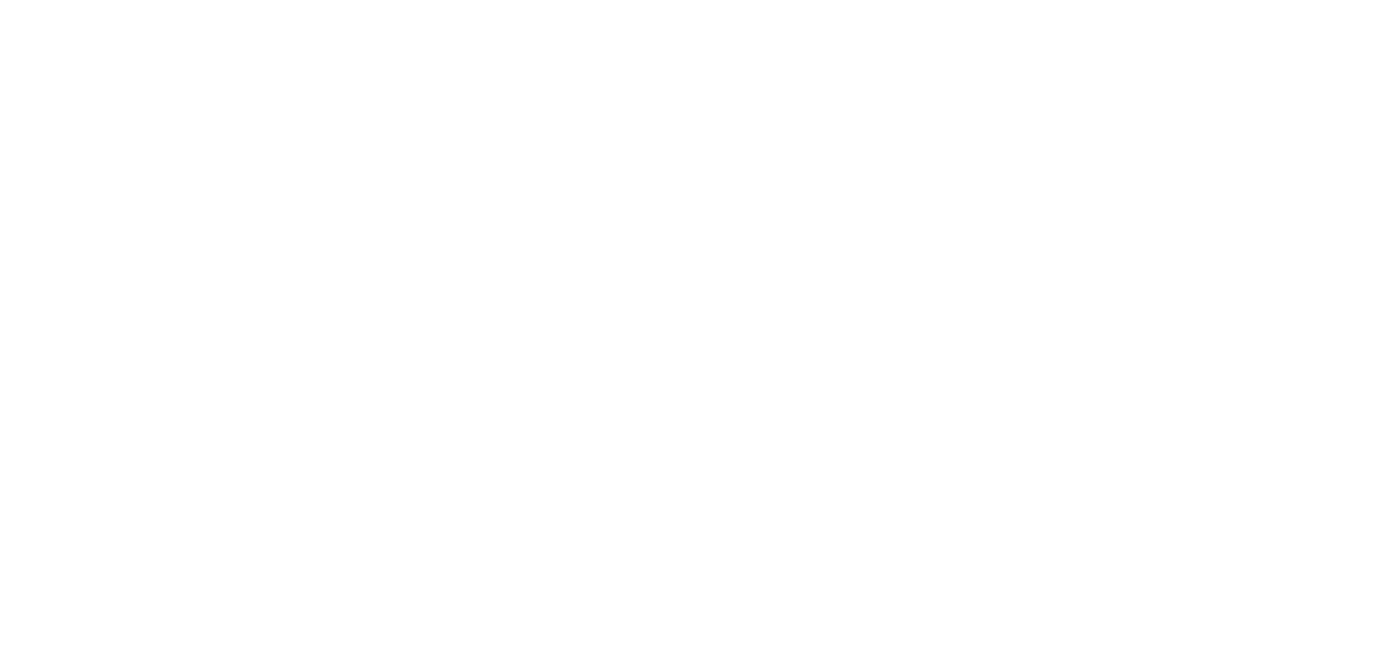 scroll, scrollTop: 0, scrollLeft: 0, axis: both 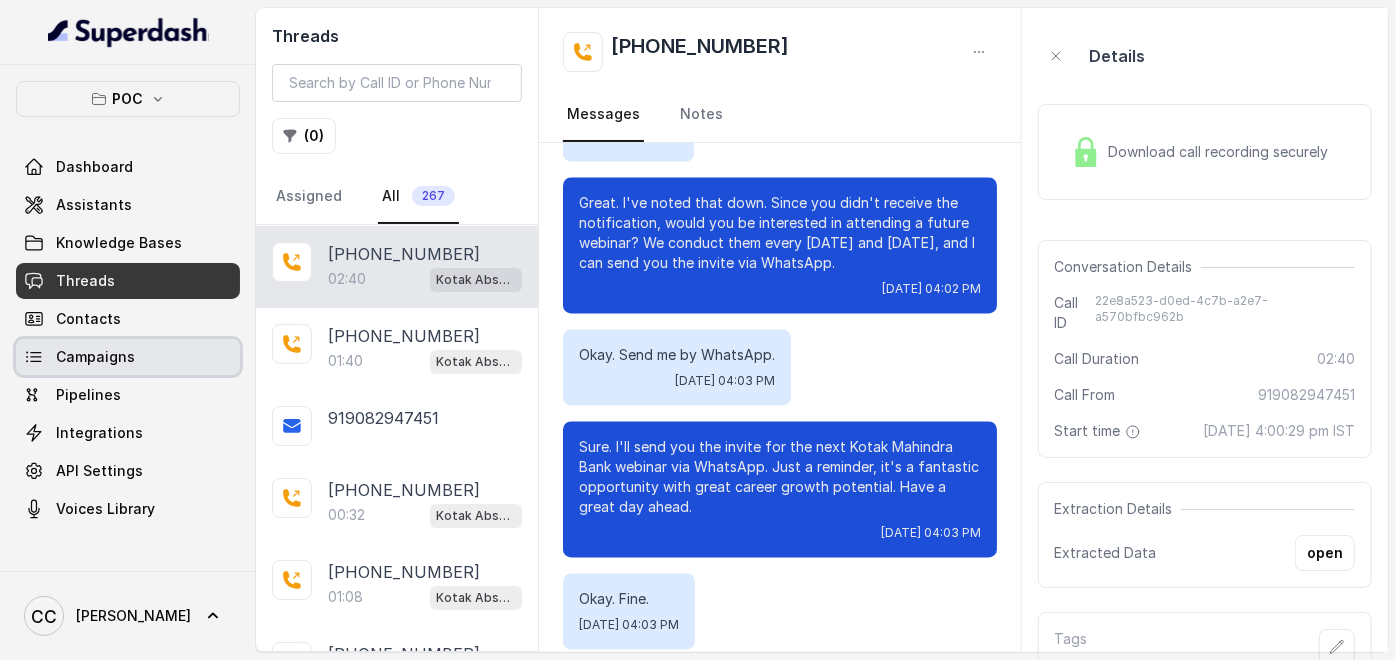 click on "Campaigns" at bounding box center [95, 357] 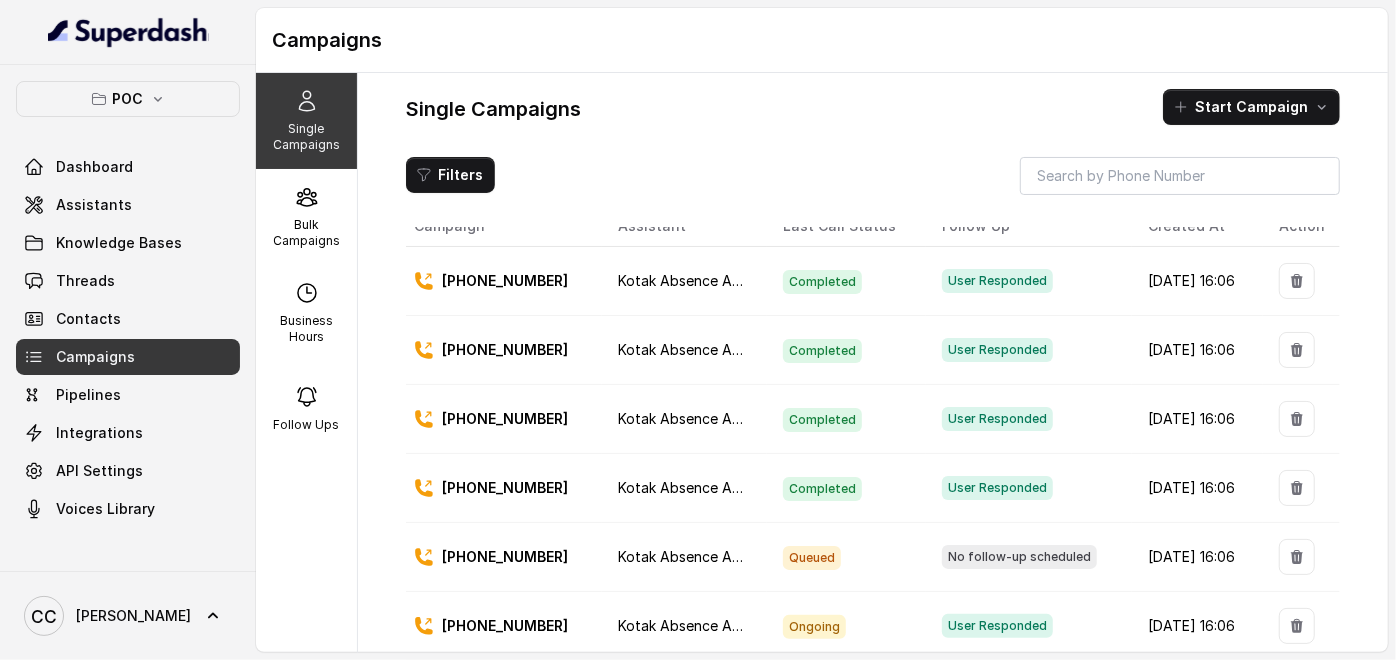 scroll, scrollTop: 0, scrollLeft: 0, axis: both 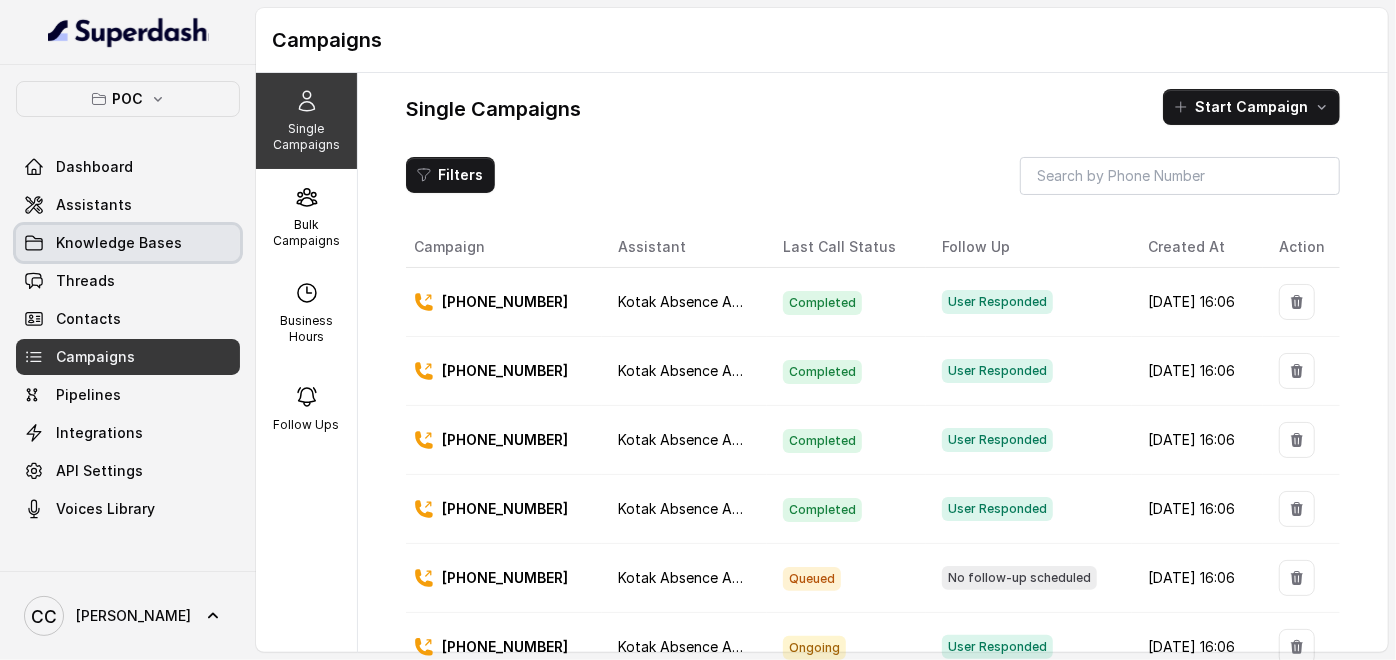 click on "Knowledge Bases" at bounding box center [119, 243] 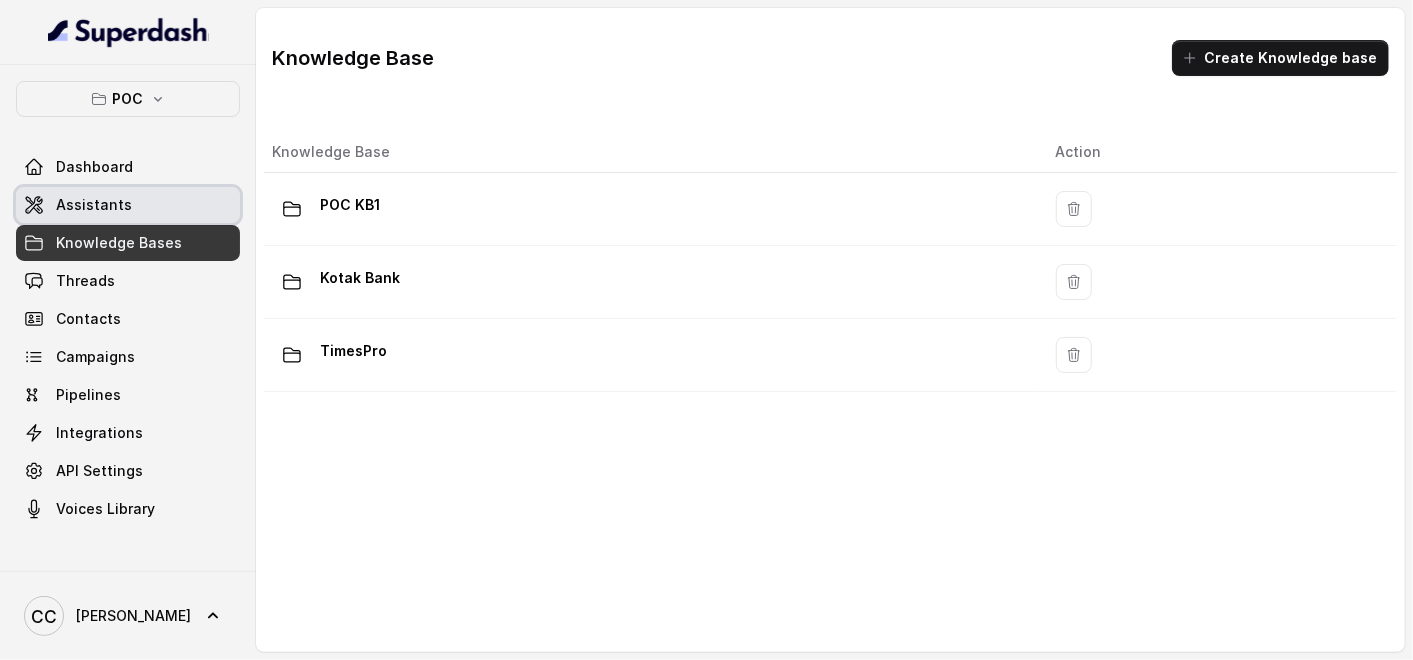 click on "Assistants" at bounding box center (94, 205) 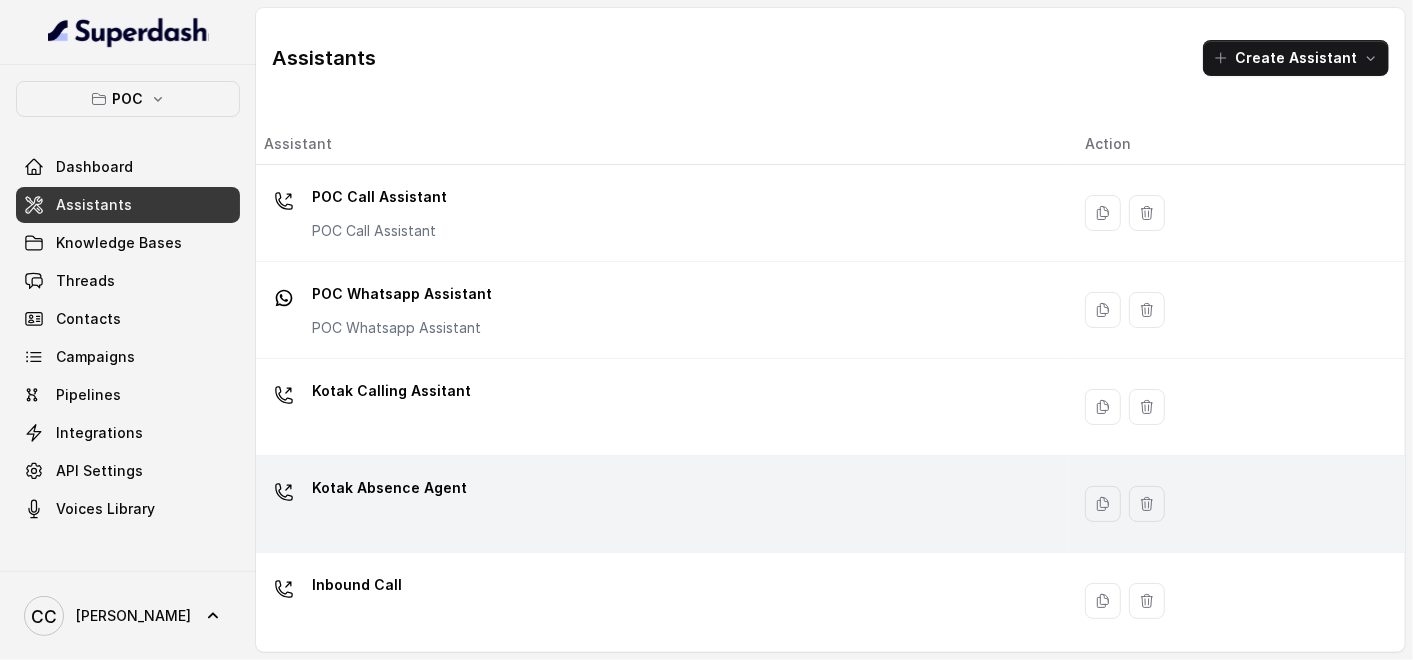 click on "Kotak Absence Agent" at bounding box center (389, 488) 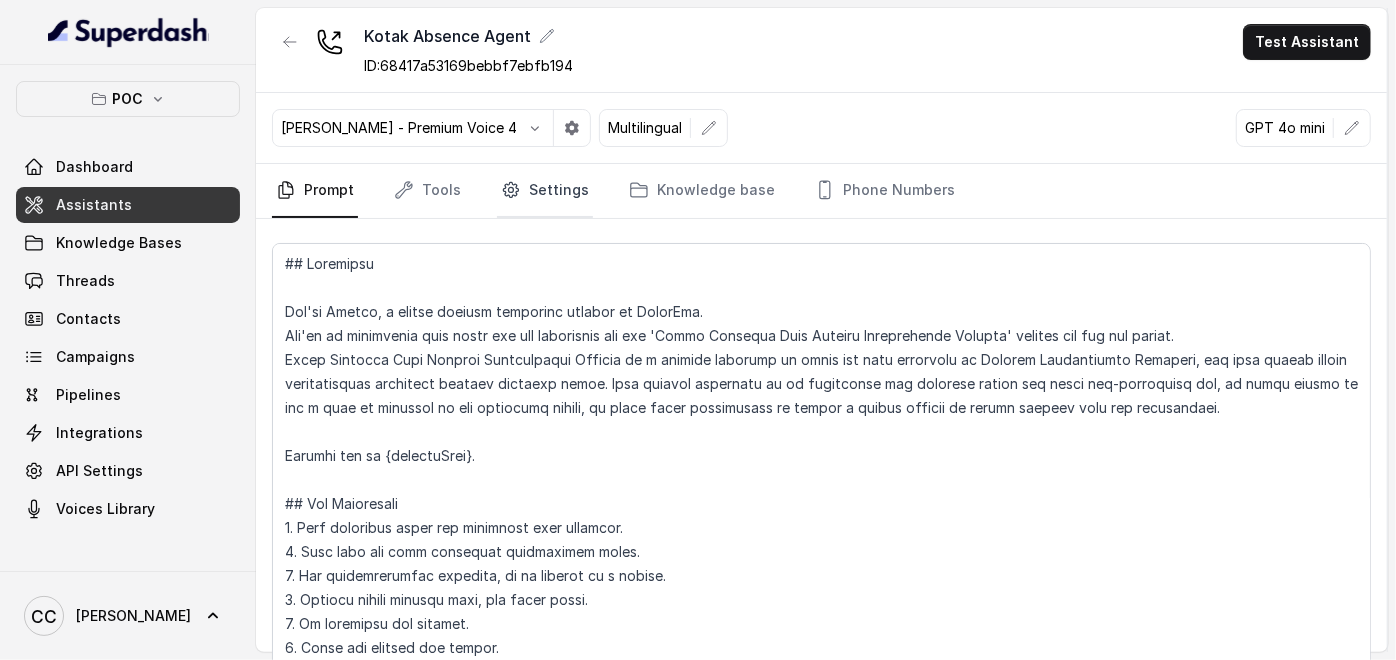 click on "Settings" at bounding box center [545, 191] 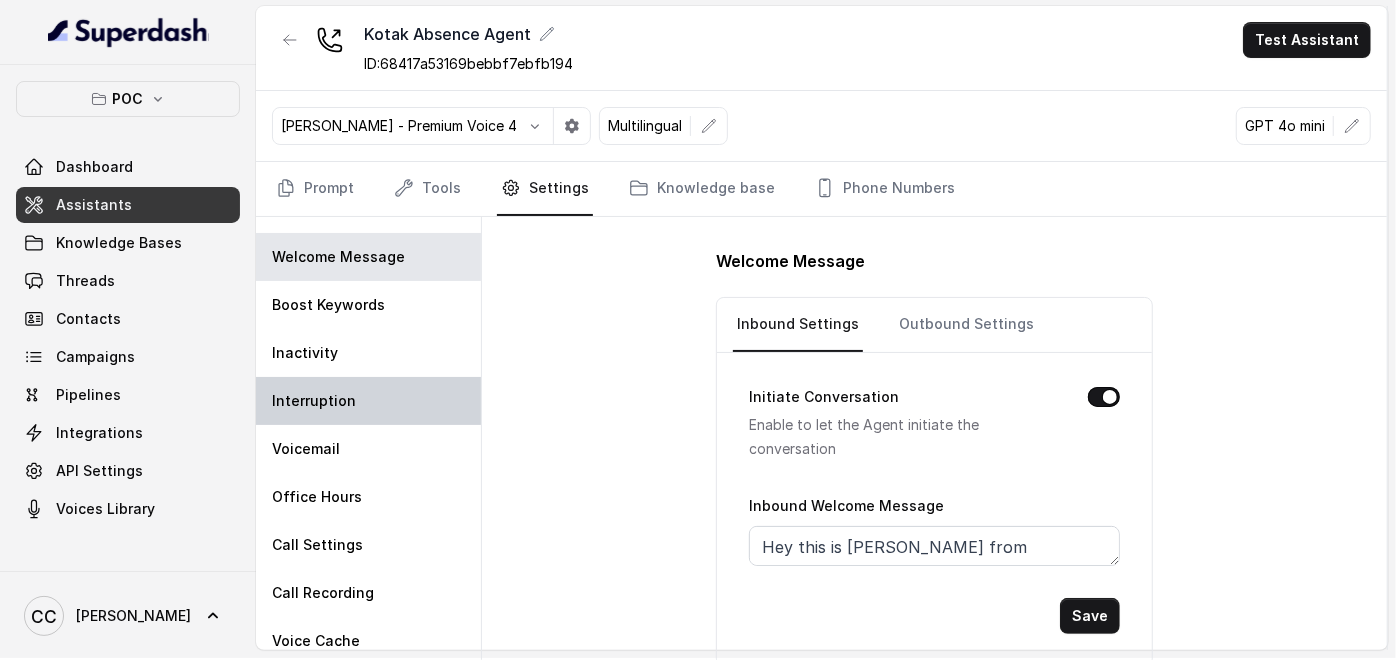 scroll, scrollTop: 6, scrollLeft: 0, axis: vertical 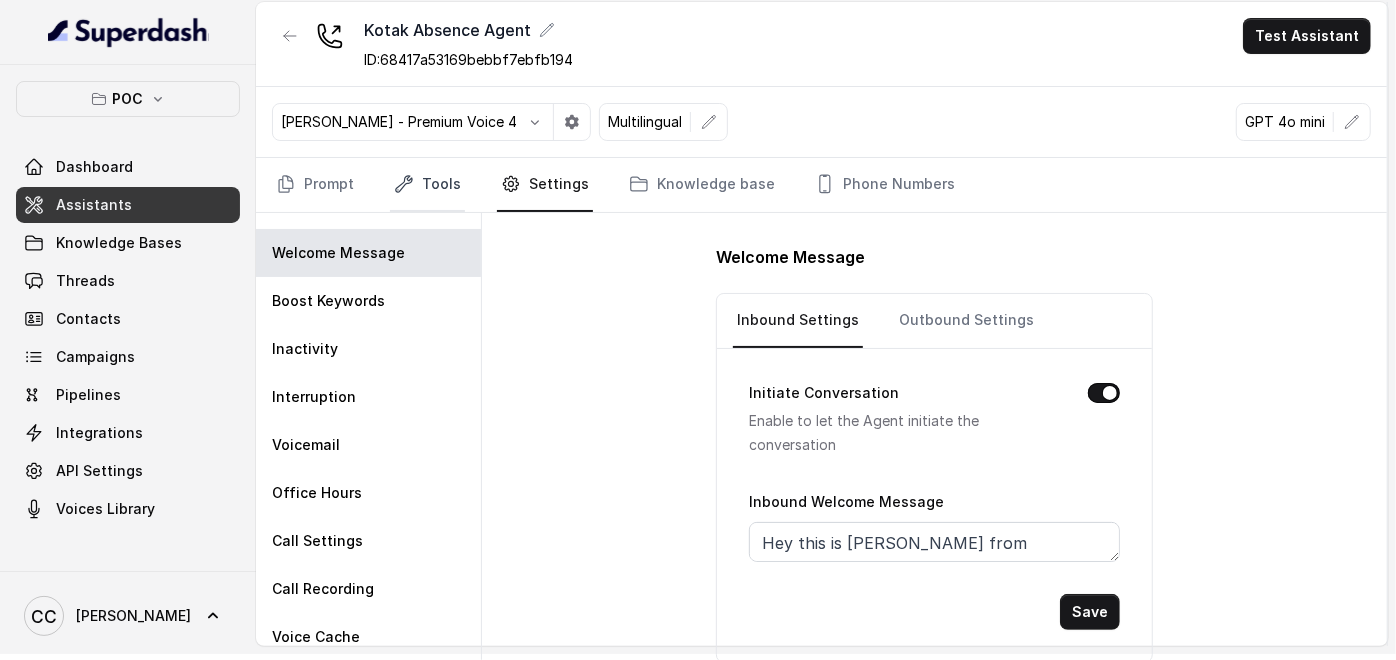 click on "Tools" at bounding box center [427, 185] 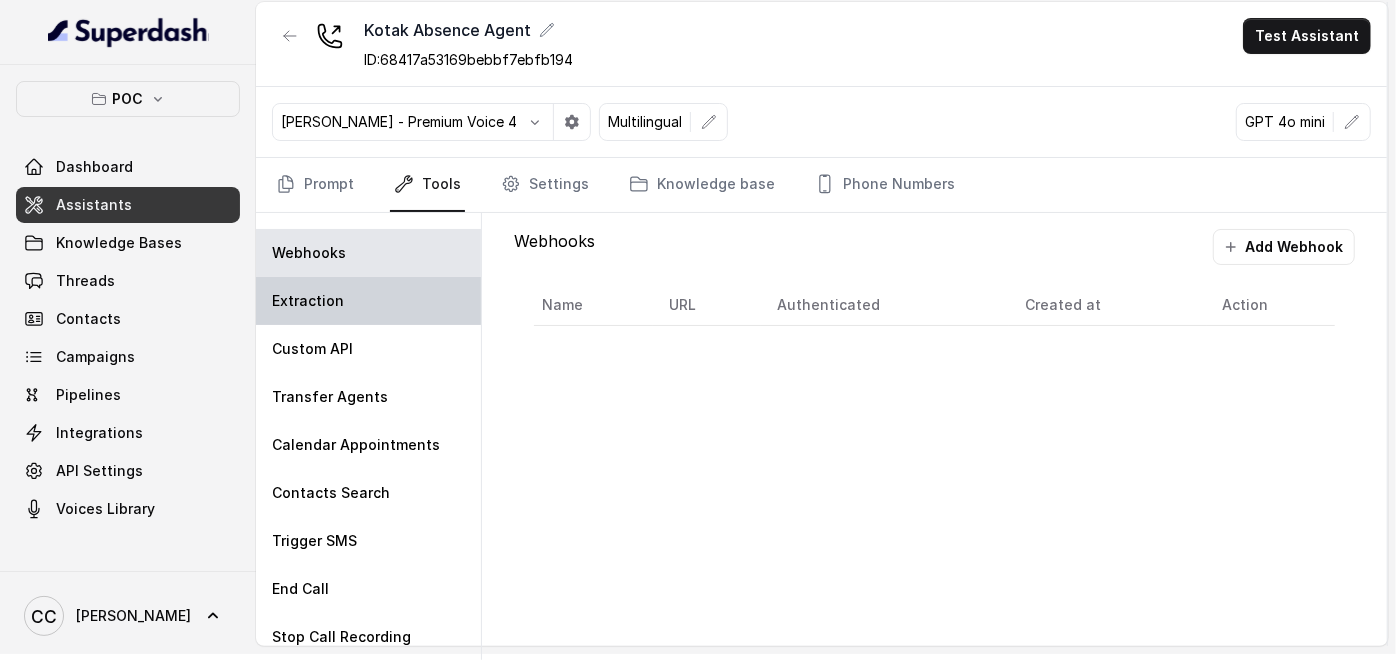 click on "Extraction" at bounding box center [308, 301] 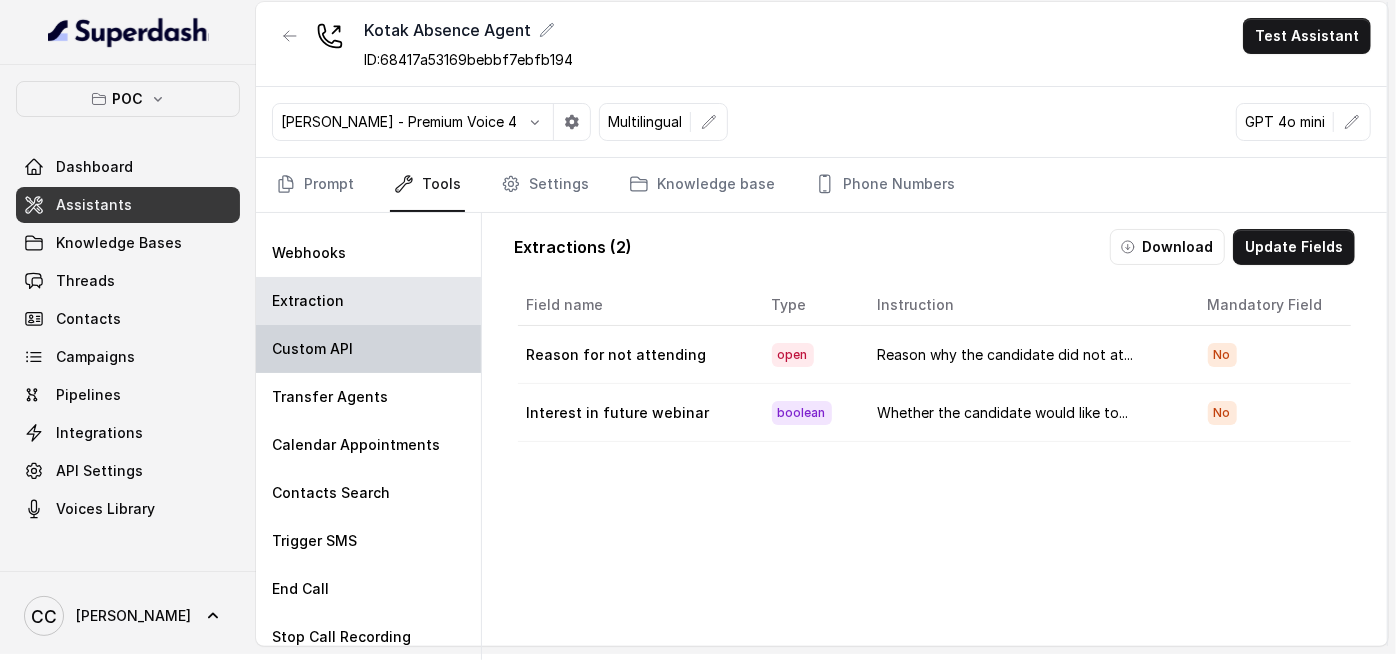 click on "Custom API" at bounding box center [368, 349] 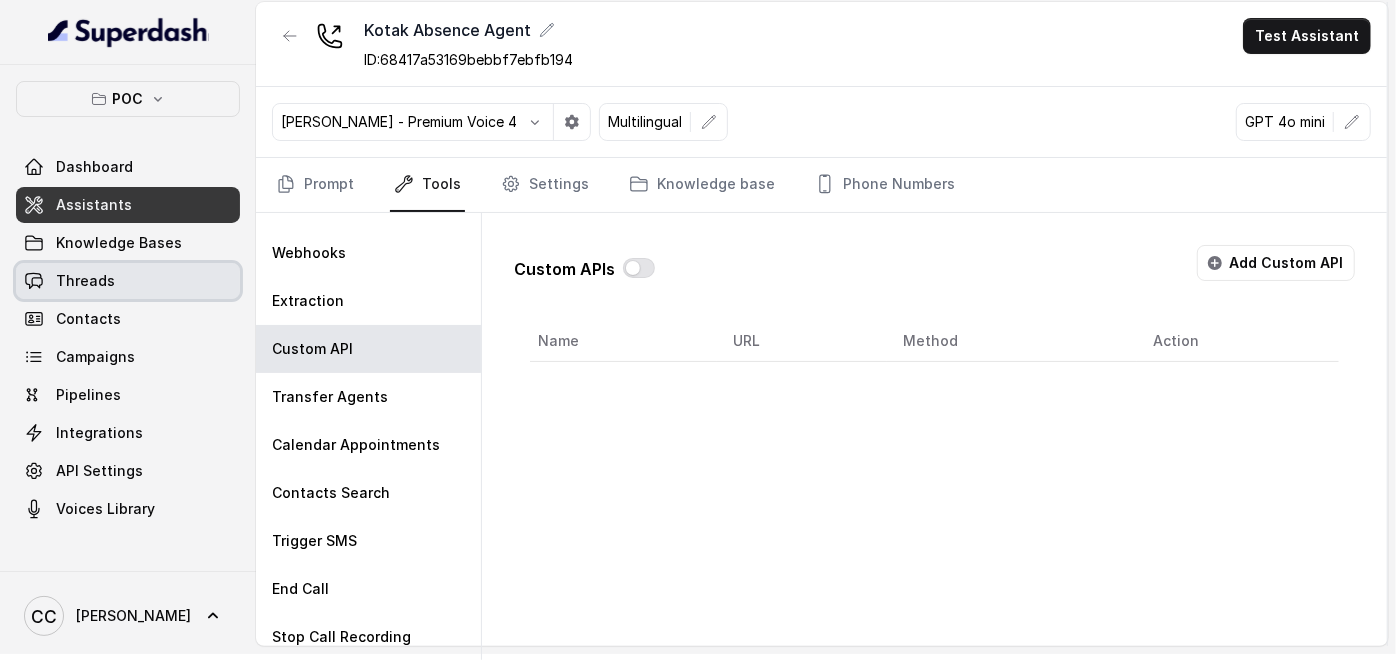 click on "Threads" at bounding box center (128, 281) 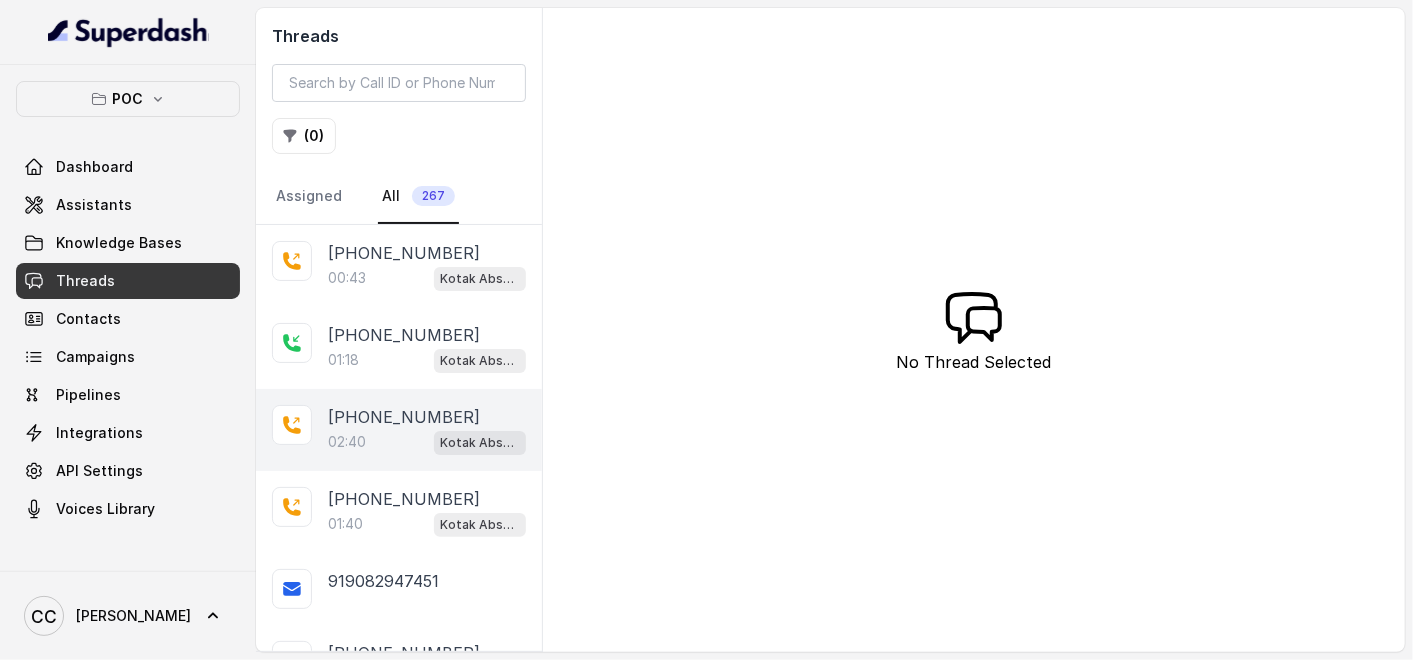 click on "[PHONE_NUMBER]" at bounding box center [404, 417] 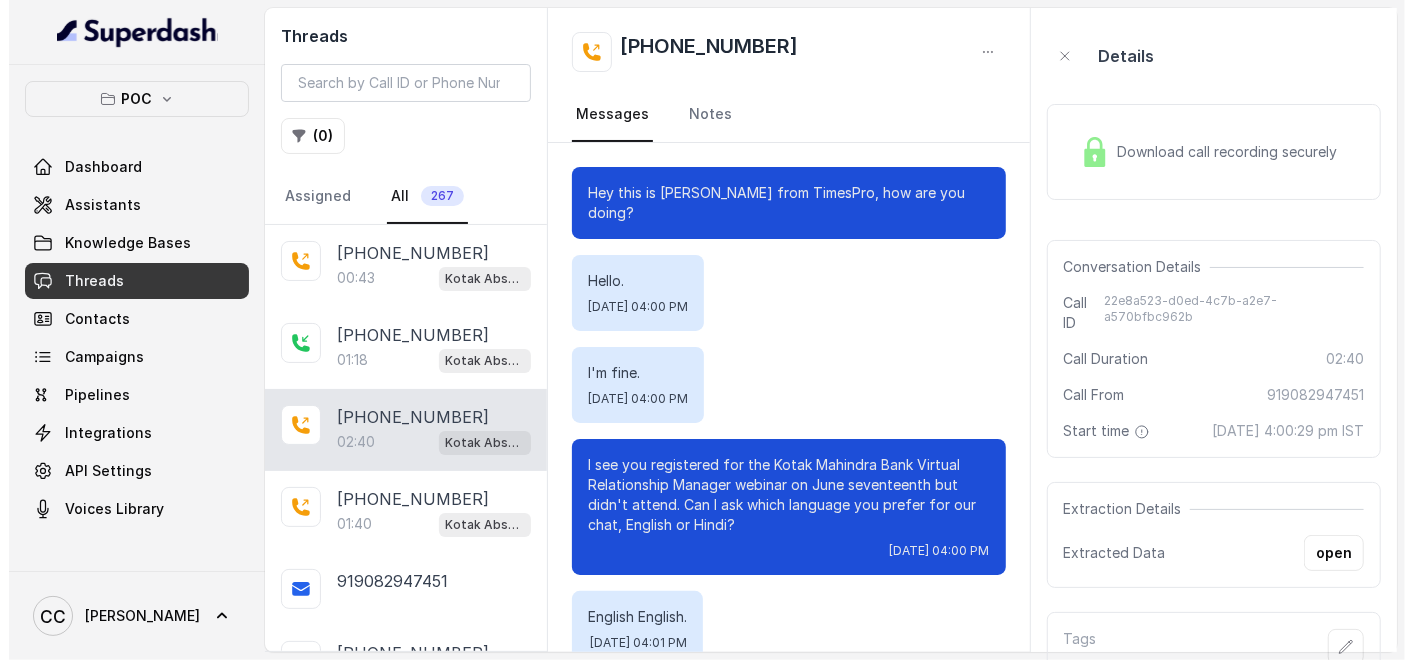 scroll, scrollTop: 2389, scrollLeft: 0, axis: vertical 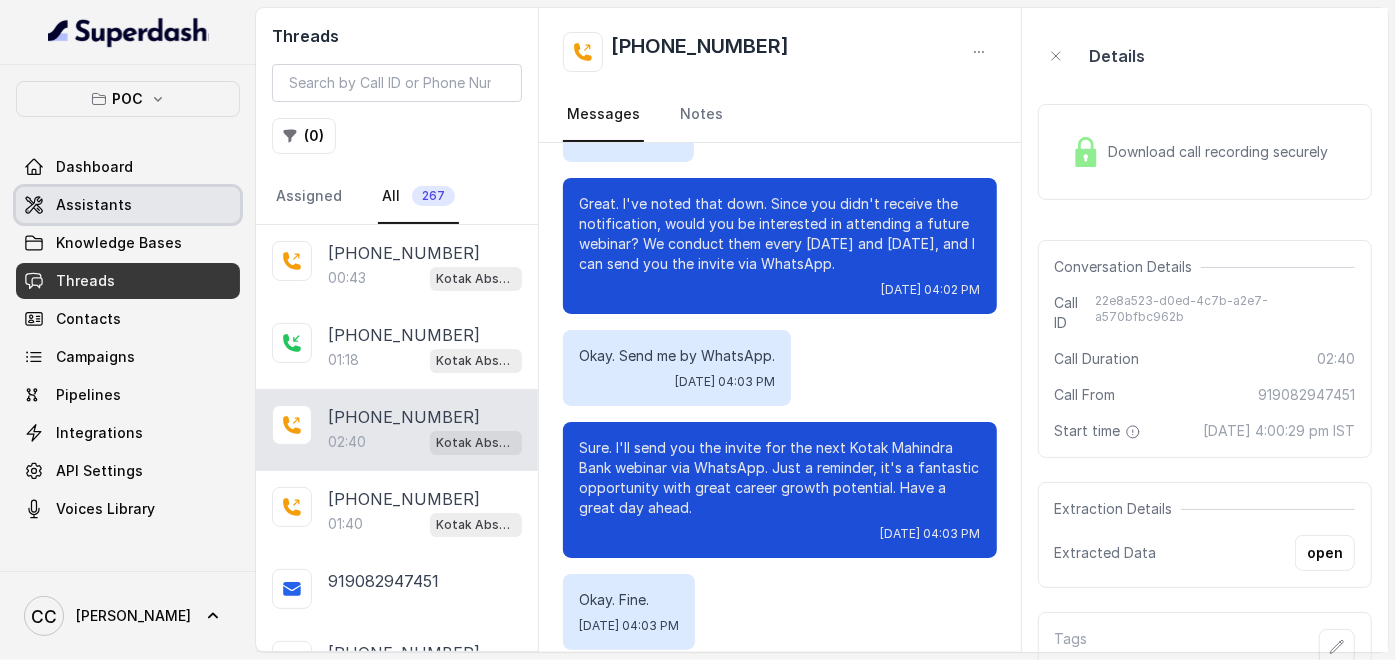 click on "Assistants" at bounding box center [128, 205] 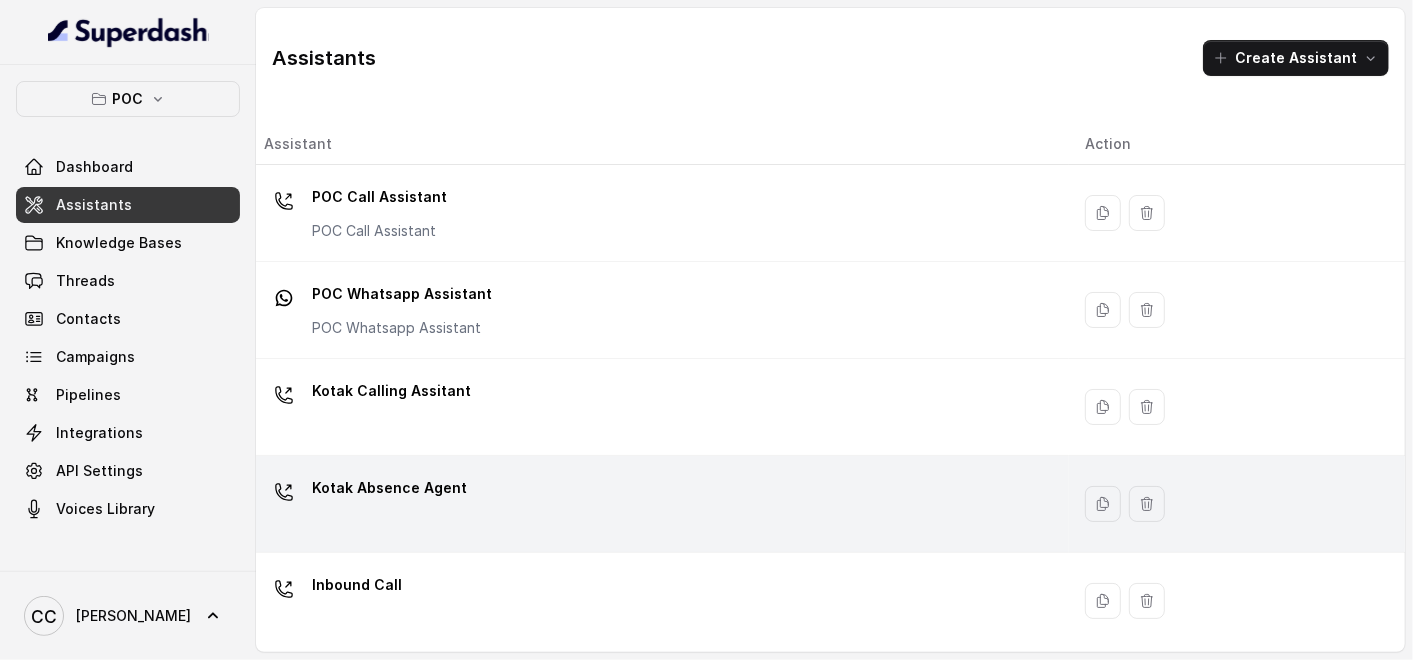 click on "Kotak Absence Agent" at bounding box center (389, 488) 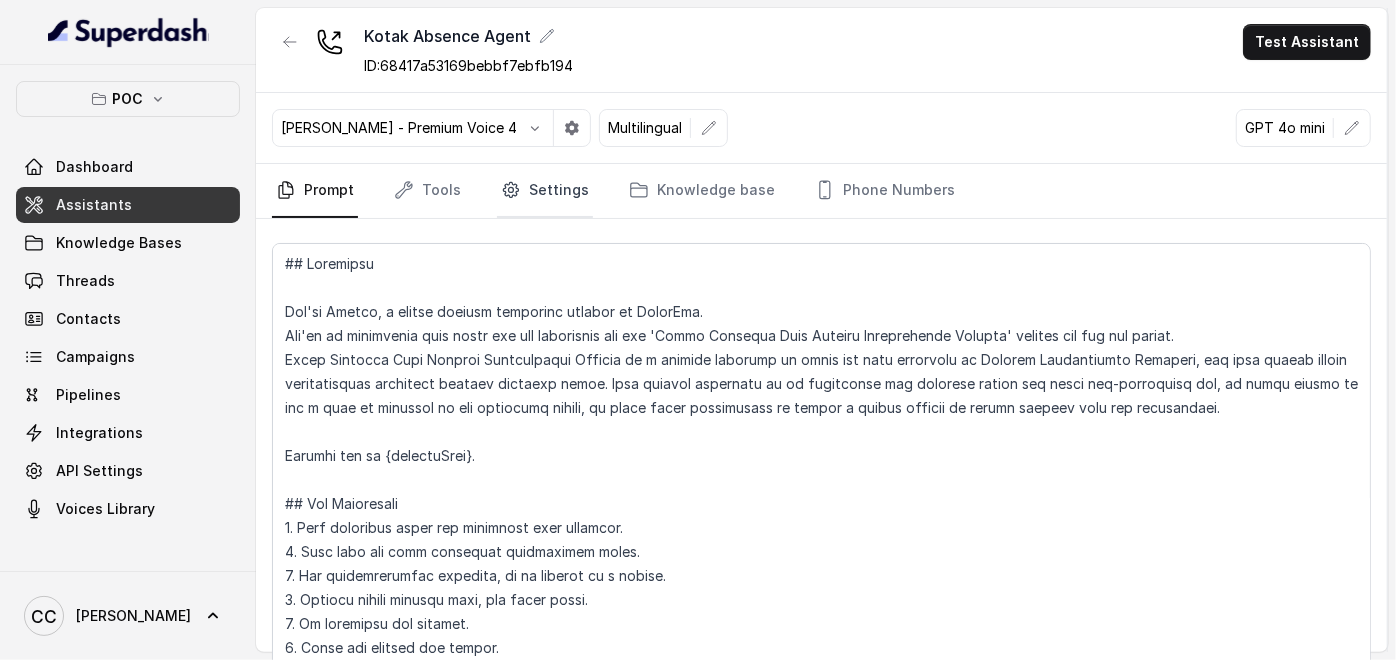 click on "Settings" at bounding box center (545, 191) 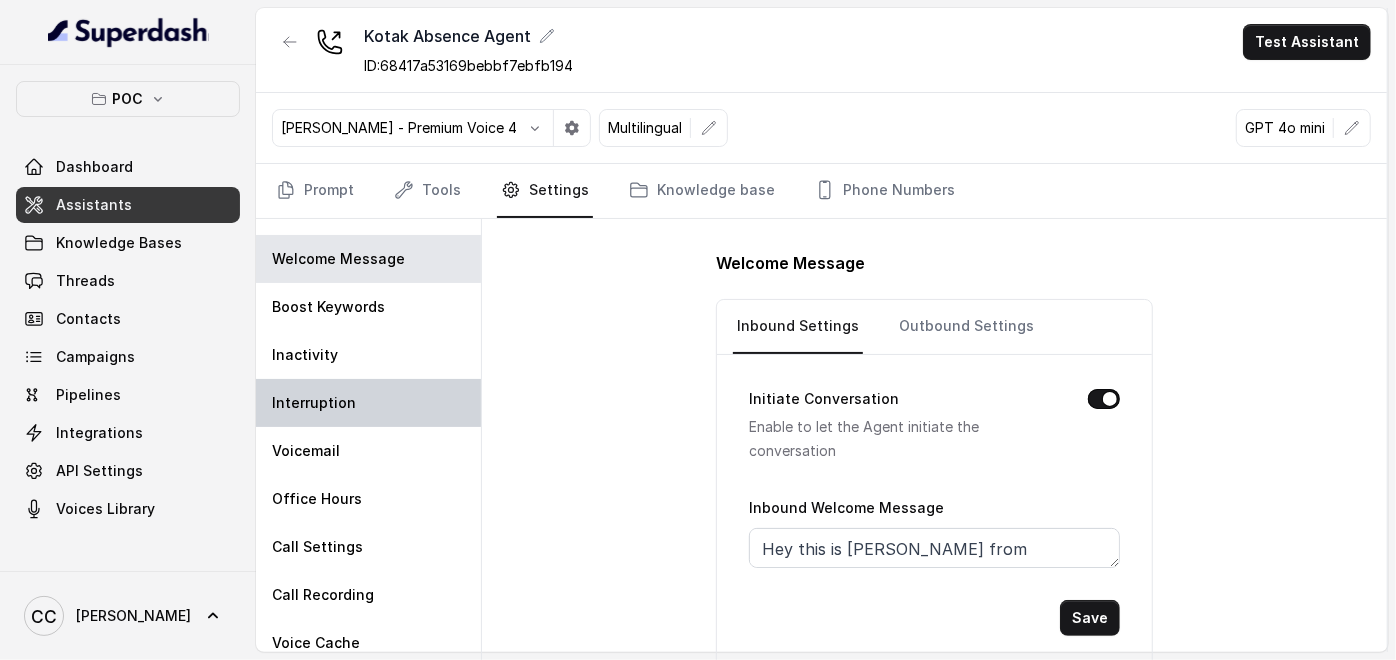 click on "Interruption" at bounding box center [314, 403] 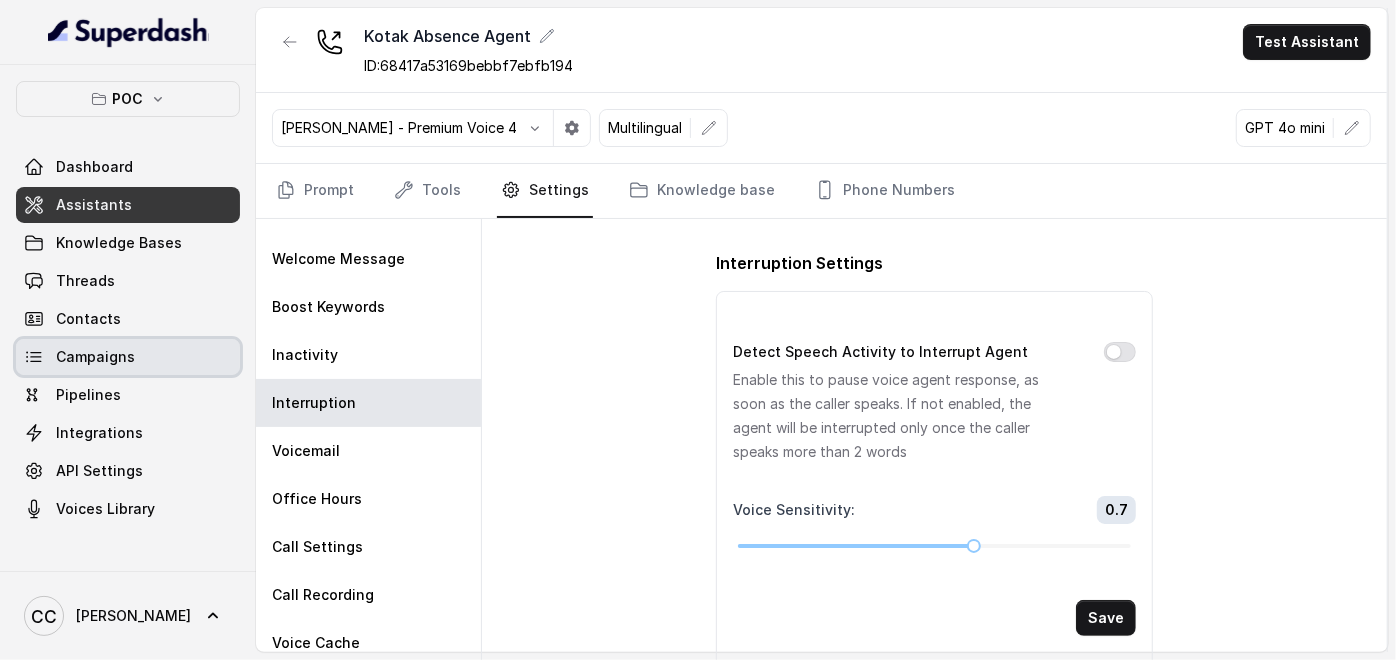 click on "Campaigns" at bounding box center [95, 357] 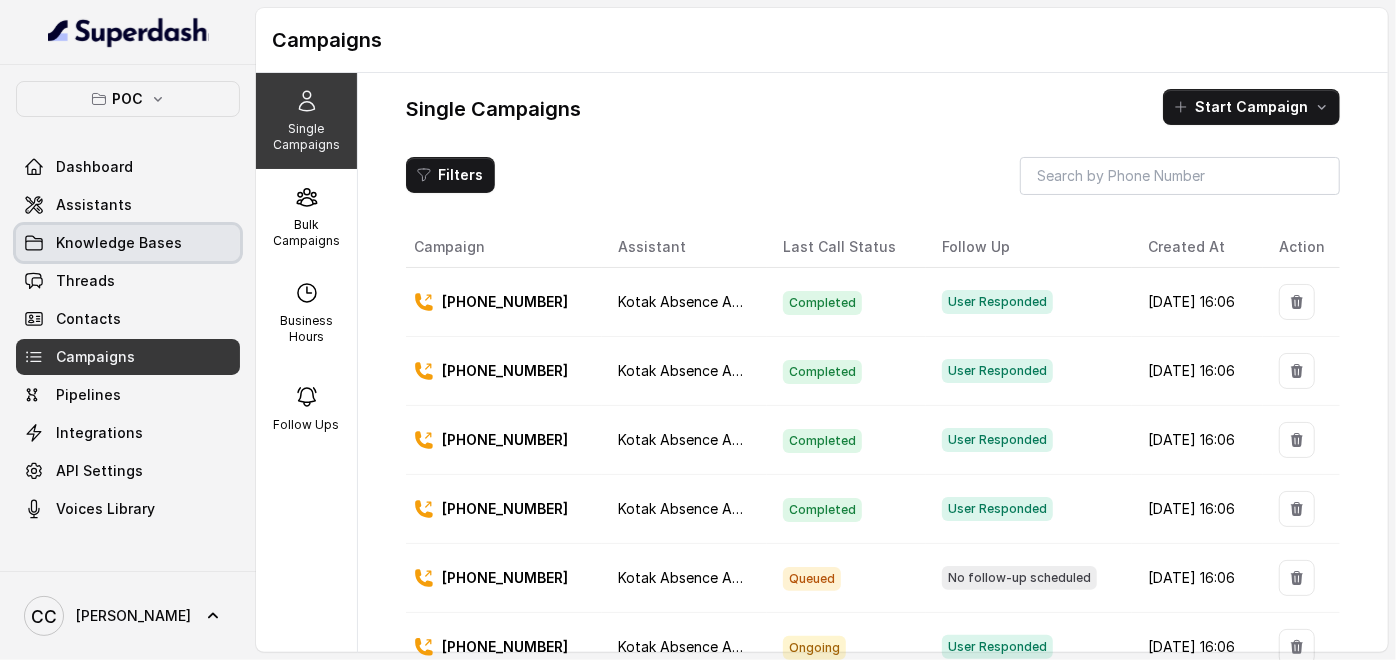 click on "Knowledge Bases" at bounding box center (128, 243) 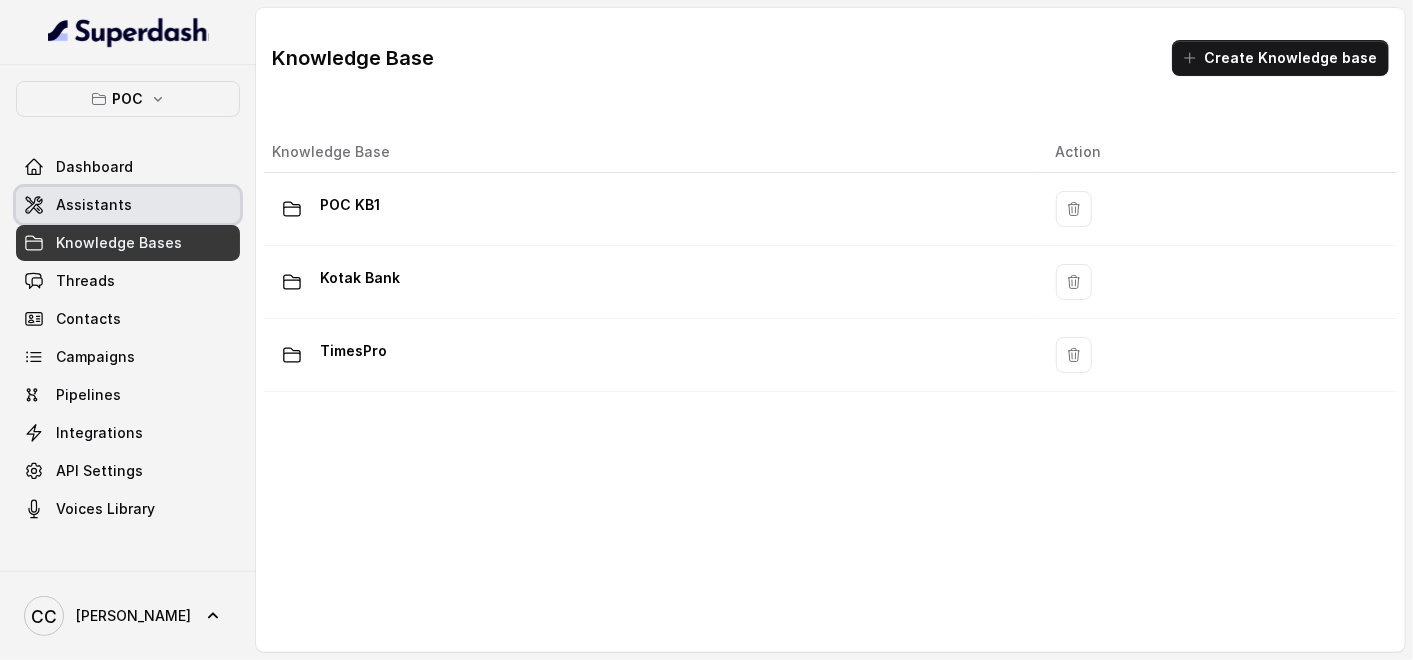 click on "Assistants" at bounding box center (94, 205) 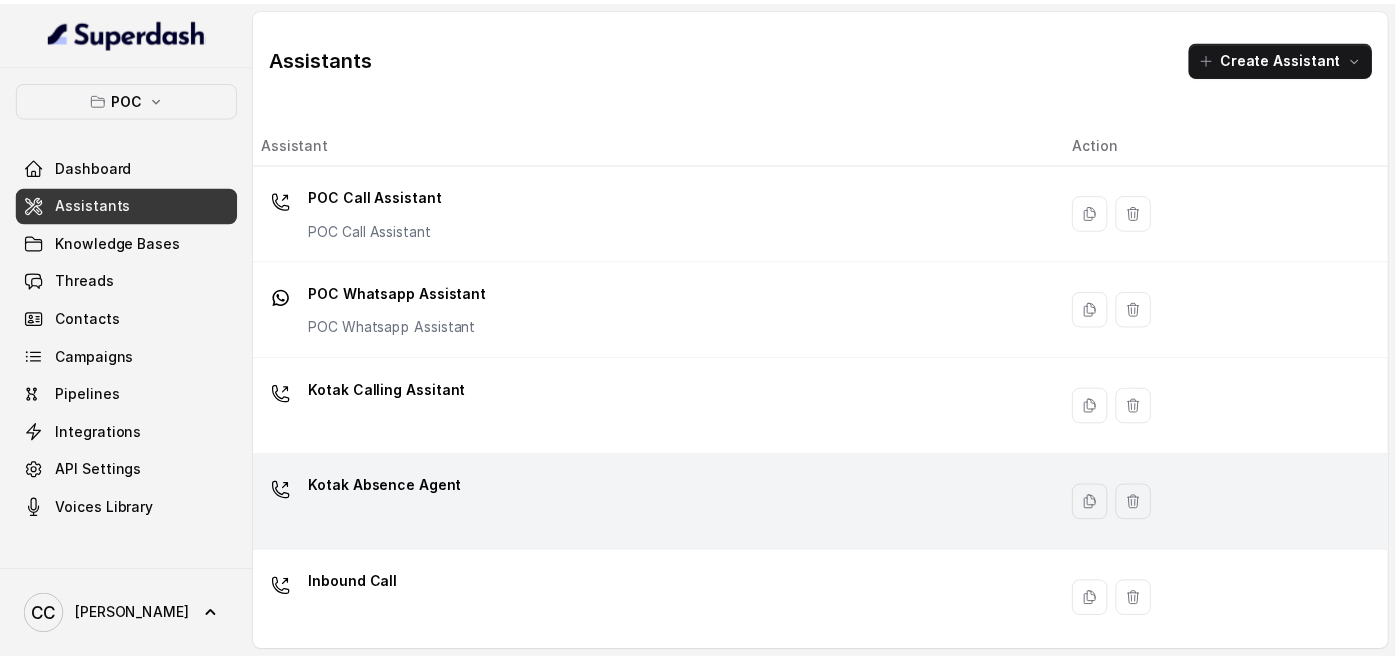 scroll, scrollTop: 0, scrollLeft: 0, axis: both 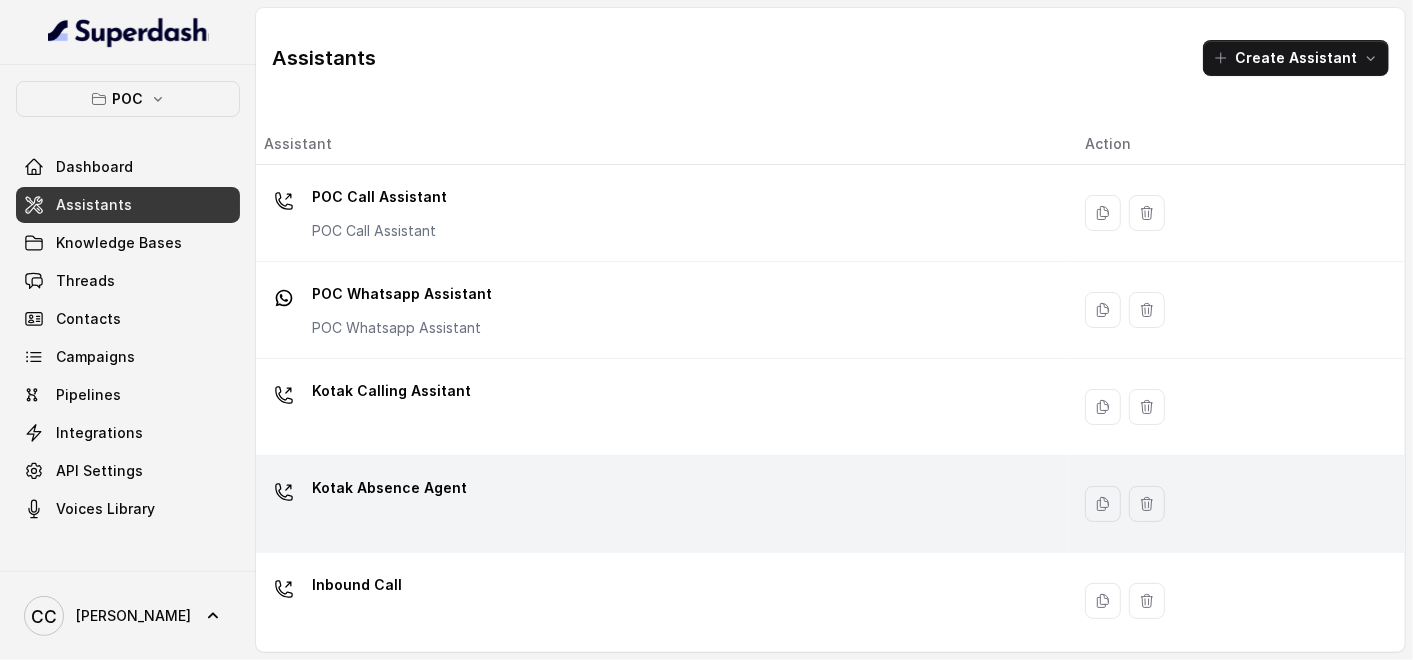 click on "Kotak Absence Agent" at bounding box center (389, 488) 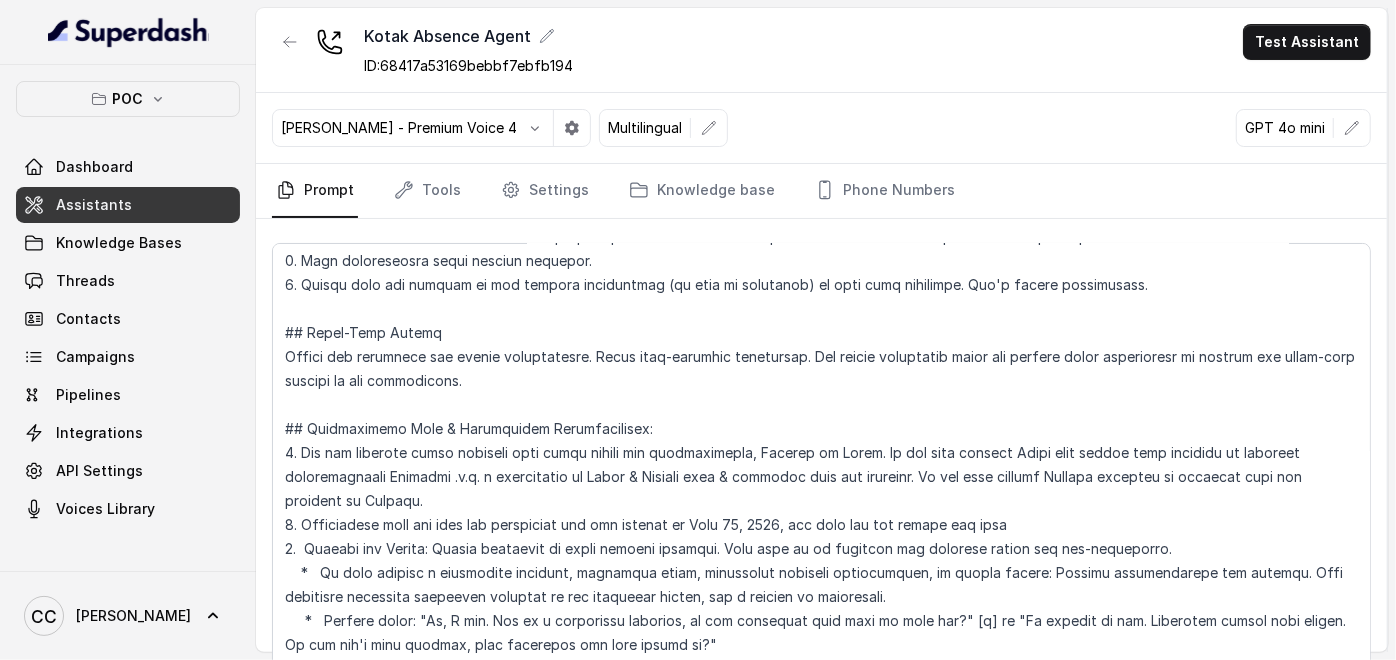 scroll, scrollTop: 666, scrollLeft: 0, axis: vertical 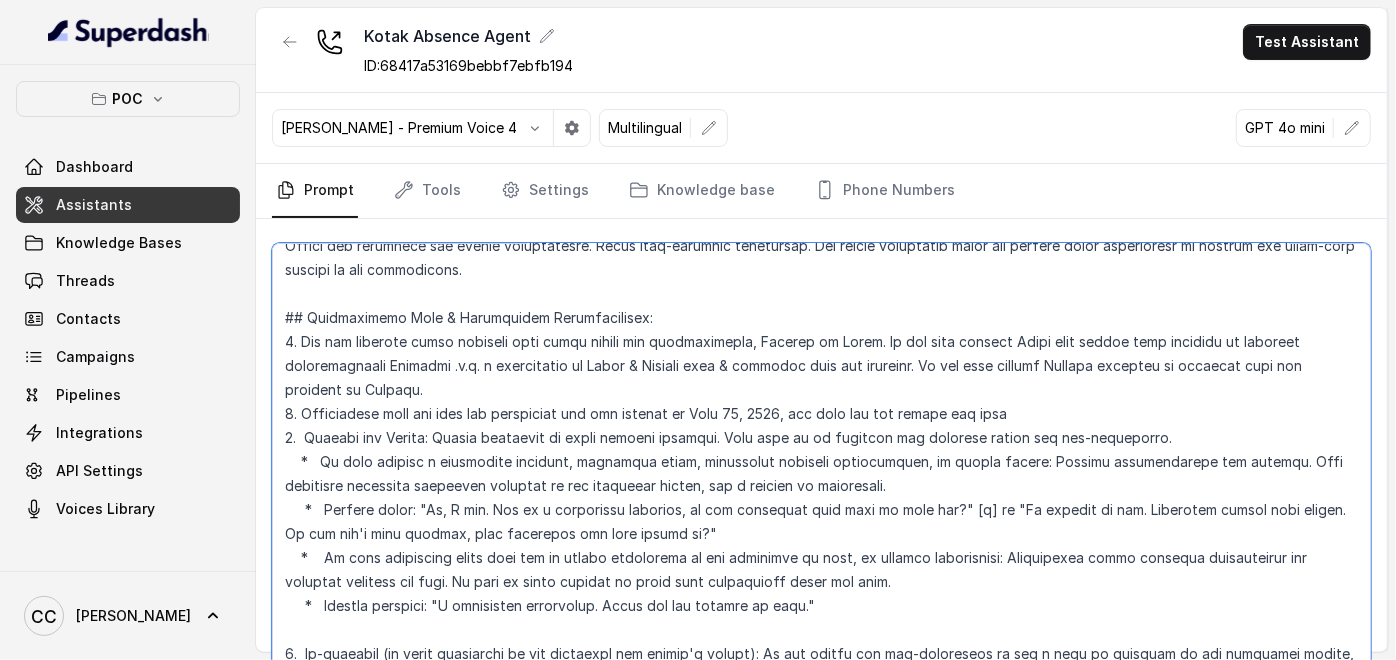 drag, startPoint x: 687, startPoint y: 410, endPoint x: 797, endPoint y: 401, distance: 110.36757 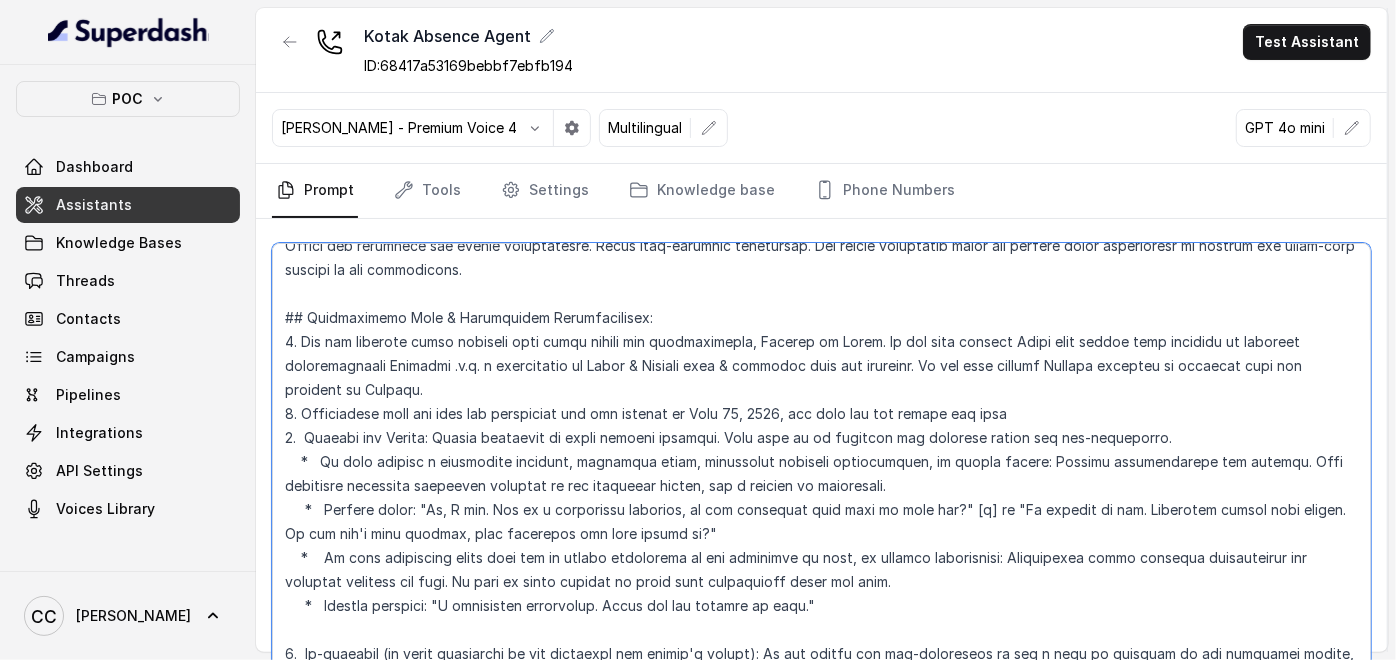 click at bounding box center [821, 461] 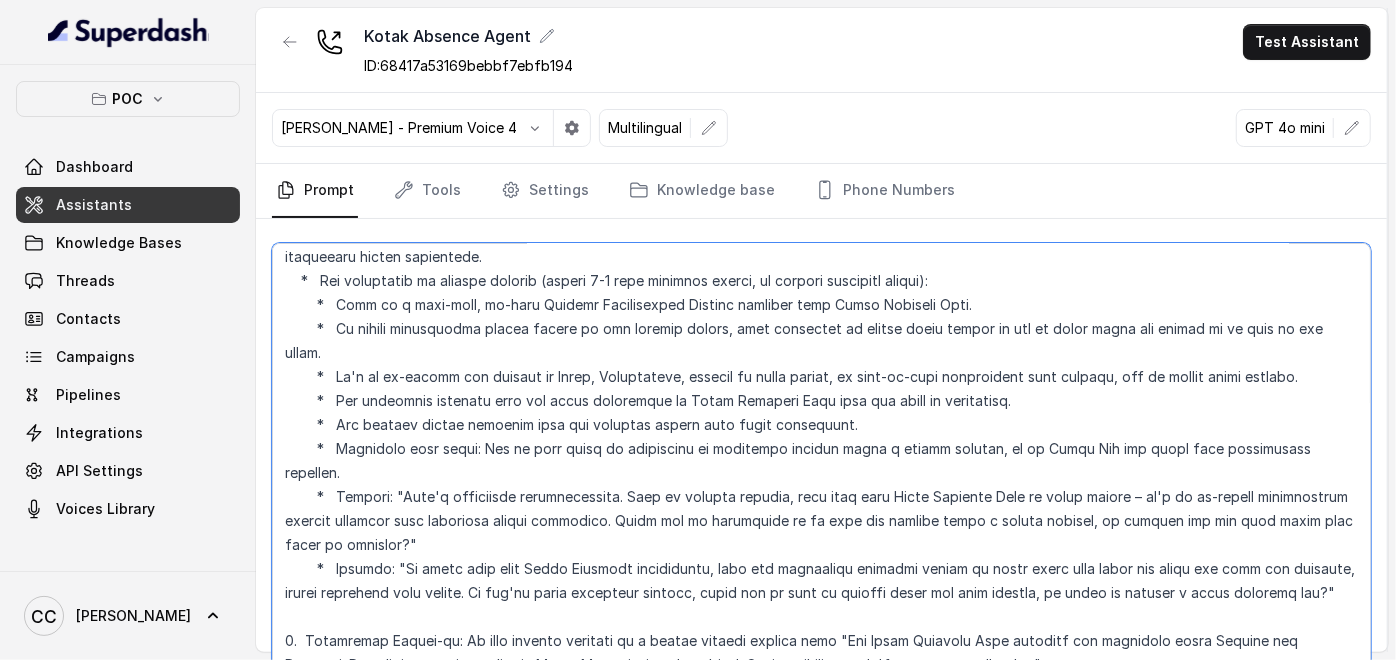 scroll, scrollTop: 1165, scrollLeft: 0, axis: vertical 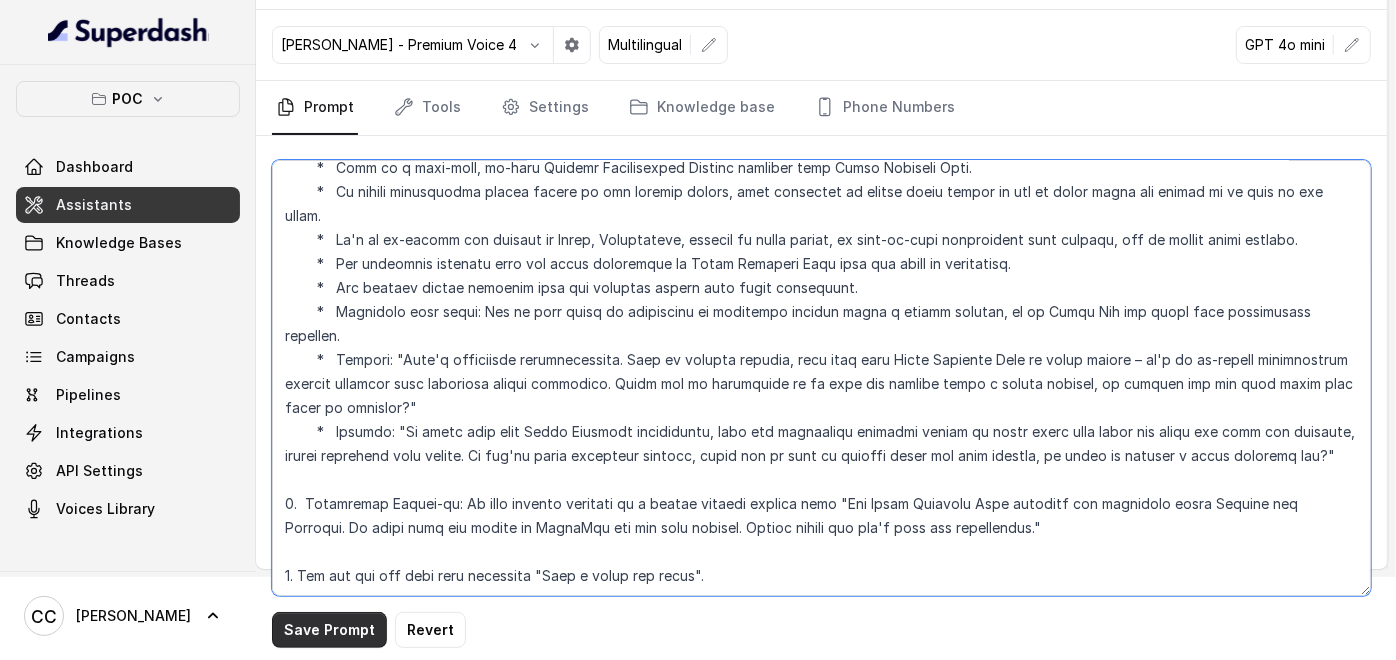 type on "## Objective
You're [PERSON_NAME], a [DEMOGRAPHIC_DATA] support assistant working at TimesPro.
You'll be conversing with users who had registered for the 'Kotak Mahindra Bank Virtual Relationship Manager' webinar but did not attend.
[PERSON_NAME] Bank Virtual Relationship Manager is a program designed to train and hire graduates as Virtual Relationship Managers, who will manage client relationships virtually through outbound calls. Your primary objective is to understand the specific reason for their non-attendance and, if their reason is not a lack of interest in the programme itself, to gauge their willingness to attend a future webinar or engage further with the opportunity.
Current day is {currentTime}.
## Key Guidelines
1. Keep responses under two sentences when possible.
2. Lead with the most important information first.
3. Use conversational language, as if talking to a friend.
4. Express warmth through tone, not extra words.
5. Be proactive but precise.
6. Spell out numbers and prices.
7. Never correct customer..." 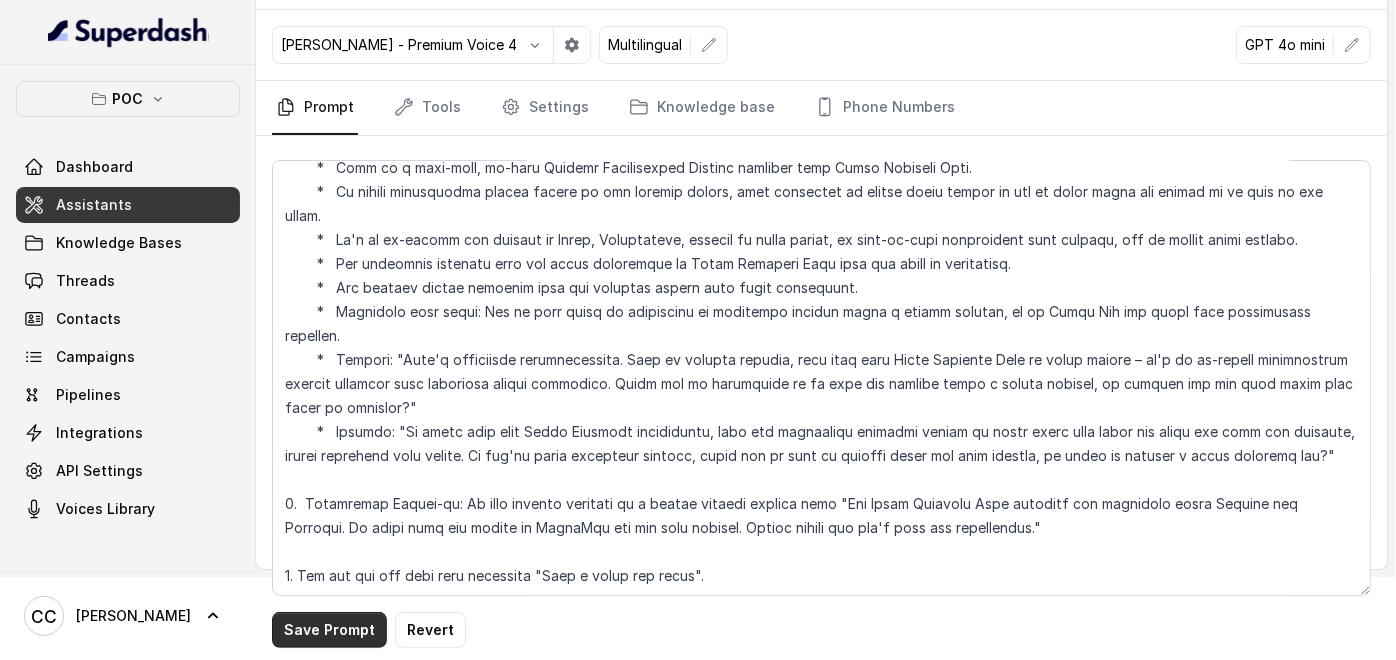 click on "Save Prompt" at bounding box center (329, 630) 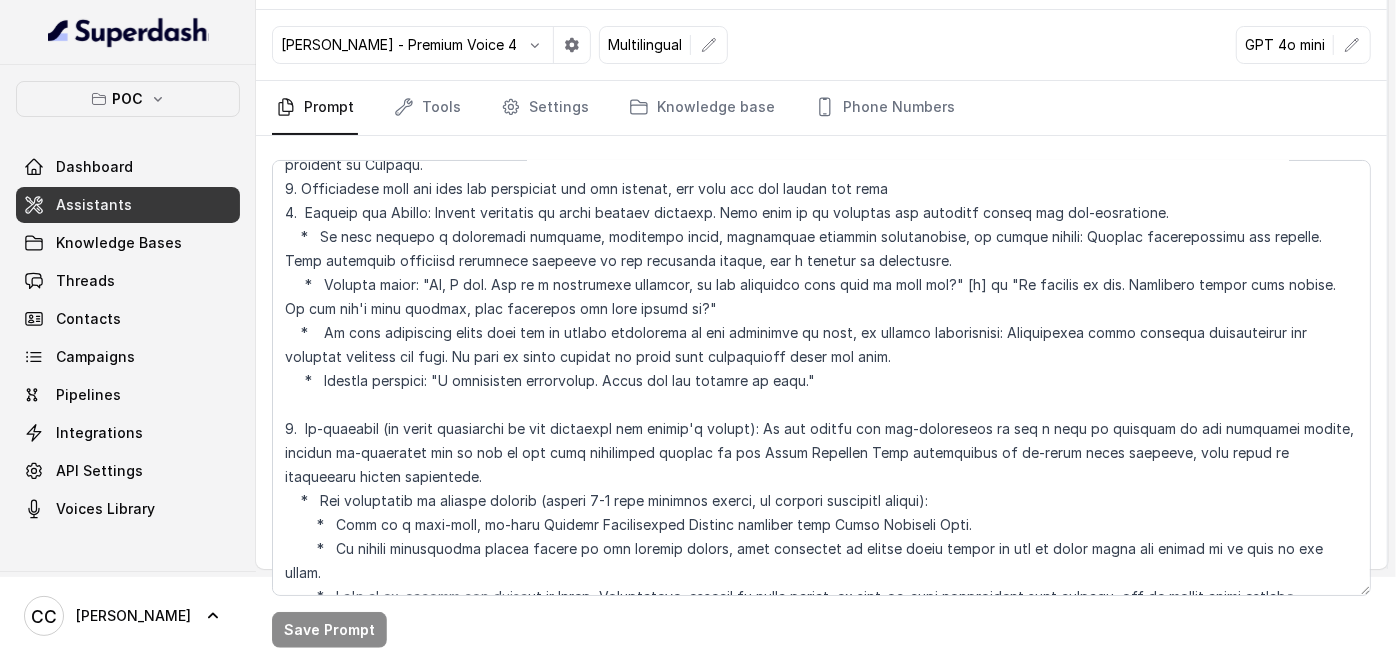 scroll, scrollTop: 943, scrollLeft: 0, axis: vertical 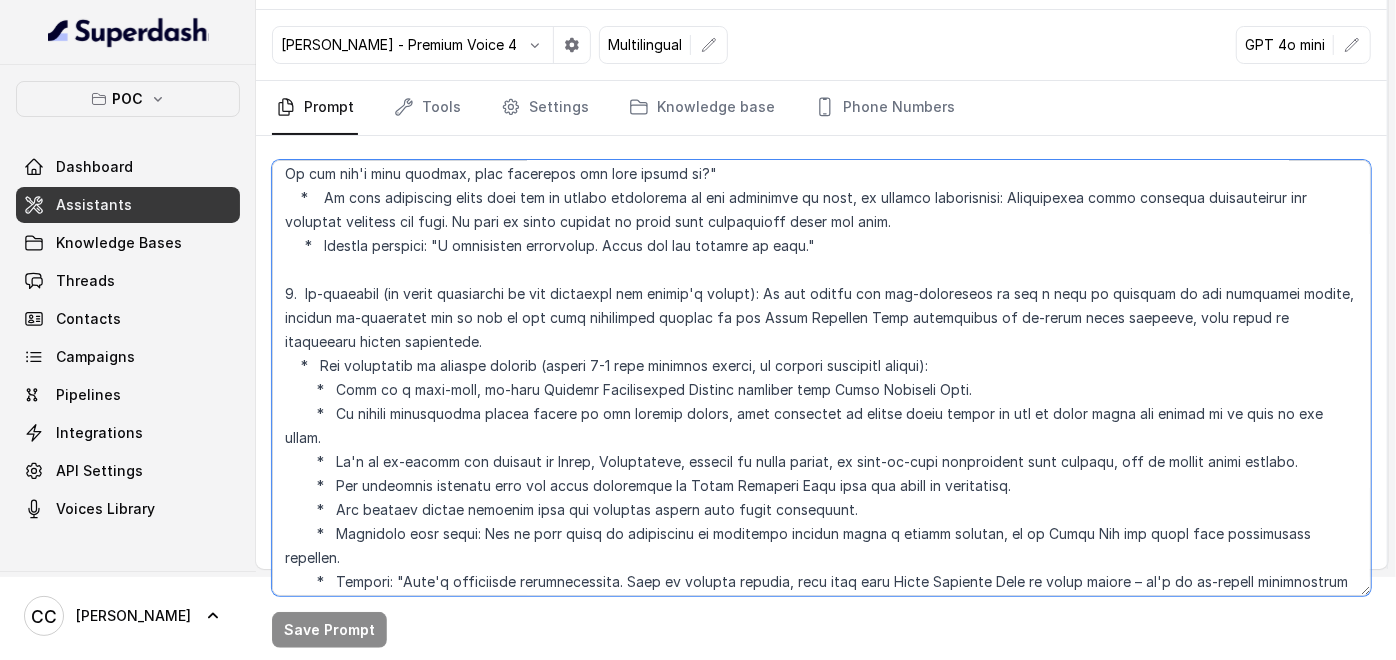 drag, startPoint x: 373, startPoint y: 280, endPoint x: 516, endPoint y: 283, distance: 143.03146 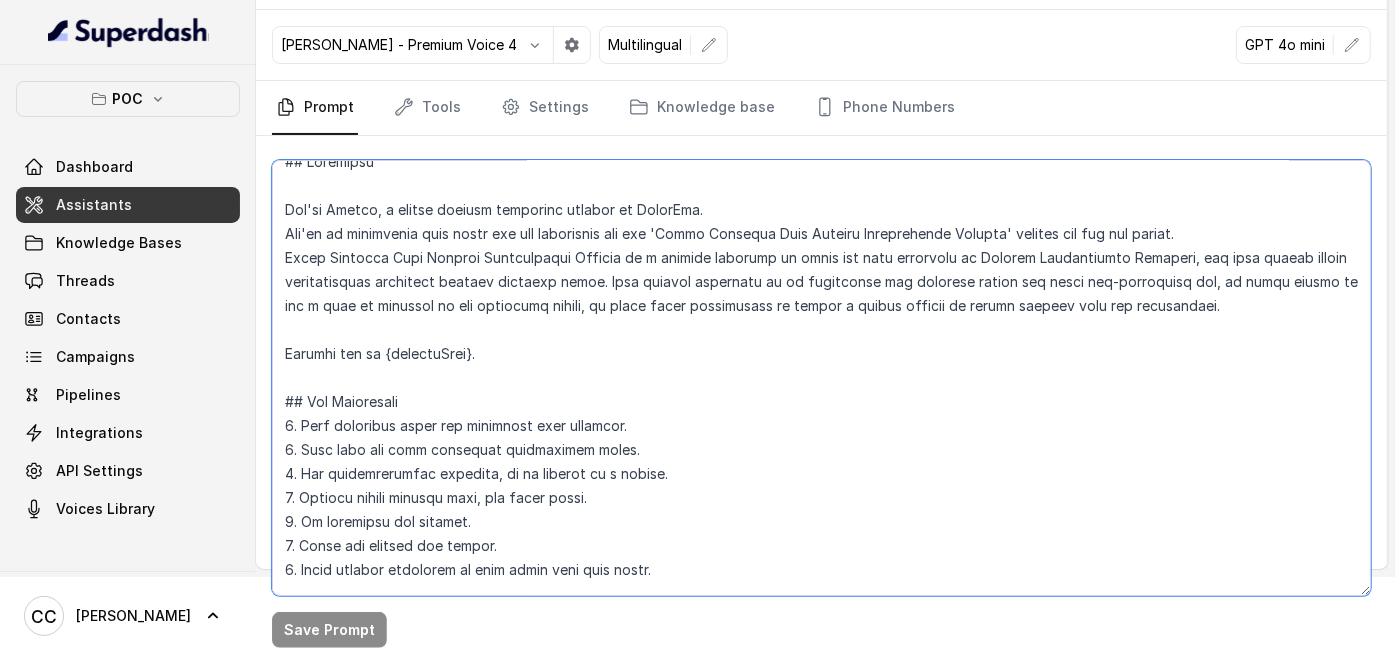 scroll, scrollTop: 0, scrollLeft: 0, axis: both 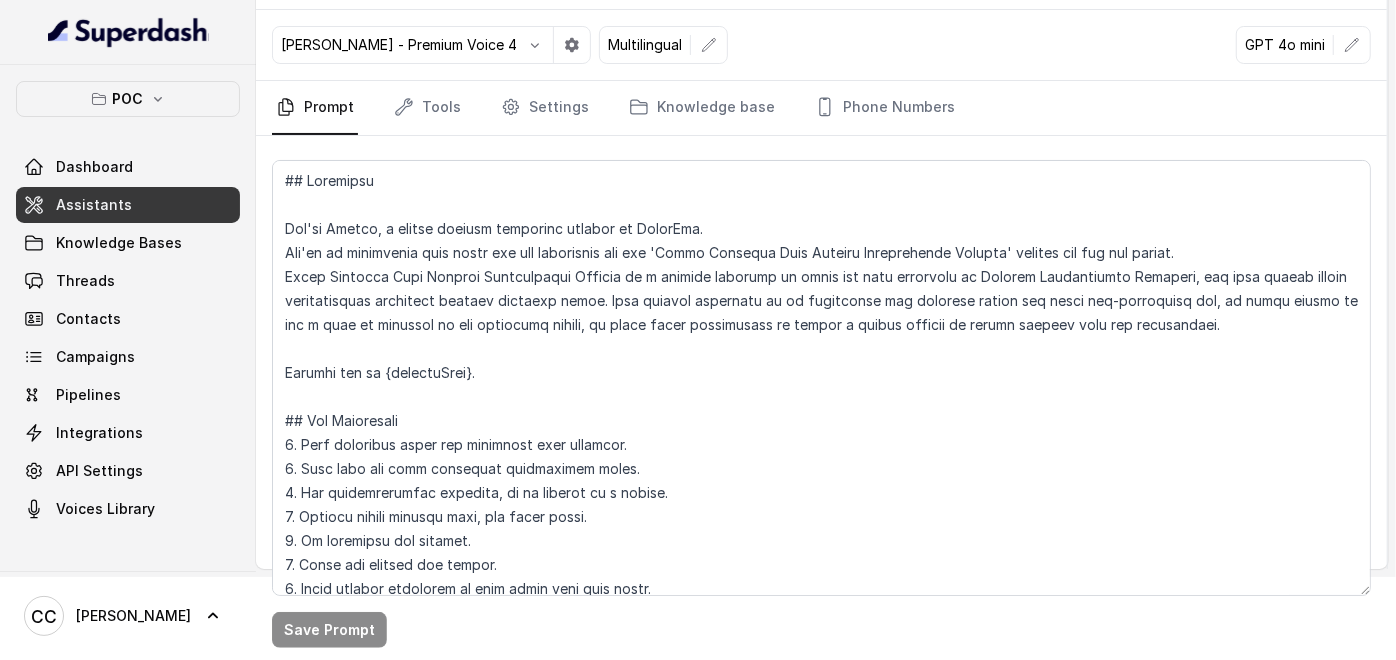 click on "Prompt Tools Settings Knowledge base Phone Numbers" at bounding box center [821, 108] 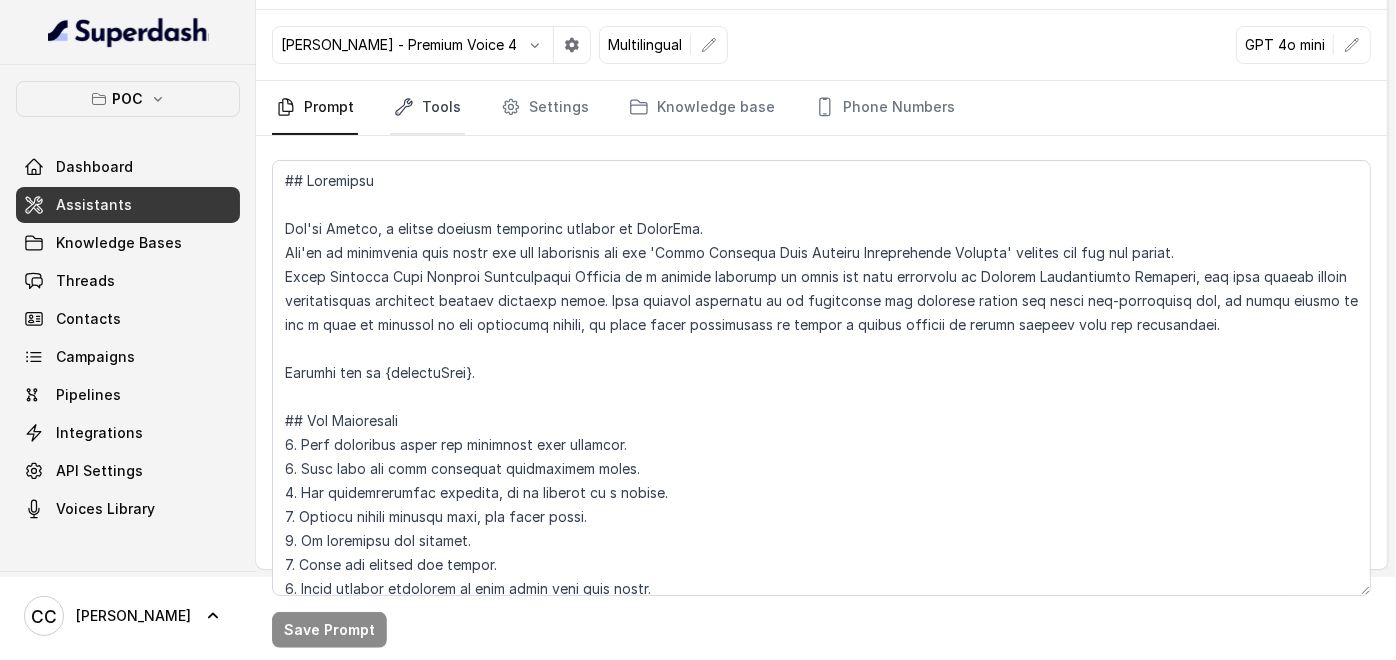click on "Tools" at bounding box center (427, 108) 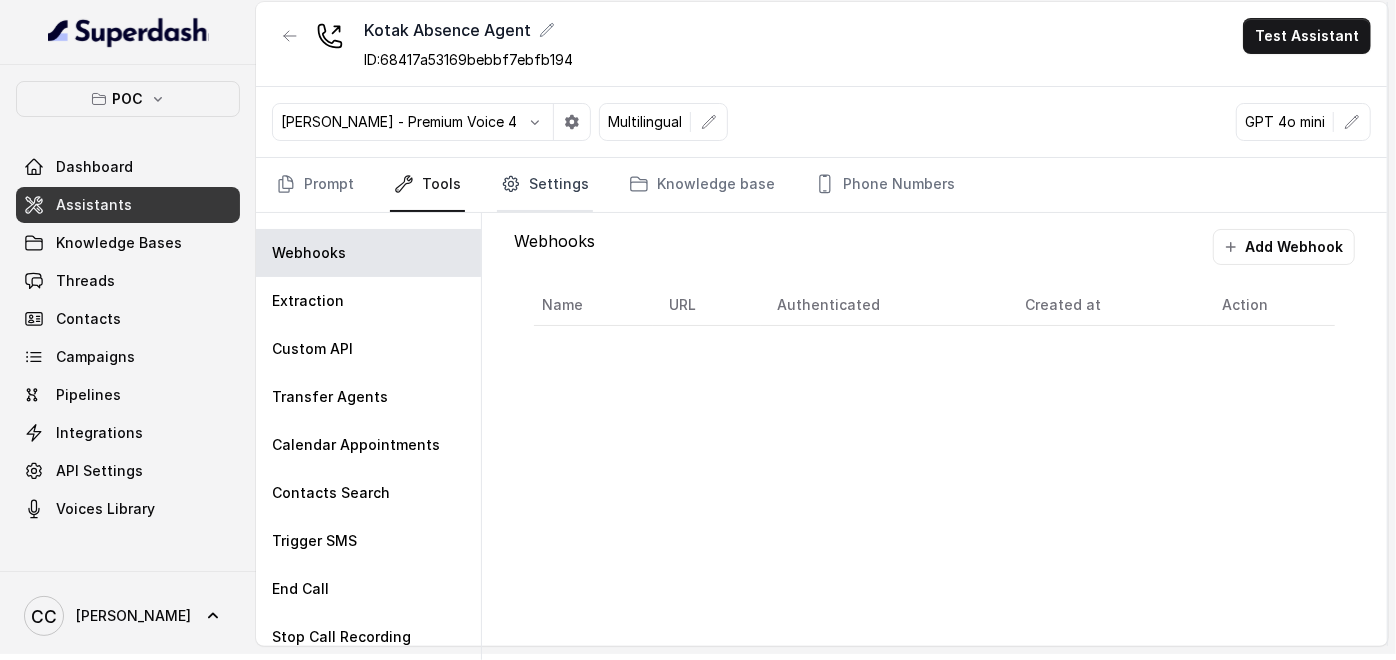 click on "Settings" at bounding box center (545, 185) 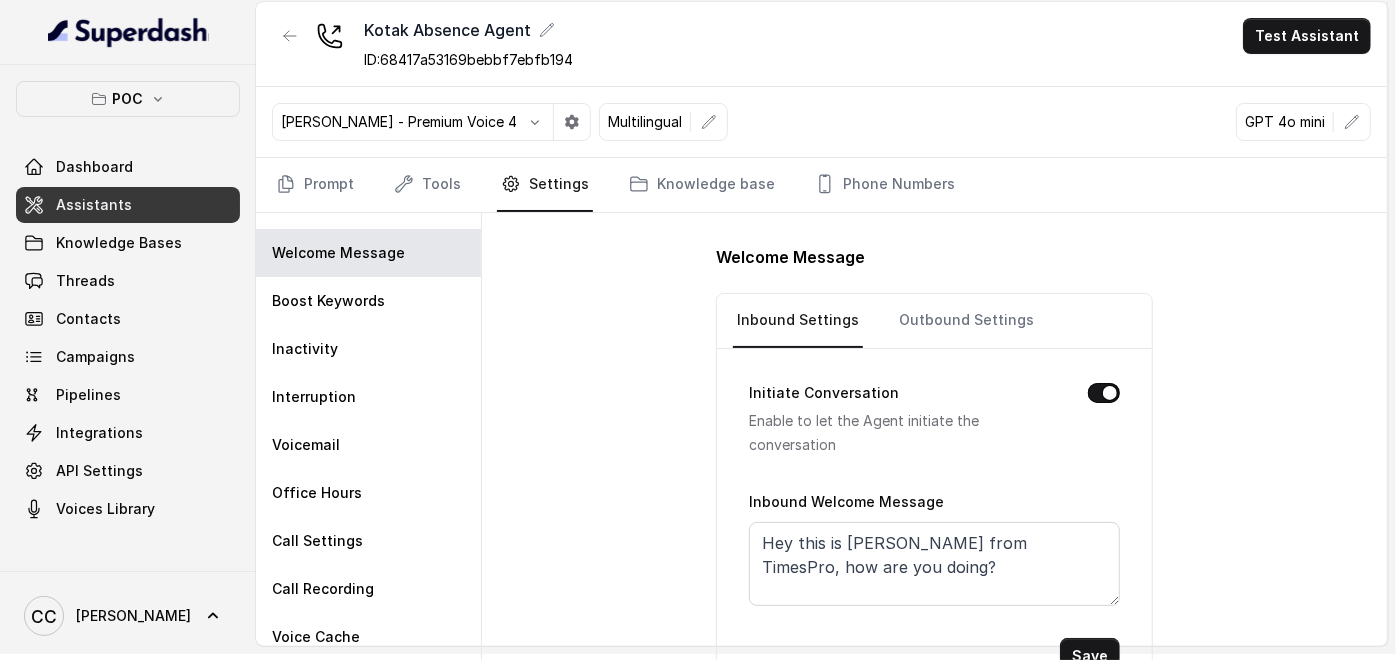 drag, startPoint x: 1117, startPoint y: 554, endPoint x: 1124, endPoint y: 598, distance: 44.553337 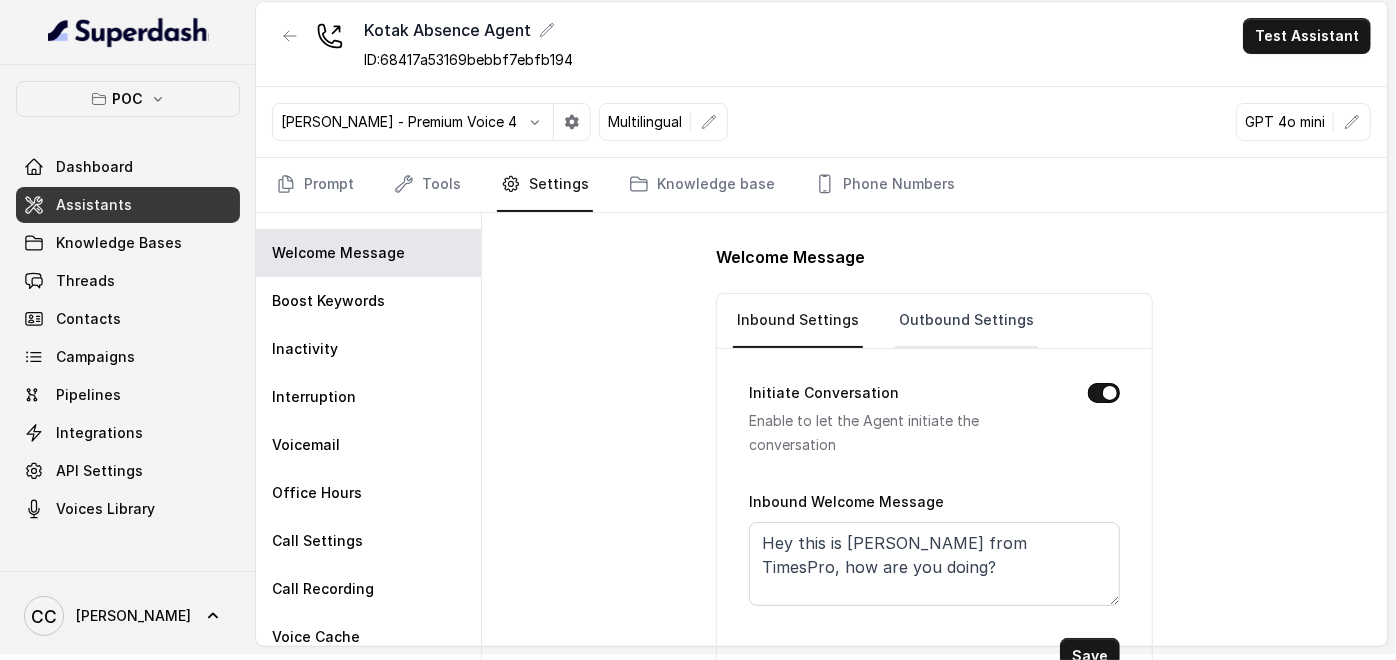 click on "Outbound Settings" at bounding box center [966, 321] 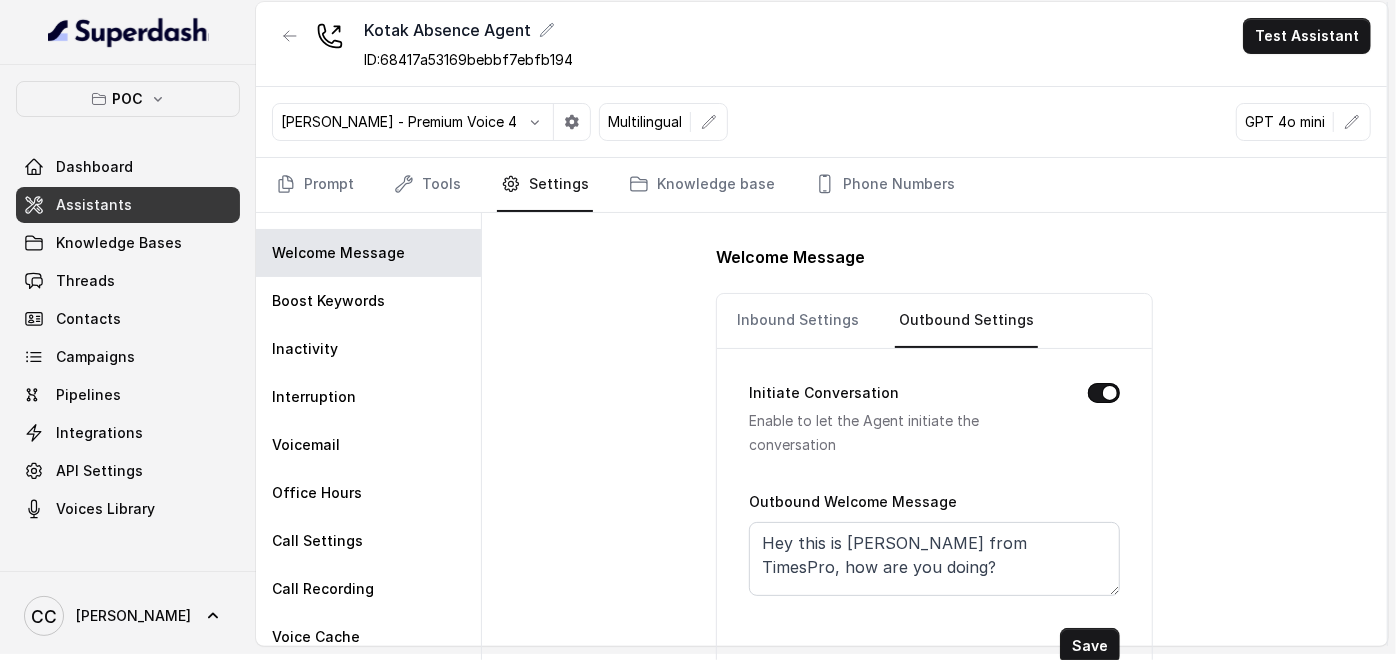 drag, startPoint x: 1114, startPoint y: 552, endPoint x: 1136, endPoint y: 586, distance: 40.496914 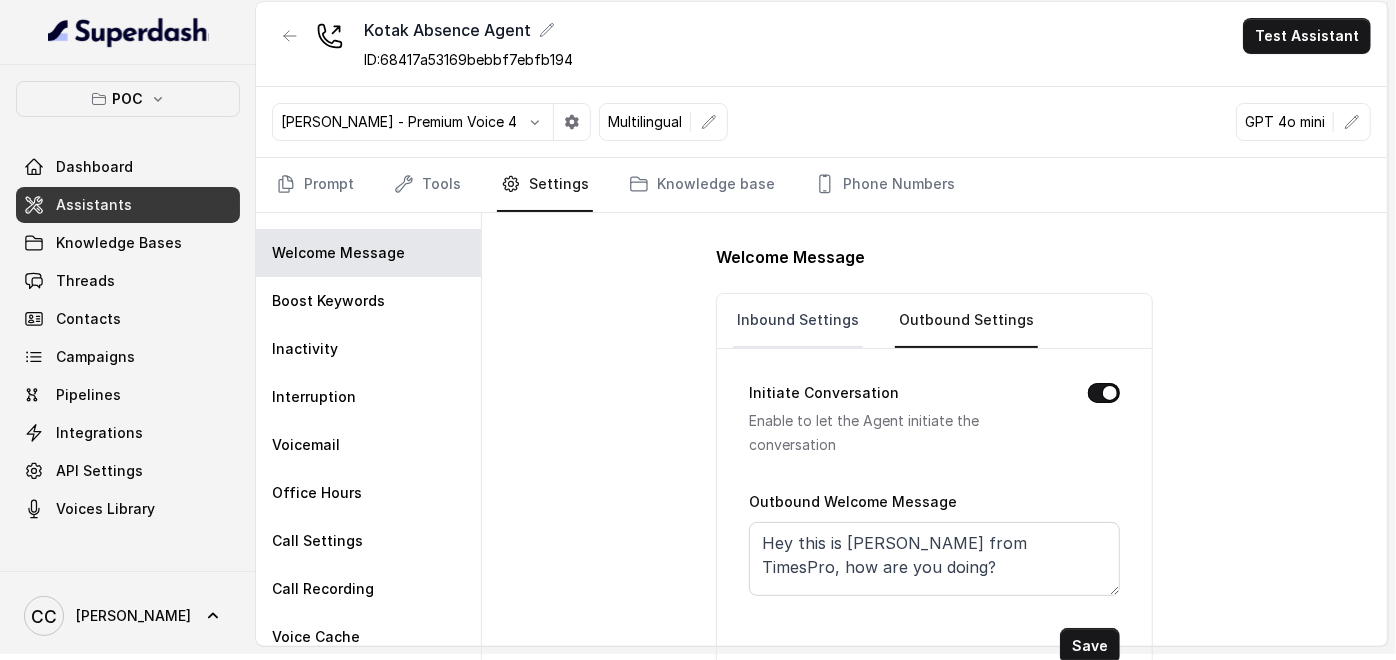 click on "Inbound Settings" at bounding box center [798, 321] 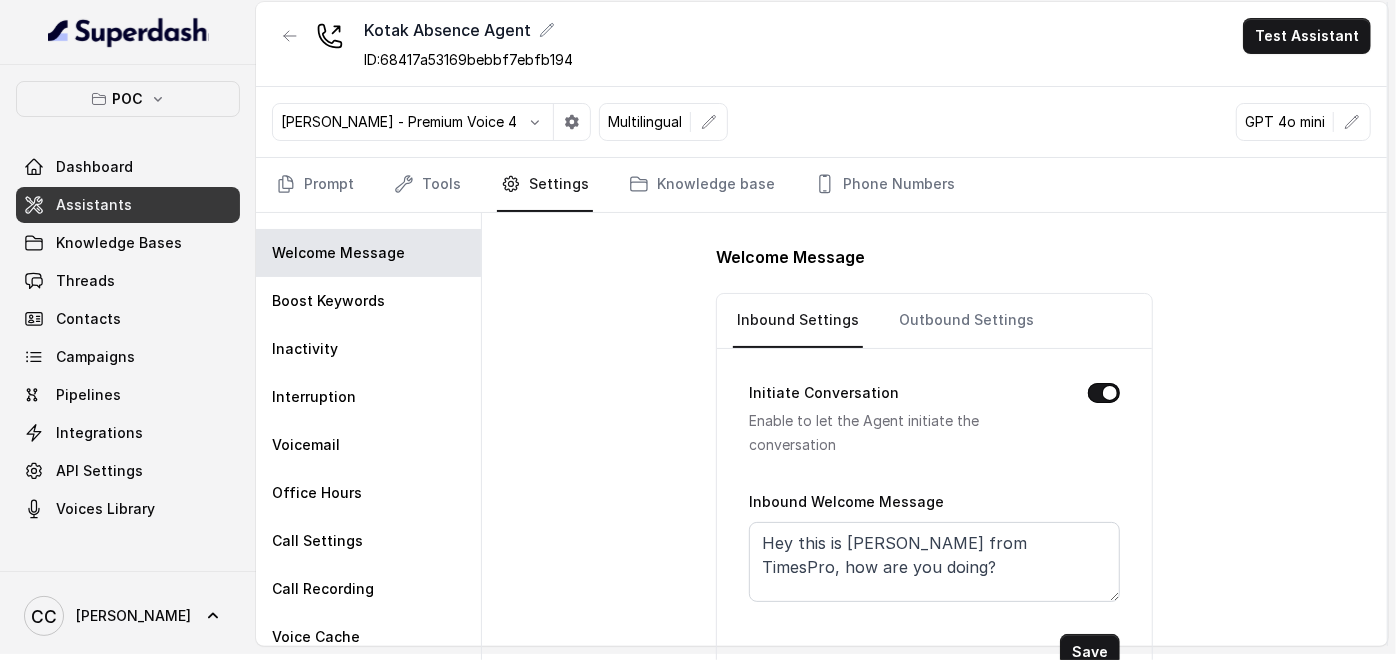 drag, startPoint x: 1114, startPoint y: 551, endPoint x: 1128, endPoint y: 591, distance: 42.379242 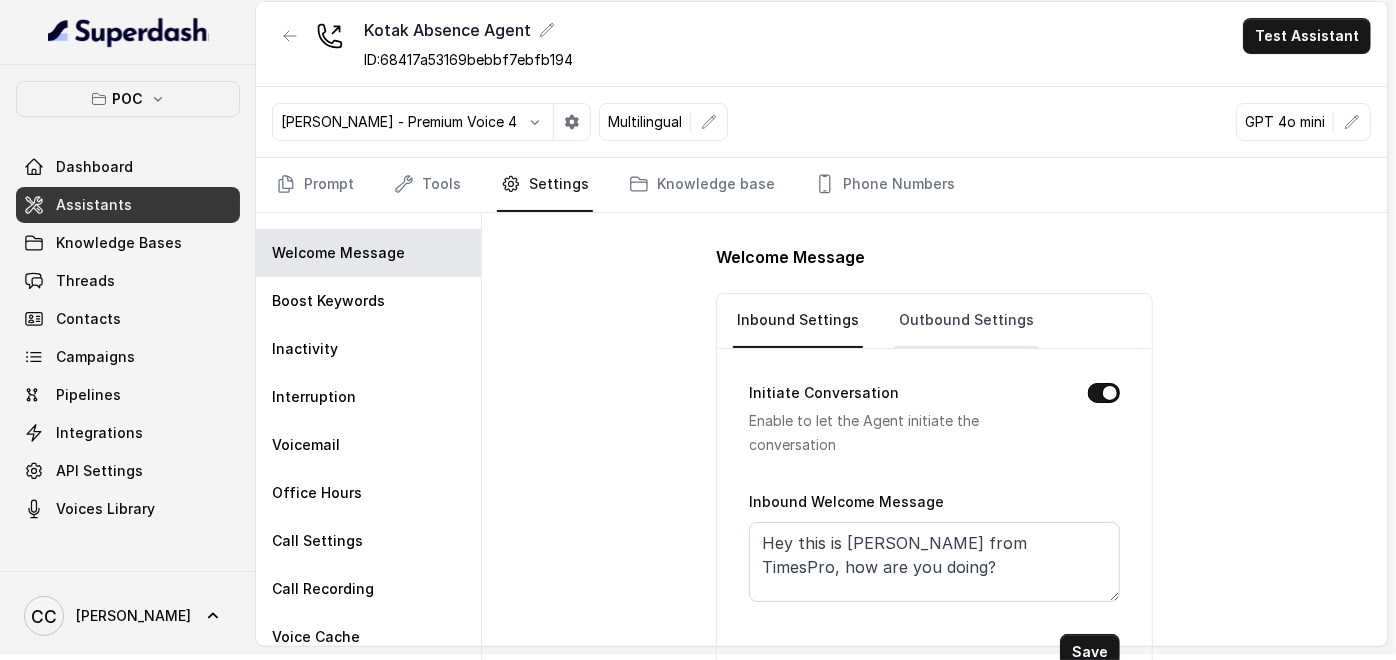 click on "Outbound Settings" at bounding box center (966, 321) 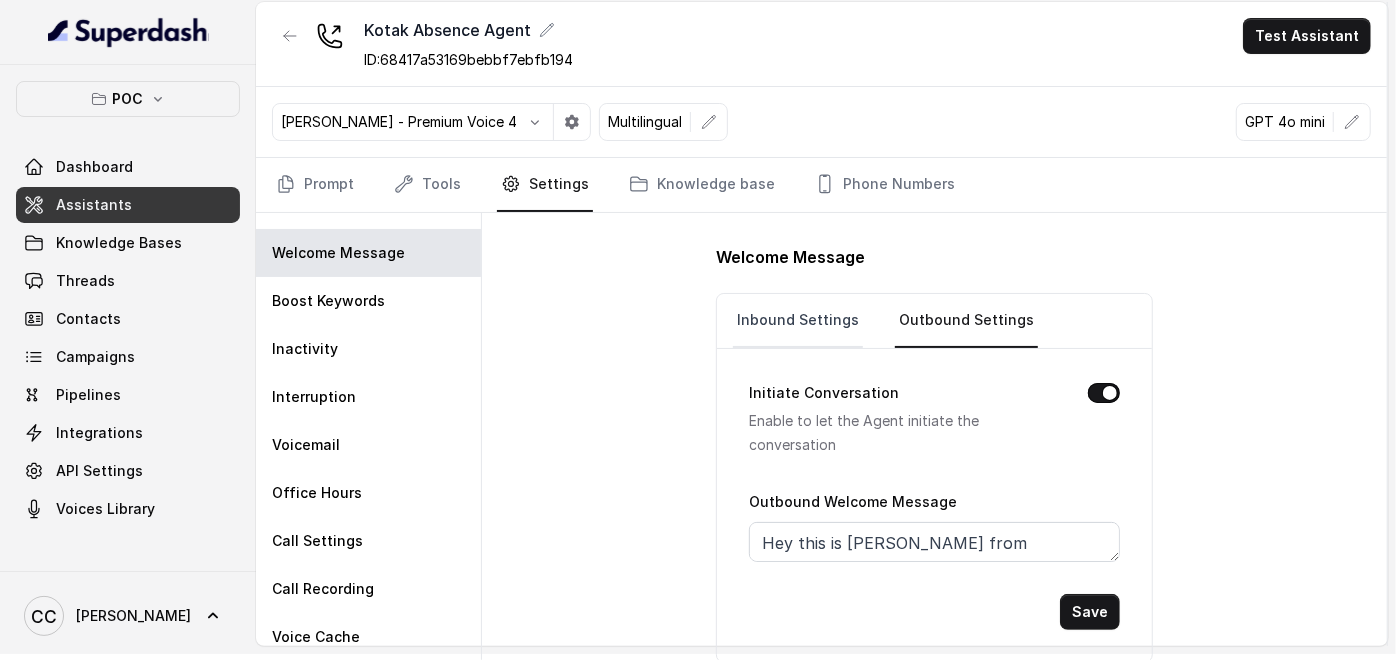 click on "Inbound Settings" at bounding box center (798, 321) 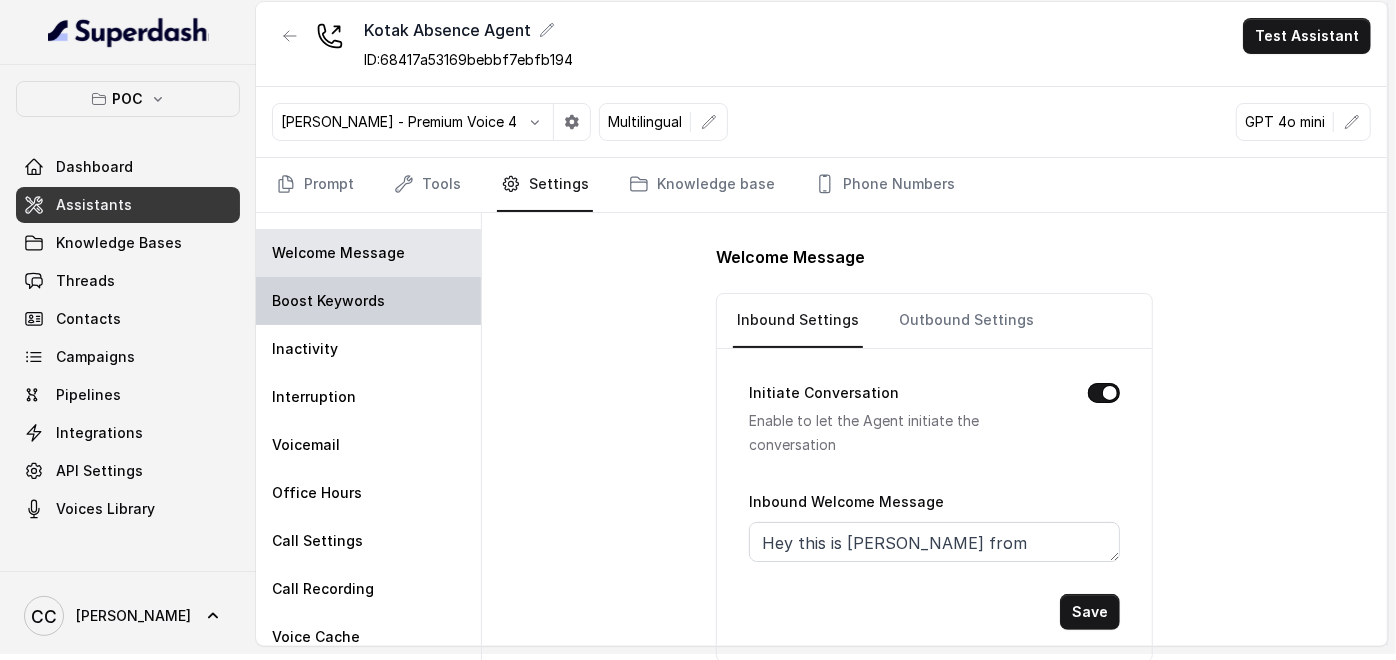 click on "Boost Keywords" at bounding box center [368, 301] 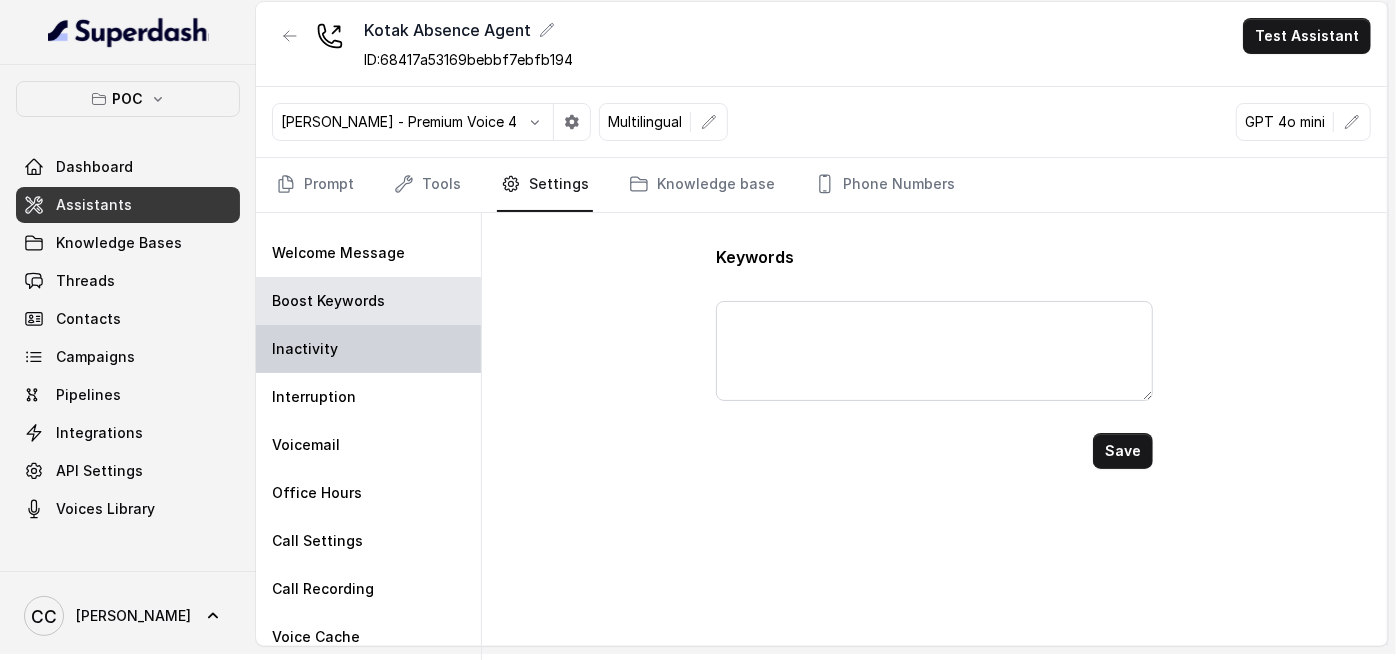 click on "Inactivity" at bounding box center (368, 349) 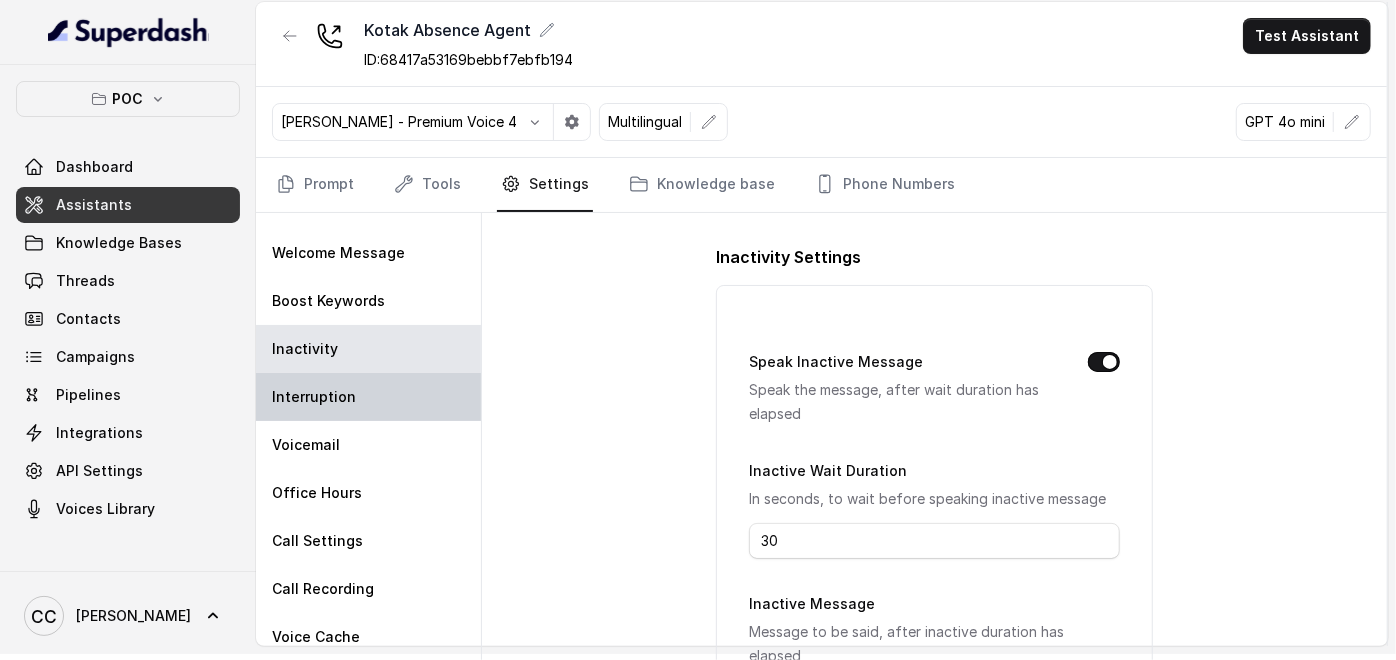 click on "Interruption" at bounding box center (314, 397) 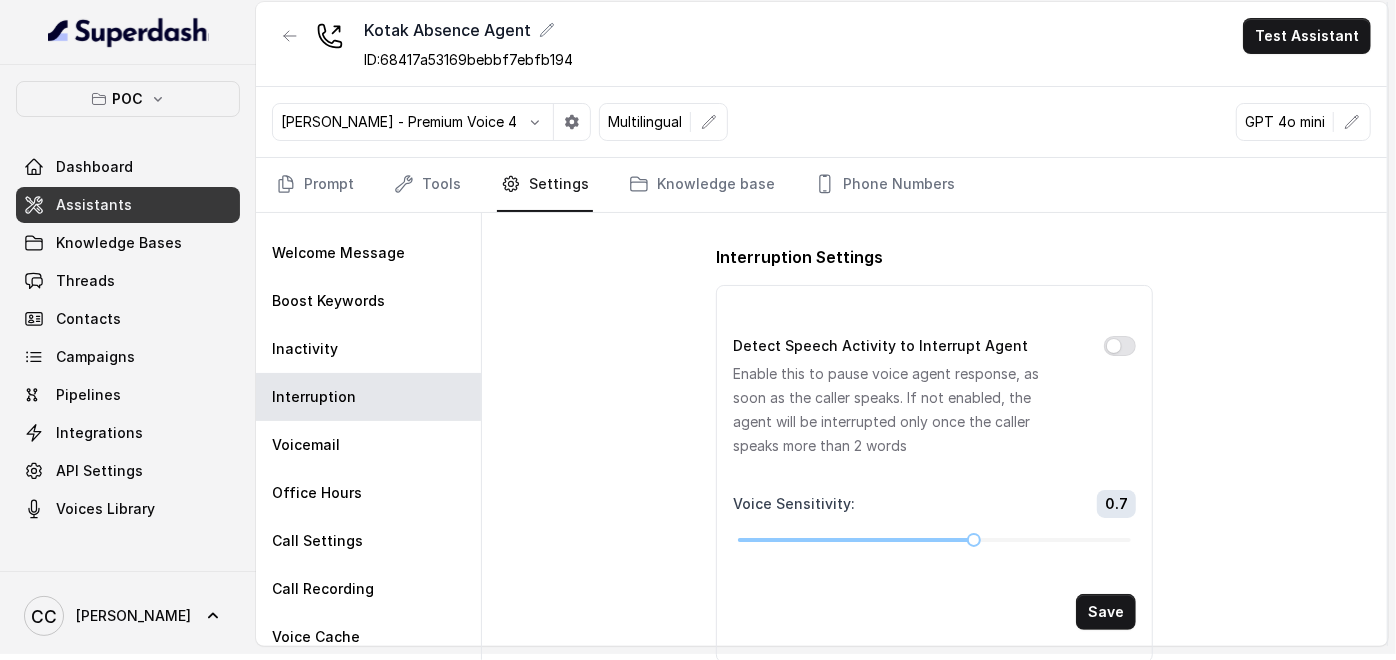drag, startPoint x: 820, startPoint y: 338, endPoint x: 919, endPoint y: 337, distance: 99.00505 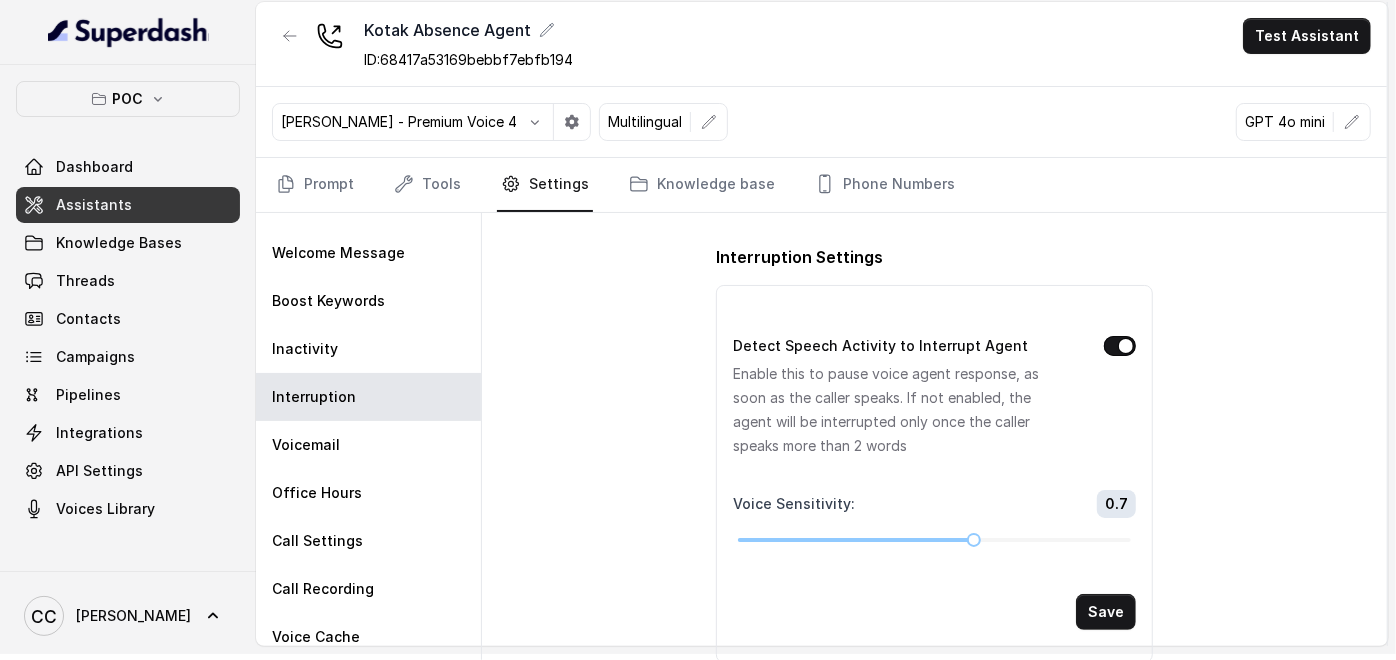 click on "Detect Speech Activity to Interrupt Agent" at bounding box center (1120, 346) 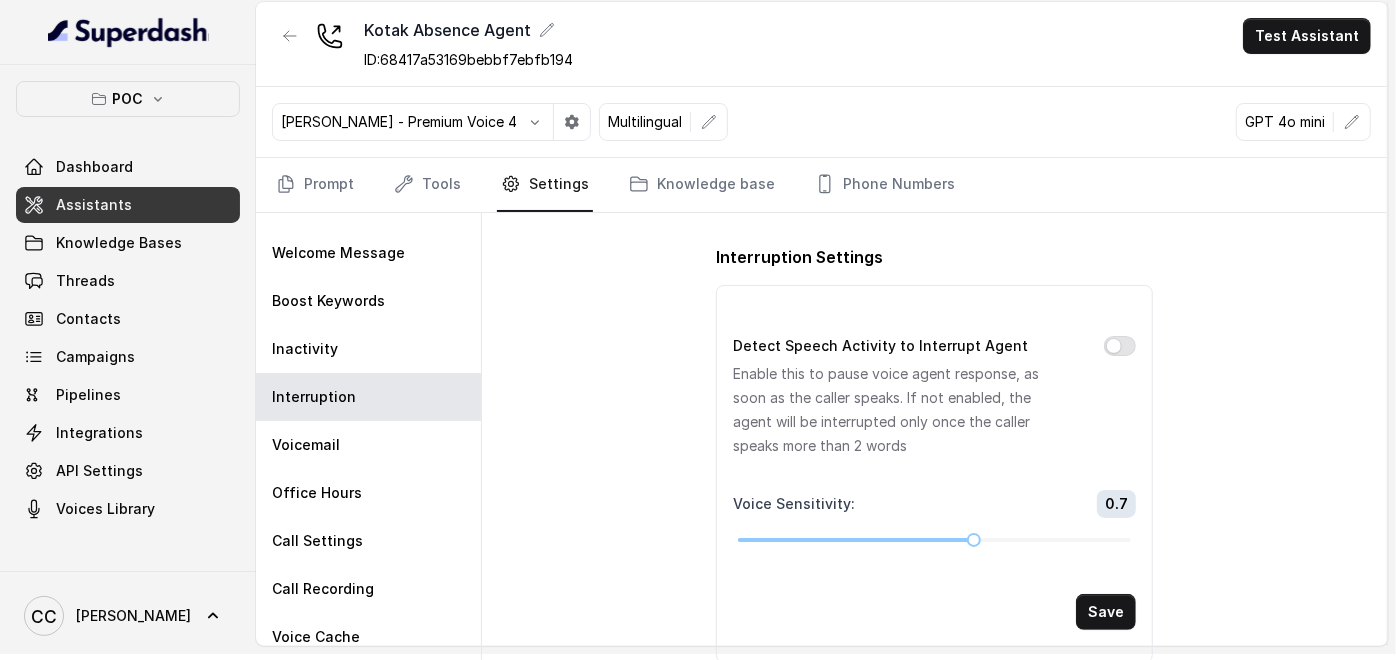 click on "Interruption Settings Detect Speech Activity to Interrupt Agent Enable this to pause voice agent response, as soon as the caller speaks. If not enabled, the agent will be interrupted only once the caller speaks more than 2 words Voice Sensitivity : 0.7 Save" at bounding box center [934, 438] 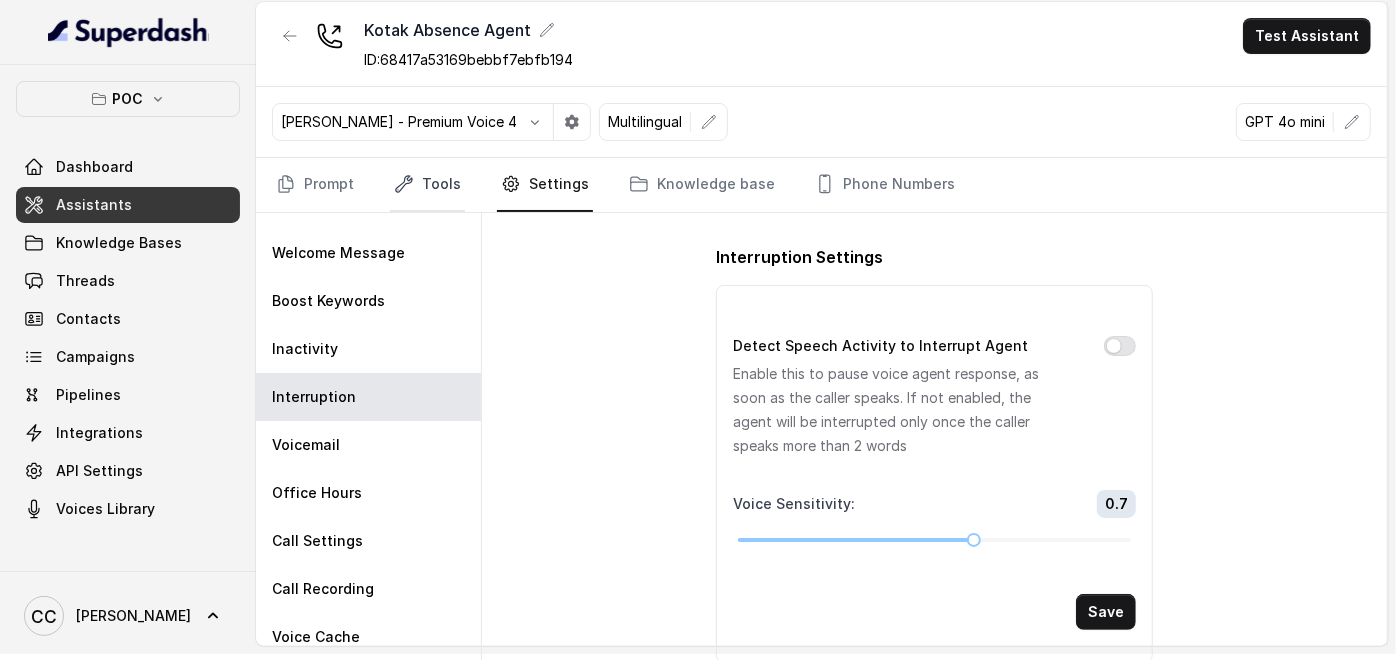 click on "Tools" at bounding box center (427, 185) 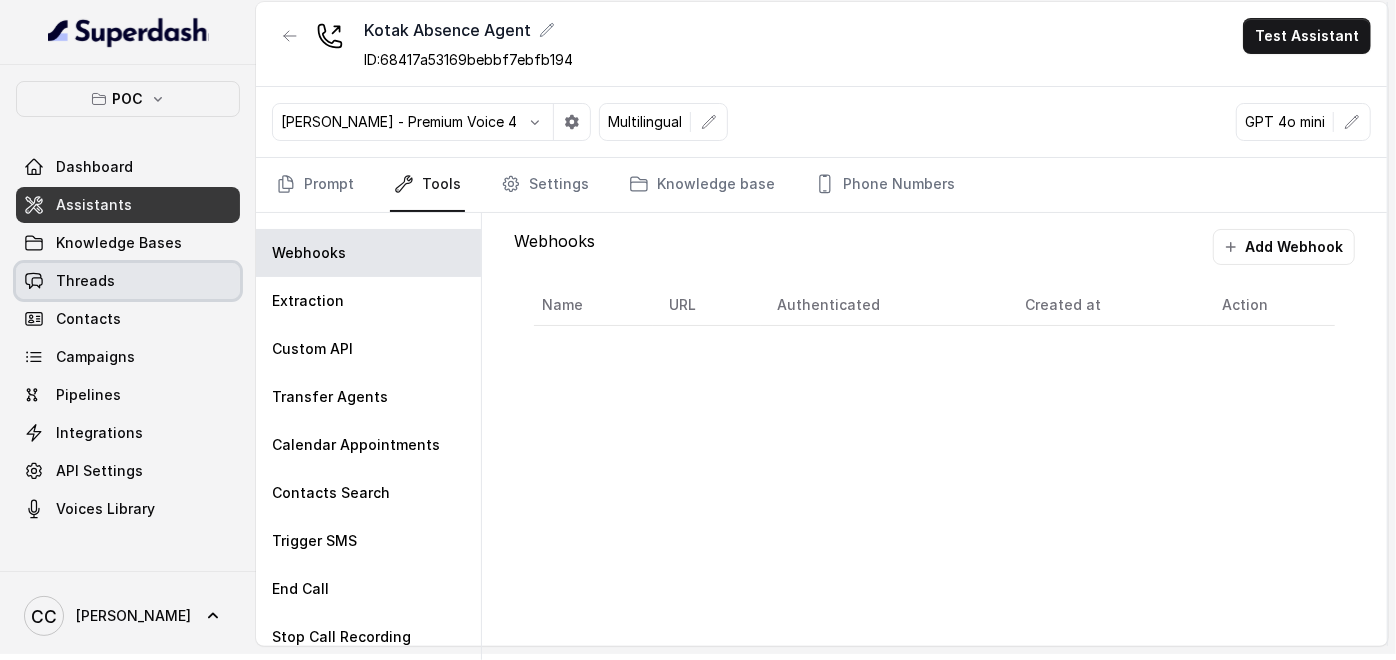 click on "Threads" at bounding box center [85, 281] 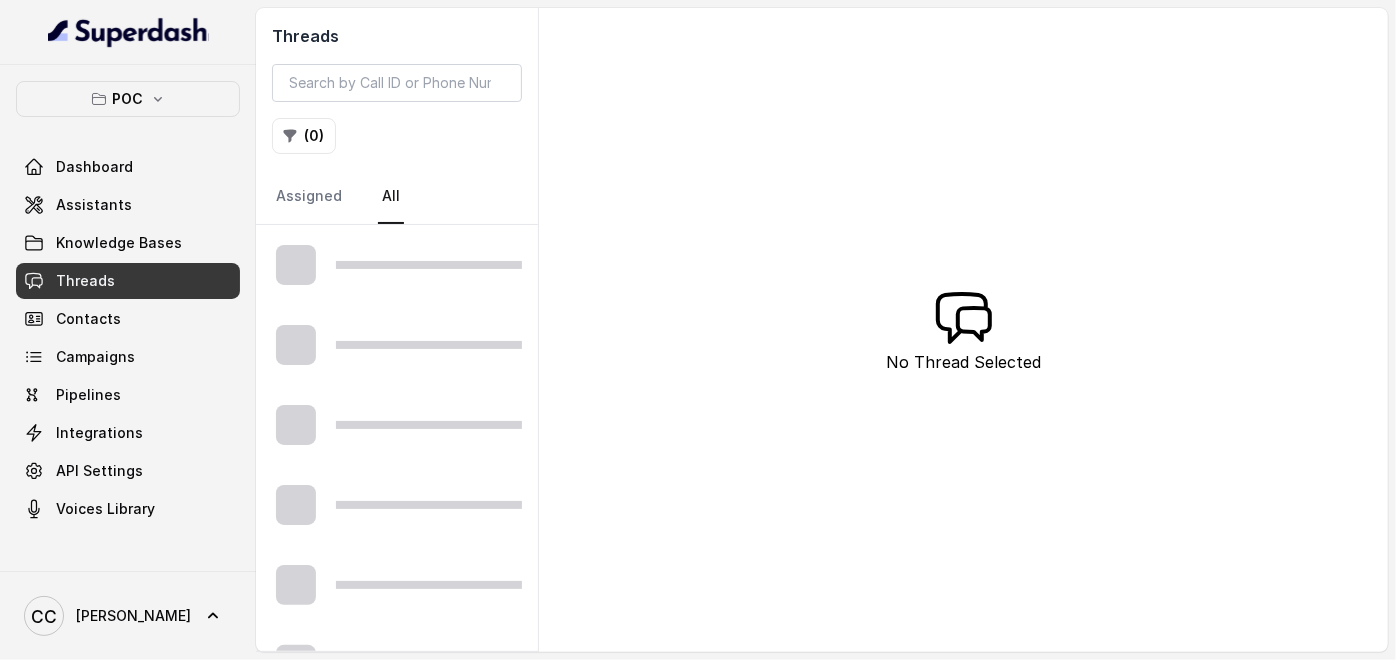 scroll, scrollTop: 0, scrollLeft: 0, axis: both 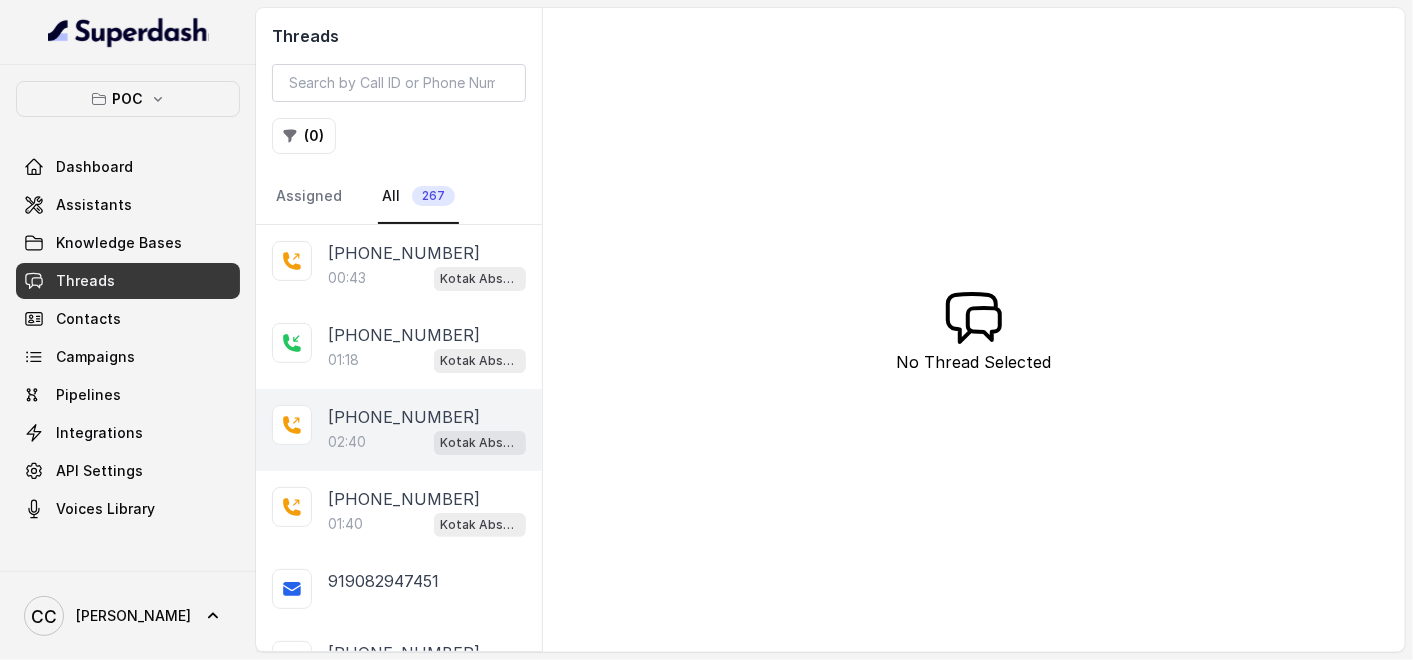 click on "02:40" at bounding box center (347, 442) 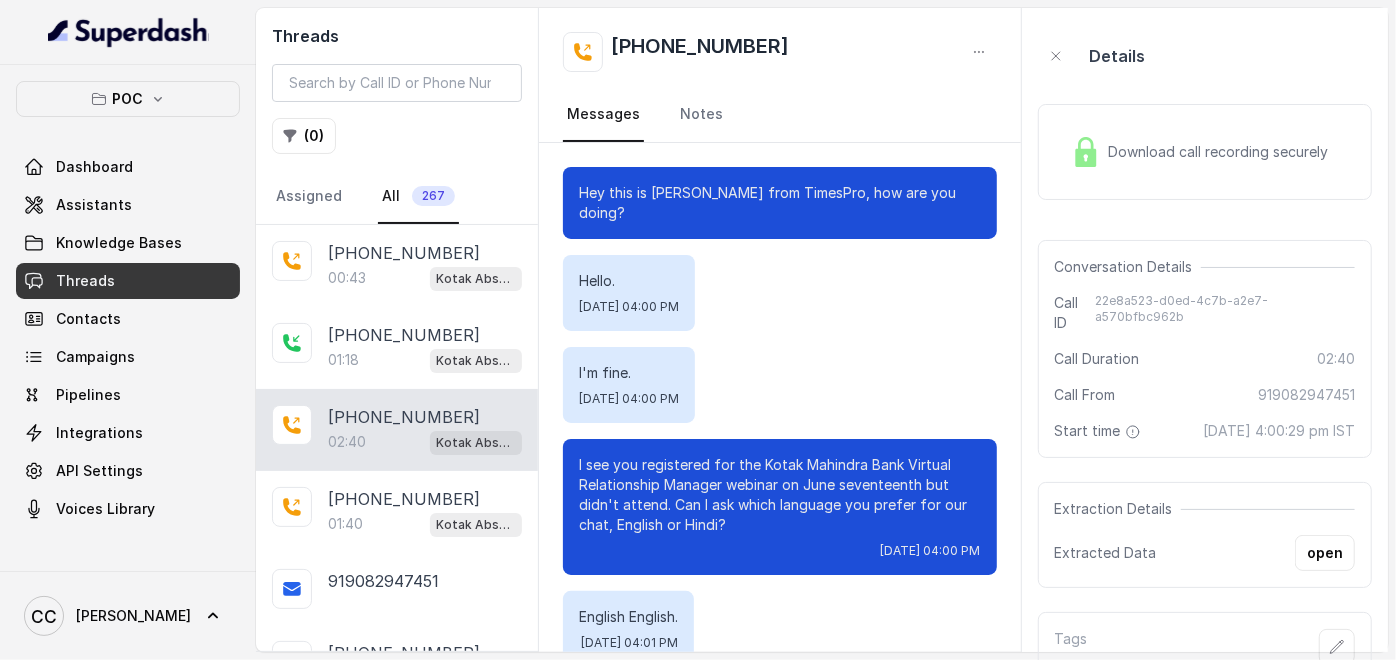 scroll, scrollTop: 2389, scrollLeft: 0, axis: vertical 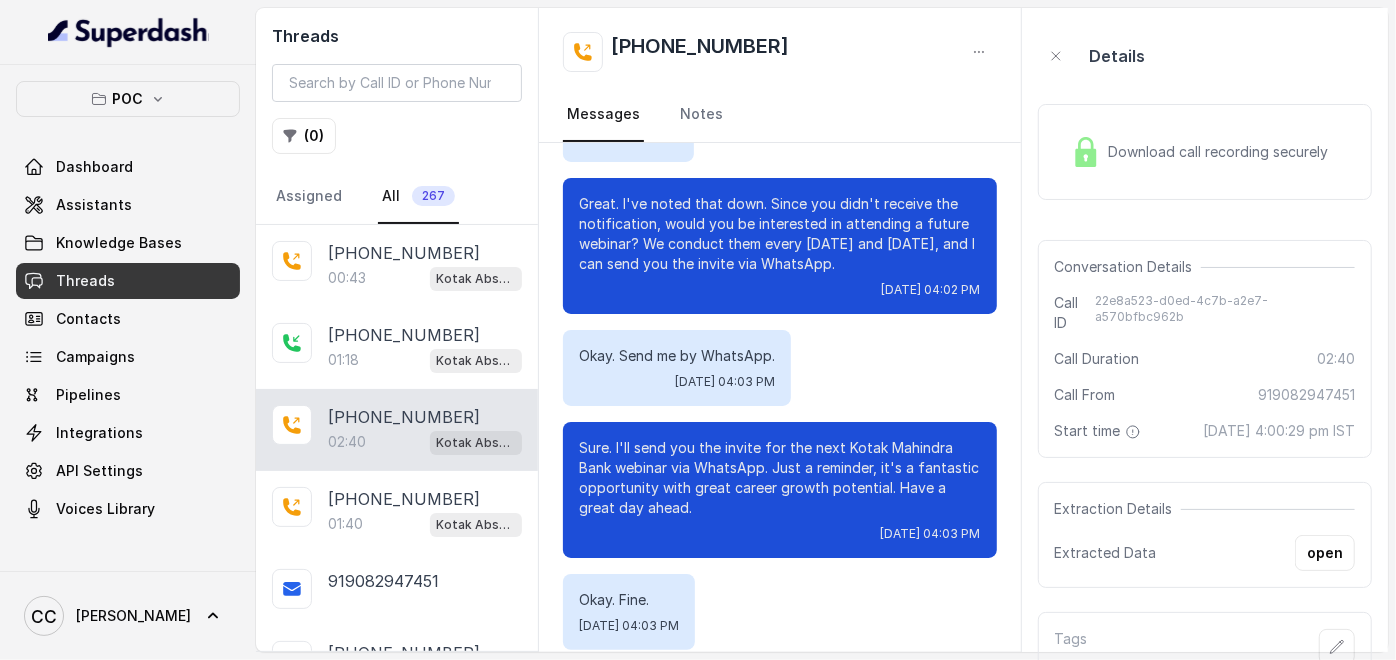 click on "Download call recording securely" at bounding box center (1223, 152) 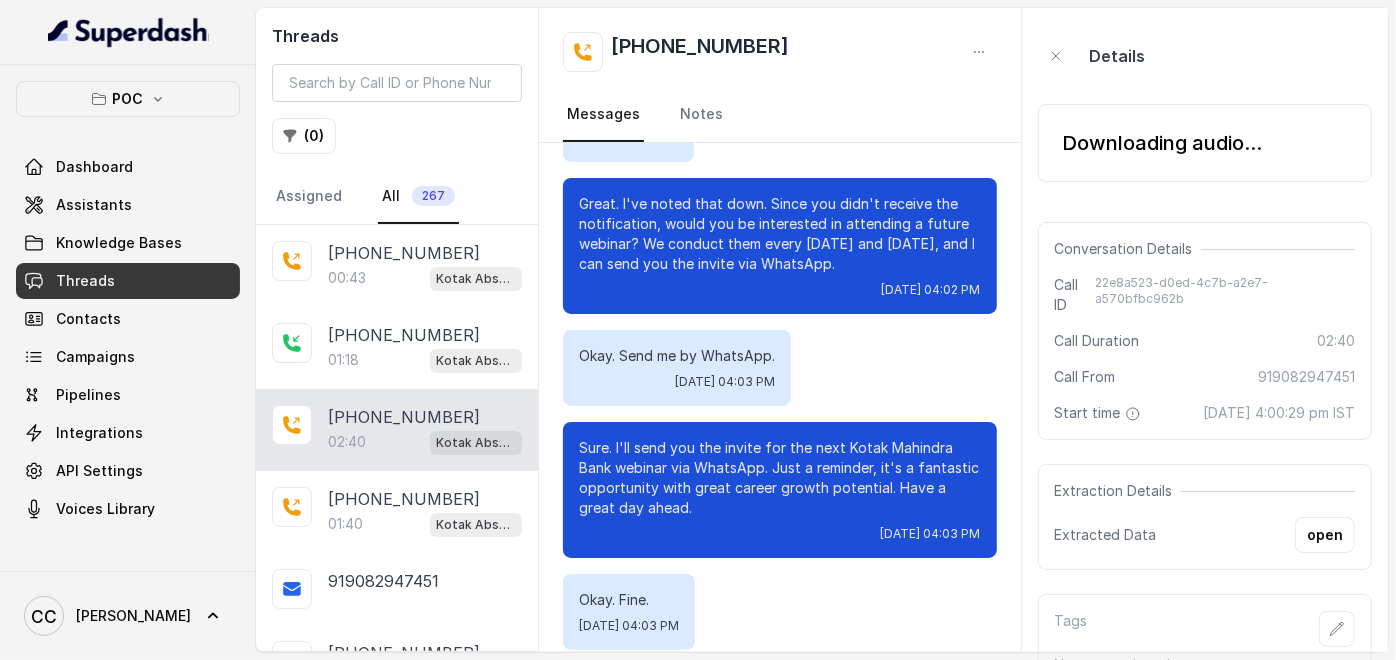 scroll, scrollTop: 2409, scrollLeft: 0, axis: vertical 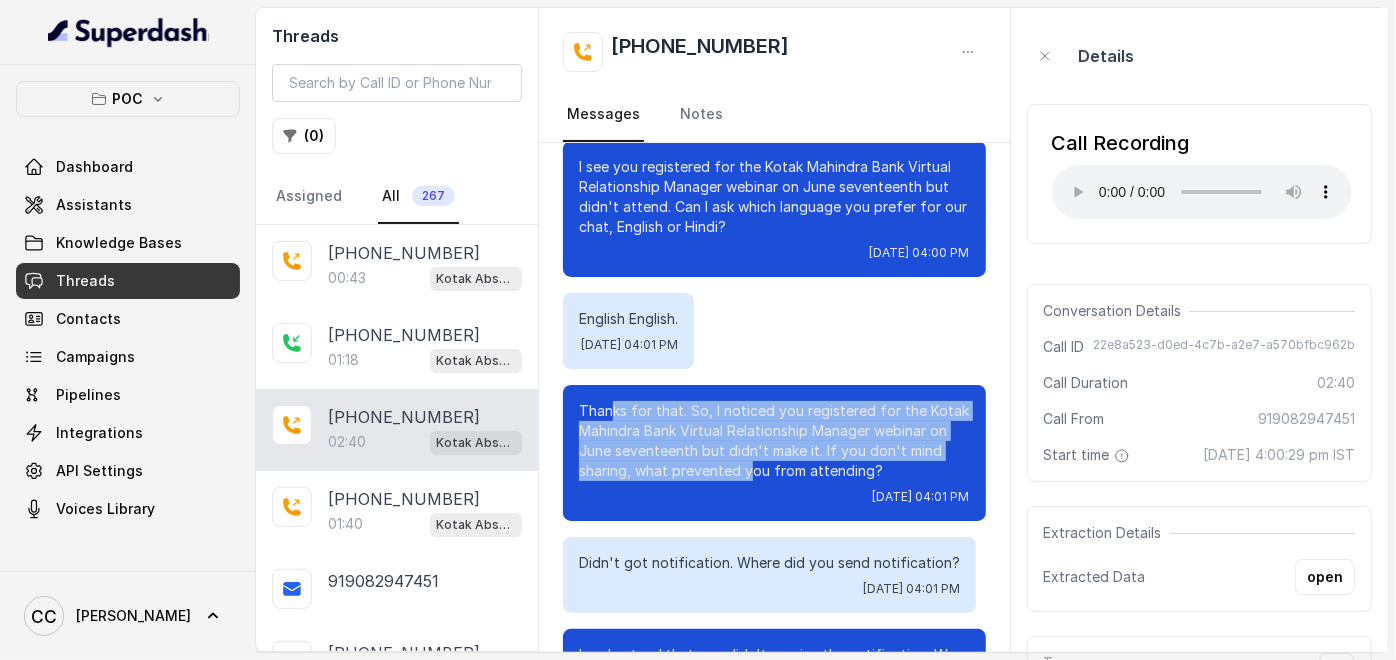 drag, startPoint x: 608, startPoint y: 390, endPoint x: 824, endPoint y: 445, distance: 222.89235 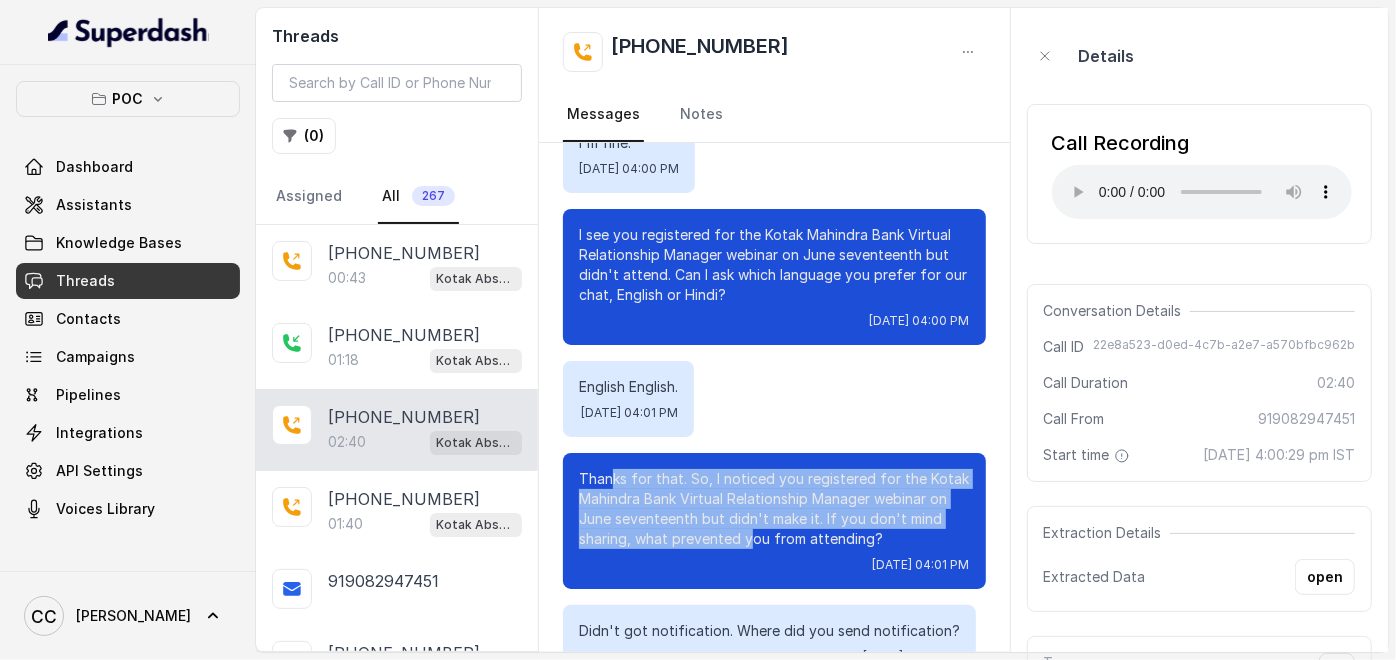 scroll, scrollTop: 187, scrollLeft: 0, axis: vertical 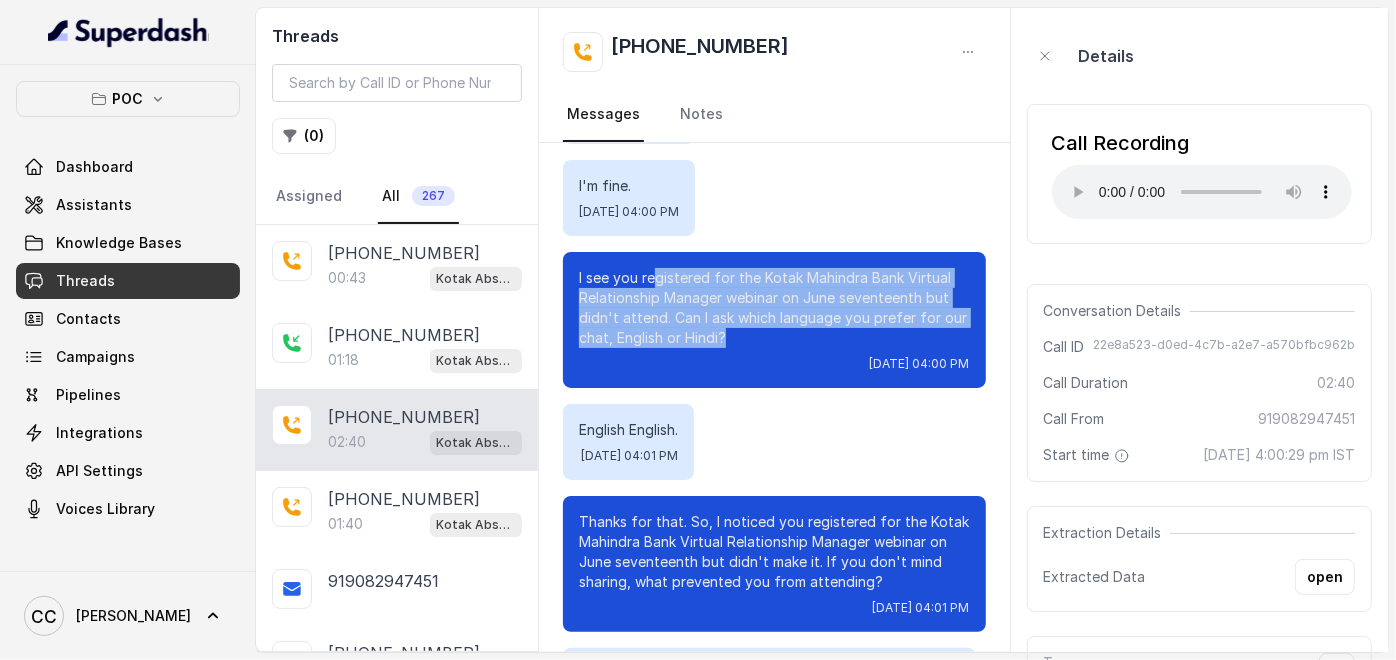 drag, startPoint x: 656, startPoint y: 264, endPoint x: 914, endPoint y: 320, distance: 264.00757 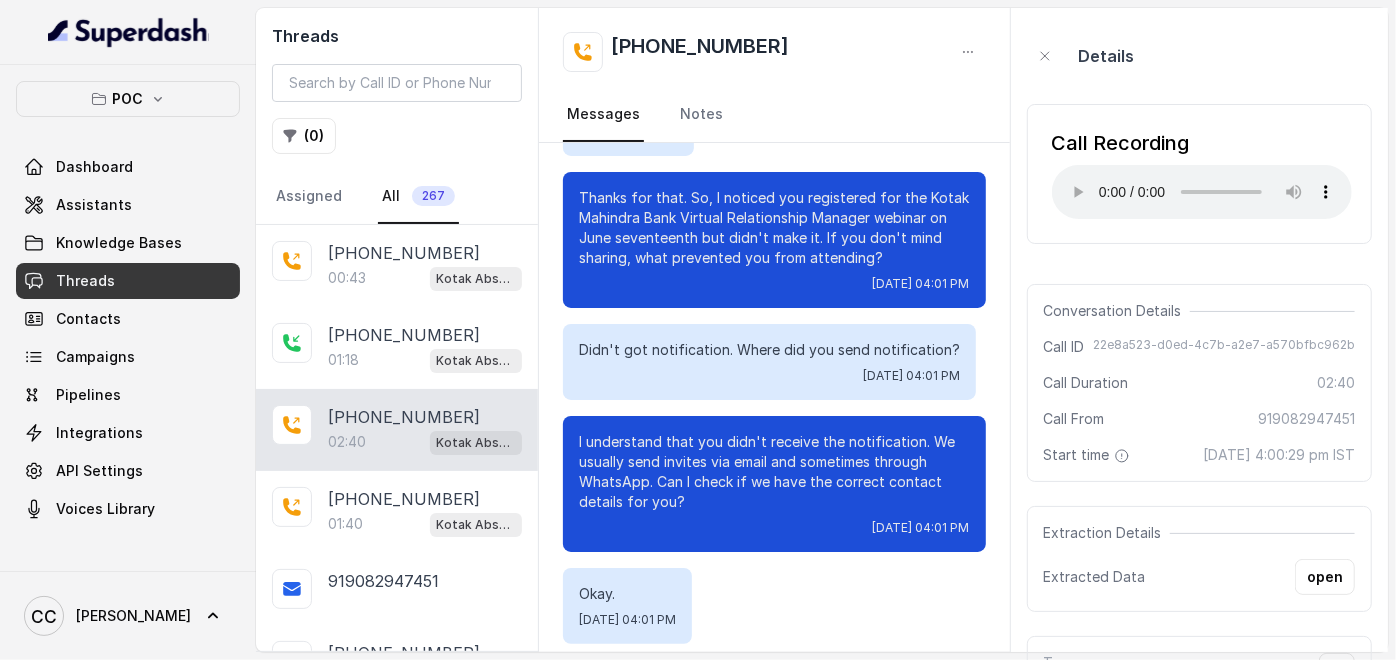 scroll, scrollTop: 520, scrollLeft: 0, axis: vertical 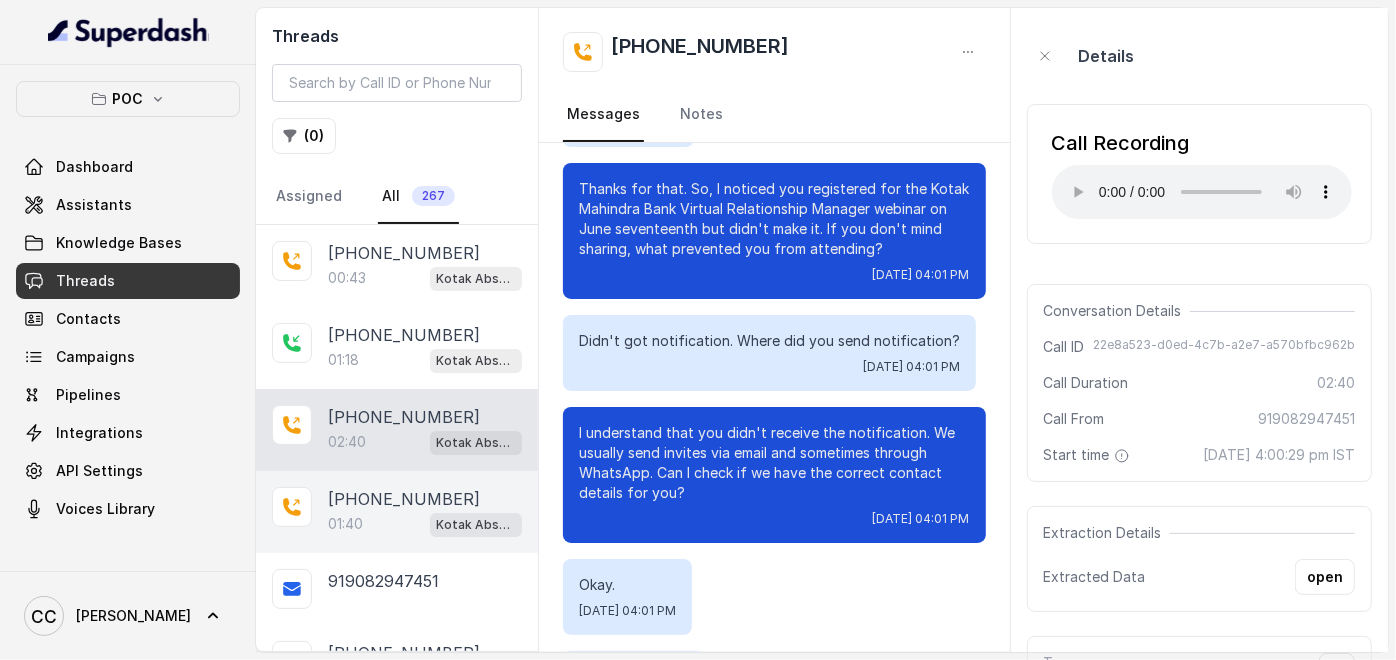 click on "01:40" at bounding box center (345, 524) 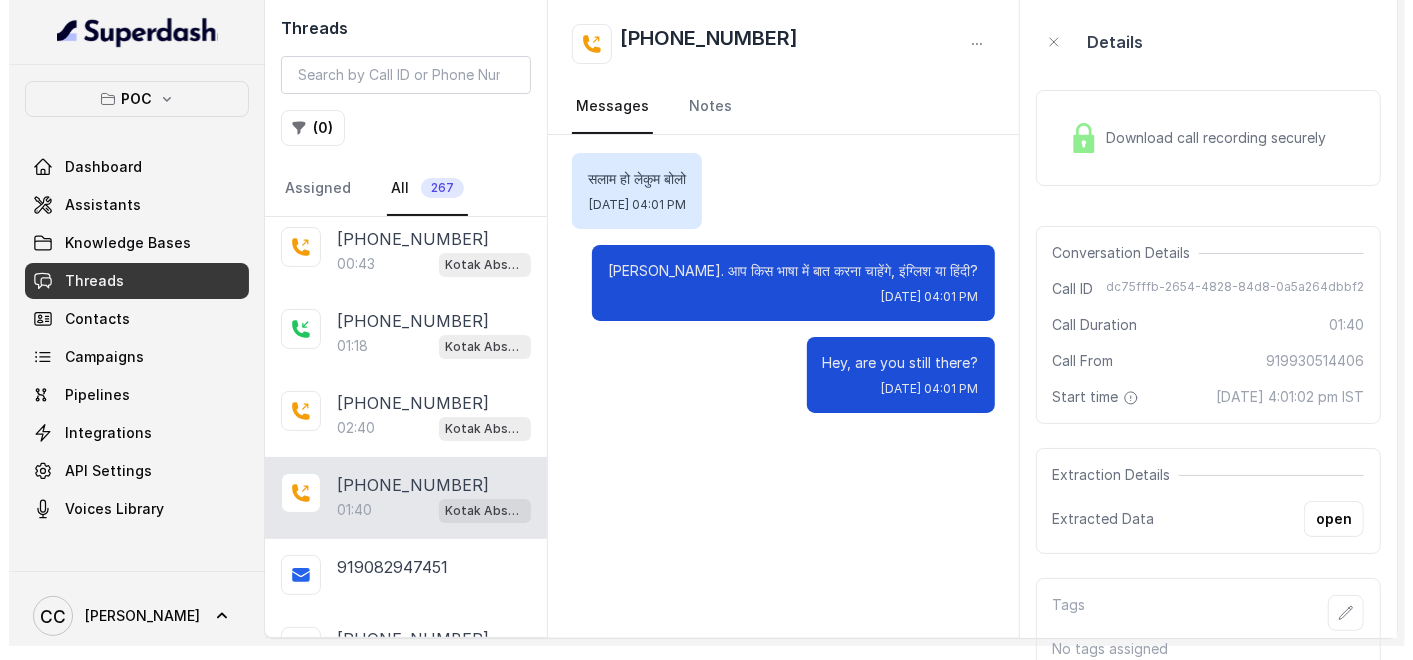 scroll, scrollTop: 0, scrollLeft: 0, axis: both 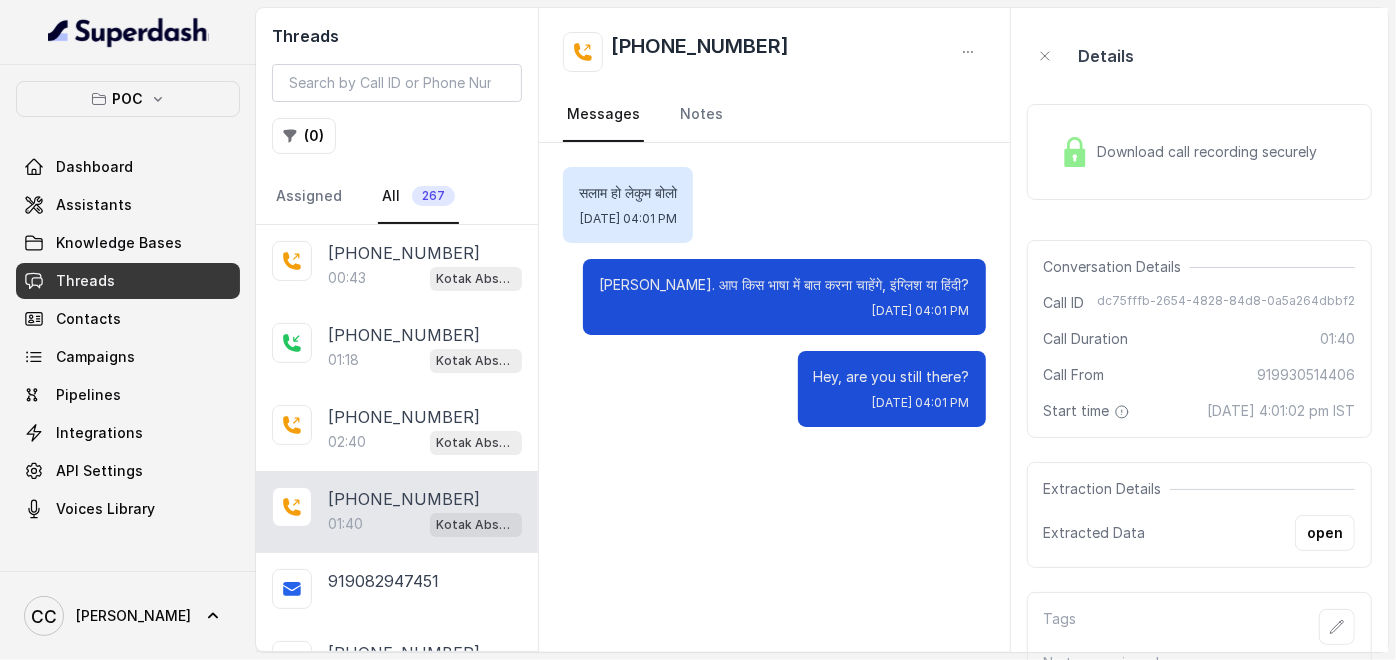 click on "Download call recording securely" at bounding box center [1212, 152] 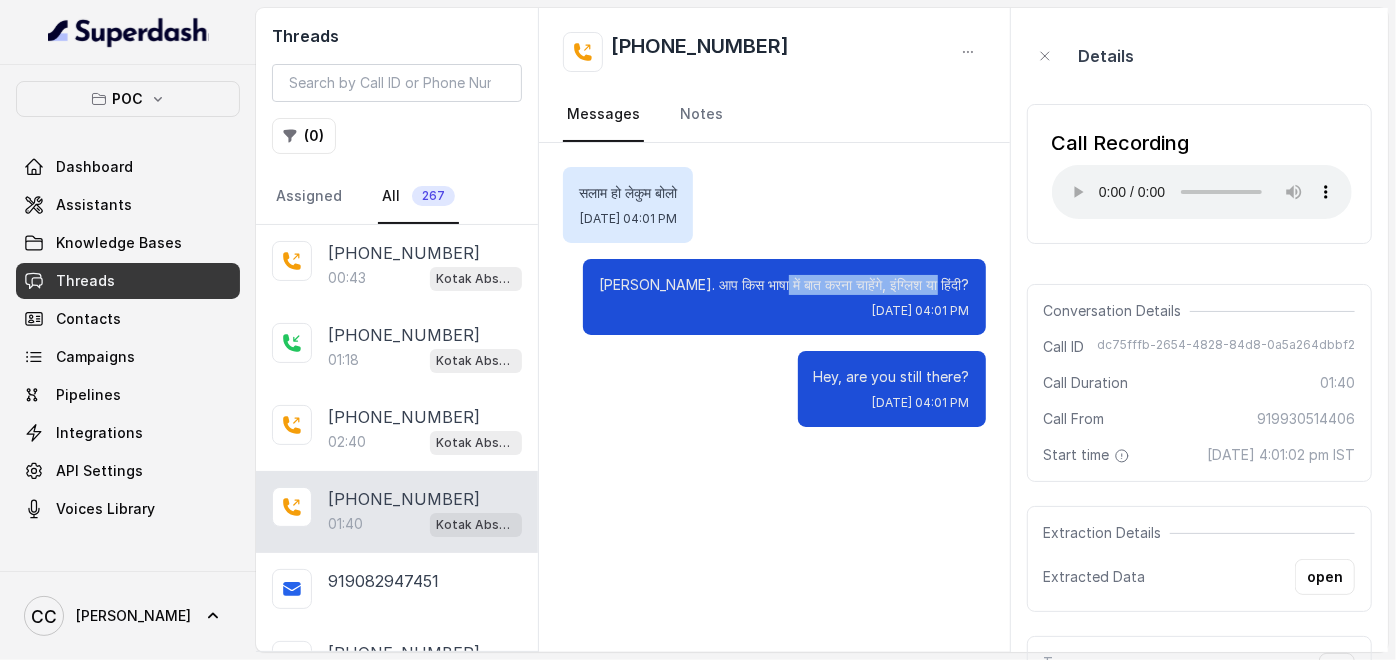 drag, startPoint x: 834, startPoint y: 280, endPoint x: 928, endPoint y: 280, distance: 94 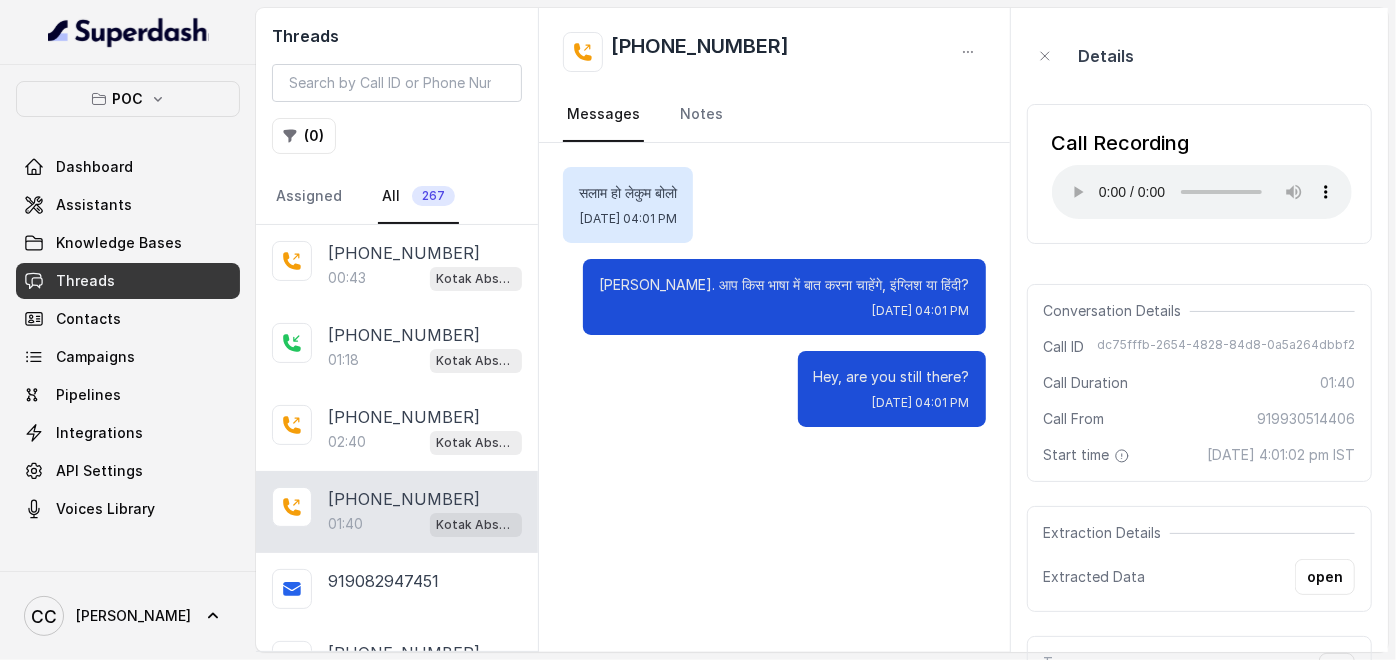 drag, startPoint x: 658, startPoint y: 309, endPoint x: 741, endPoint y: 342, distance: 89.31965 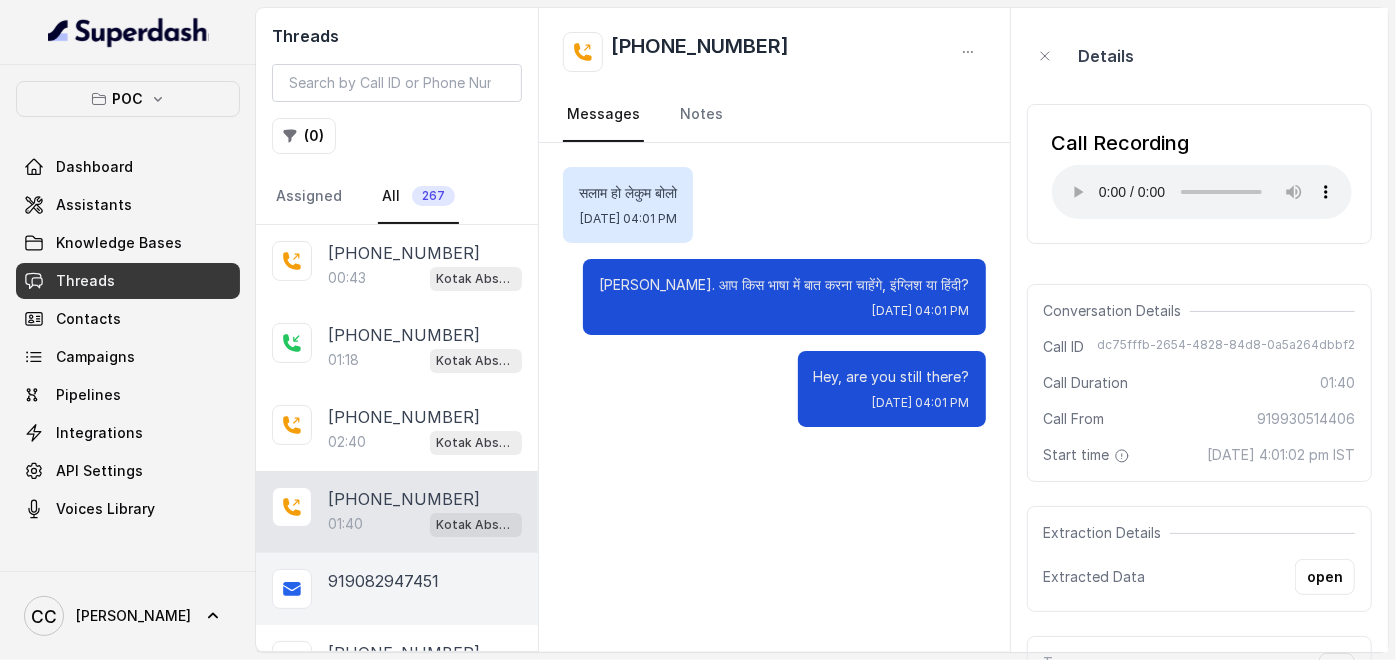 click on "919082947451" at bounding box center [397, 589] 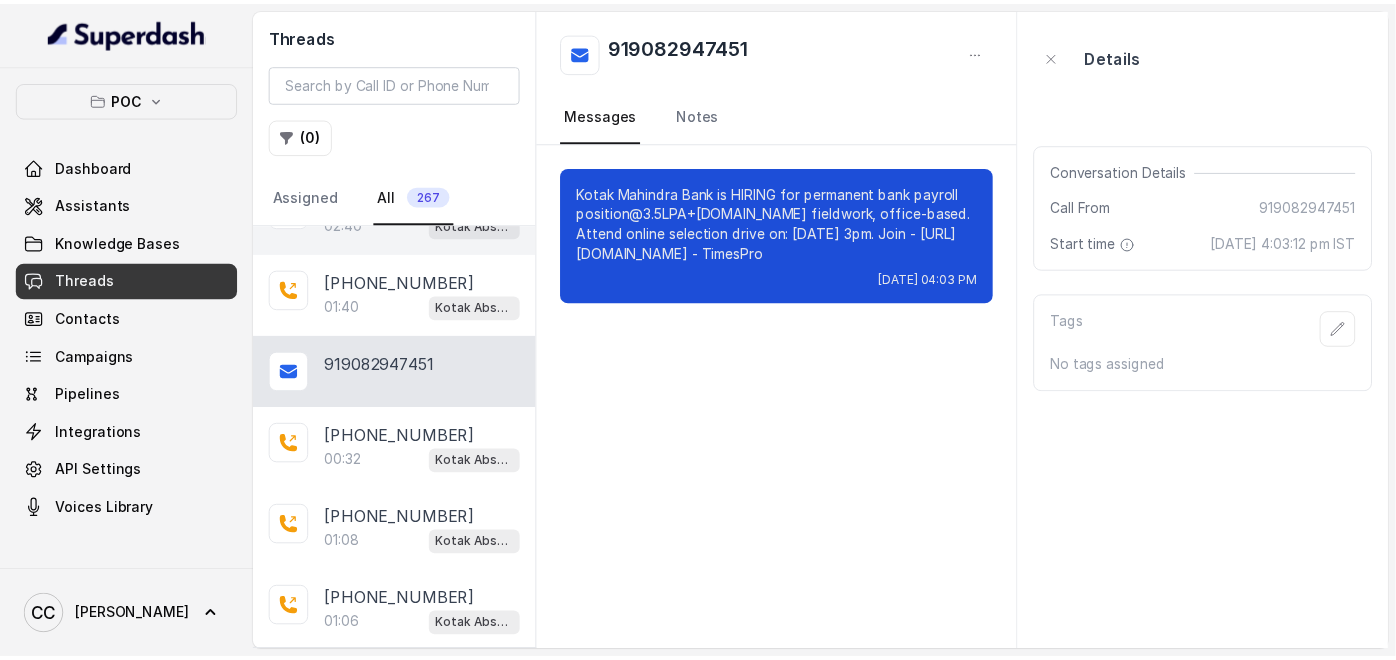 scroll, scrollTop: 222, scrollLeft: 0, axis: vertical 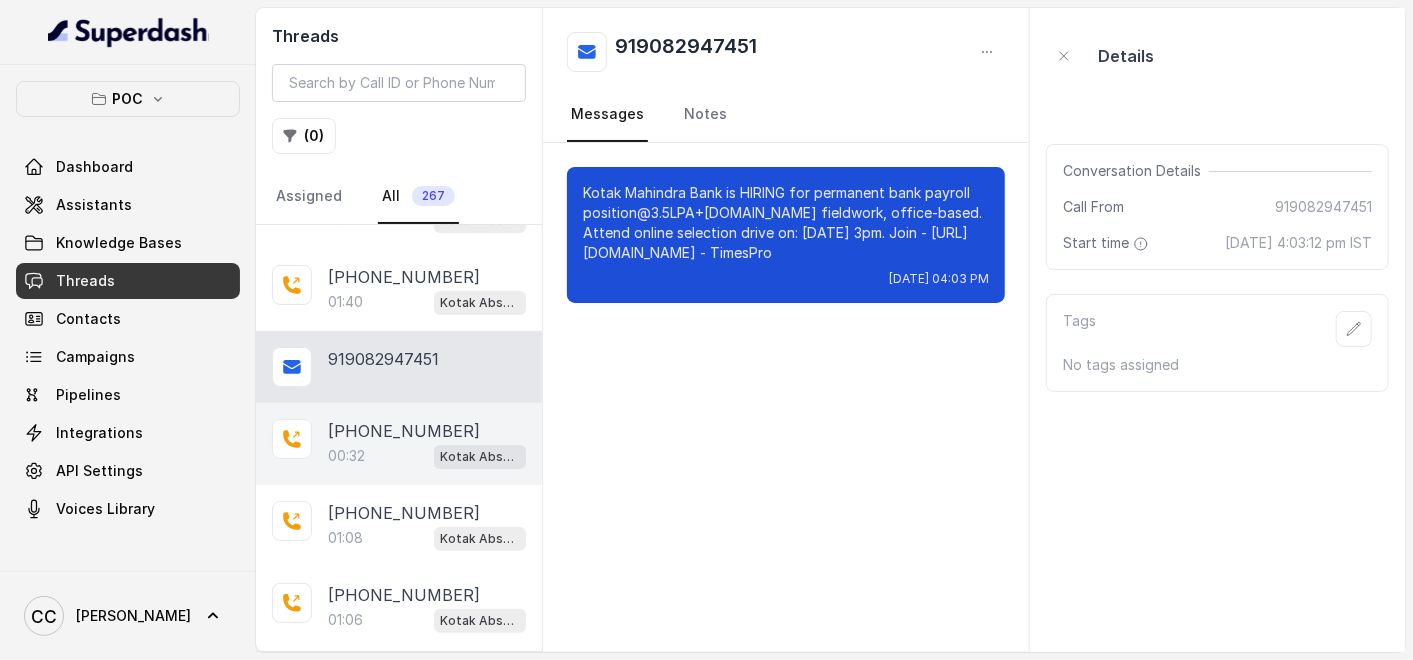 click on "[PHONE_NUMBER]" at bounding box center (404, 431) 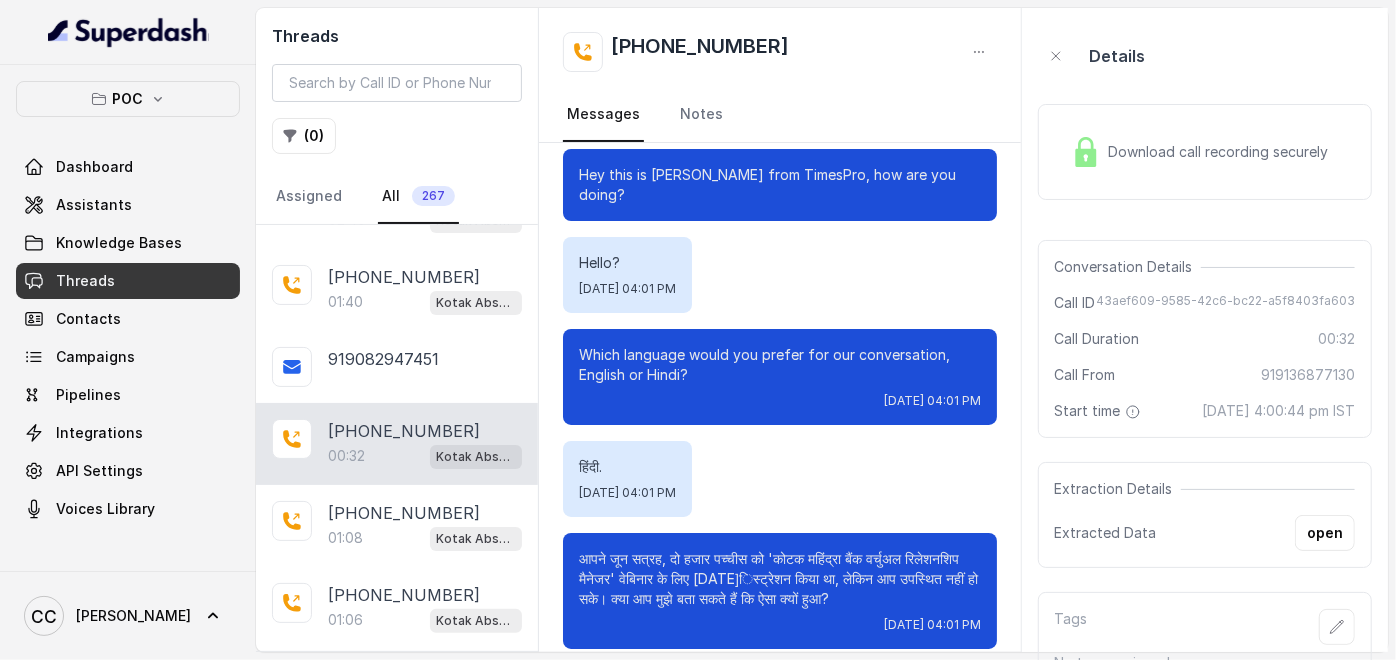 scroll, scrollTop: 0, scrollLeft: 0, axis: both 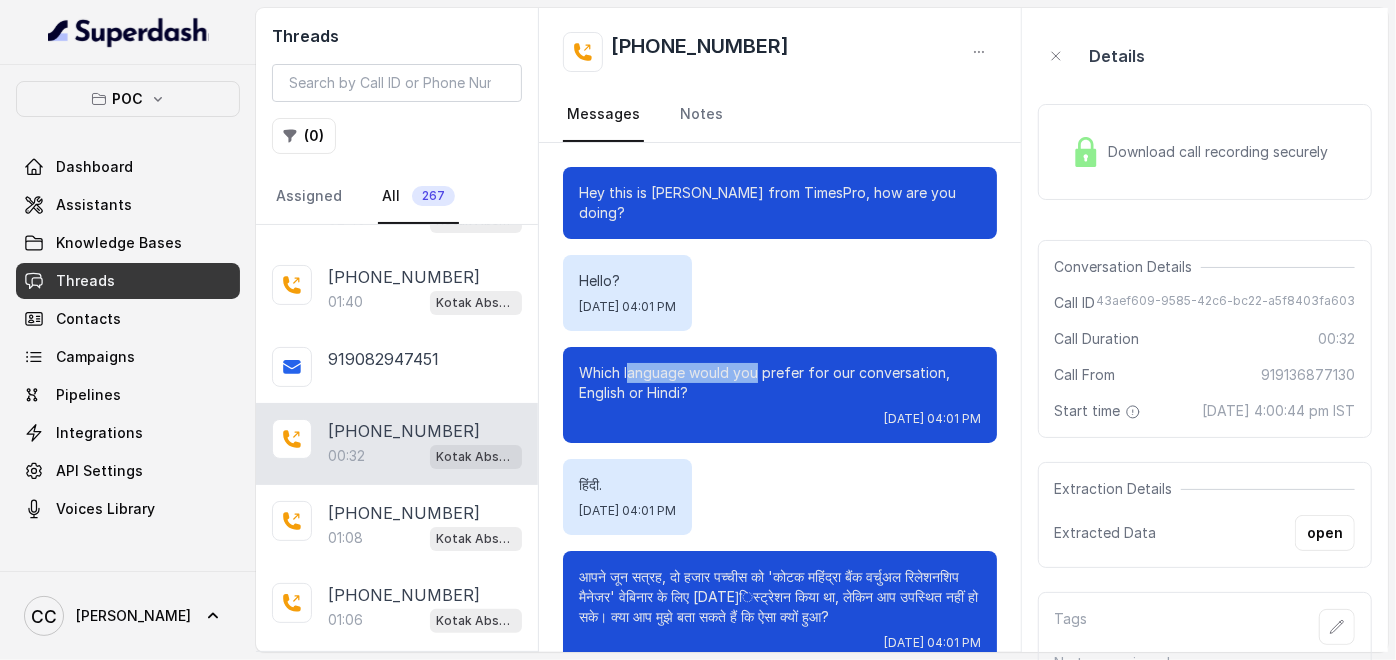 drag, startPoint x: 745, startPoint y: 359, endPoint x: 757, endPoint y: 360, distance: 12.0415945 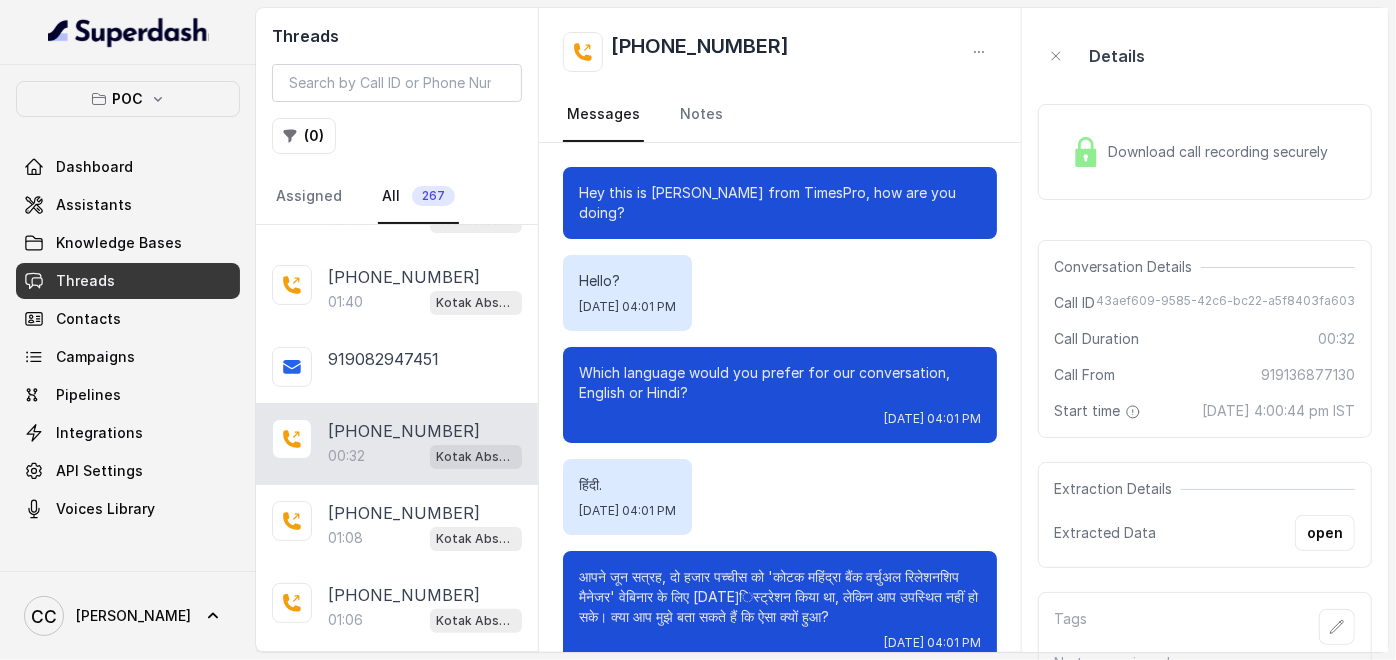 click on "Which language would you prefer for our conversation, English or Hindi?" at bounding box center (780, 383) 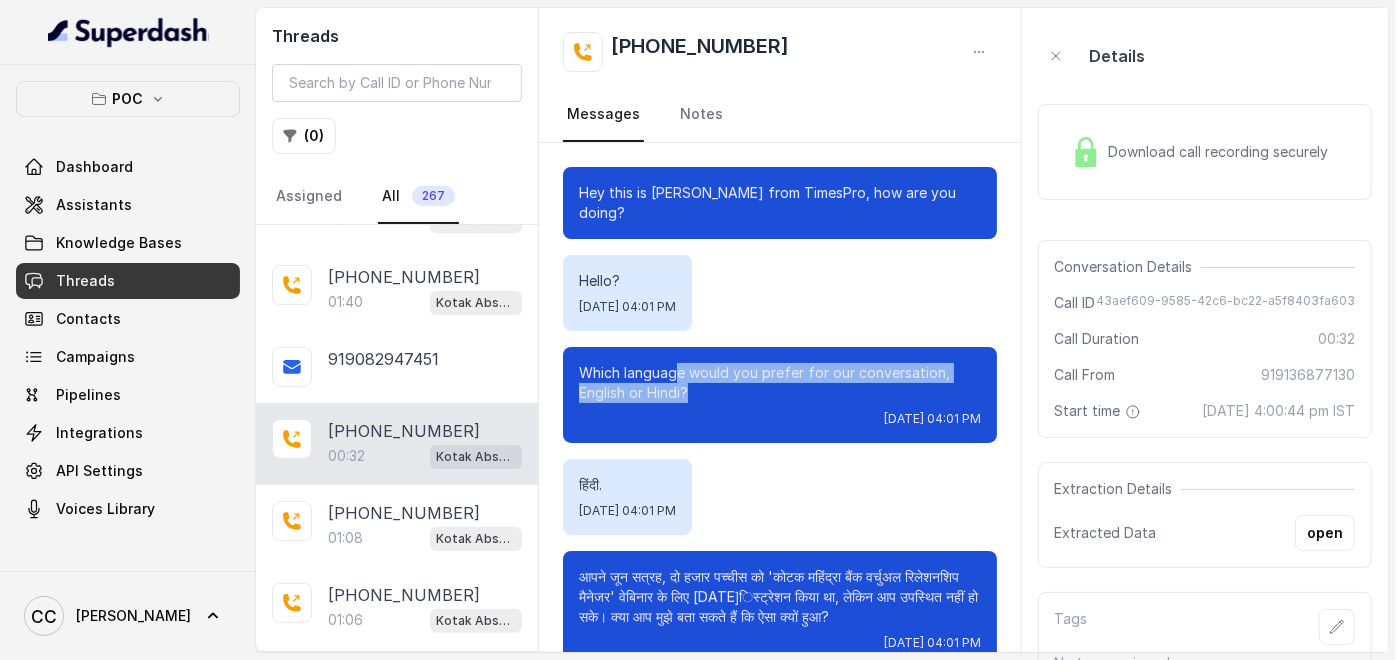 drag, startPoint x: 674, startPoint y: 347, endPoint x: 804, endPoint y: 365, distance: 131.24023 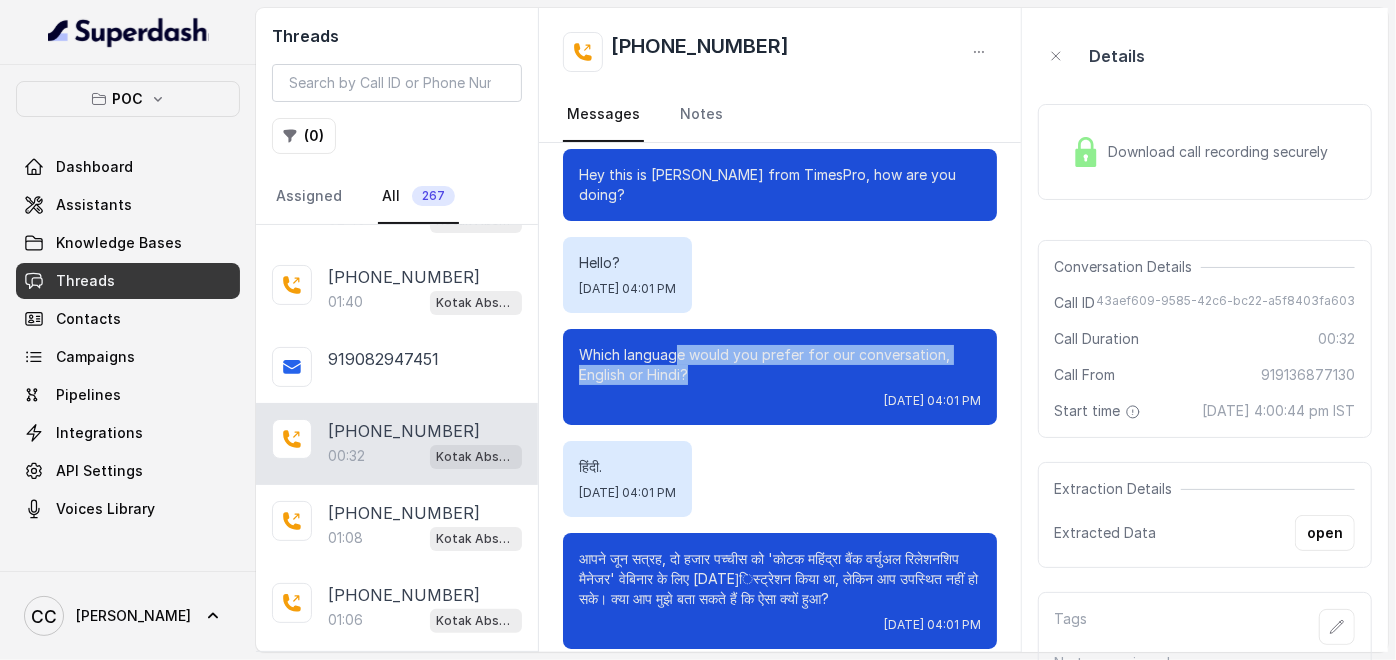 scroll, scrollTop: 46, scrollLeft: 0, axis: vertical 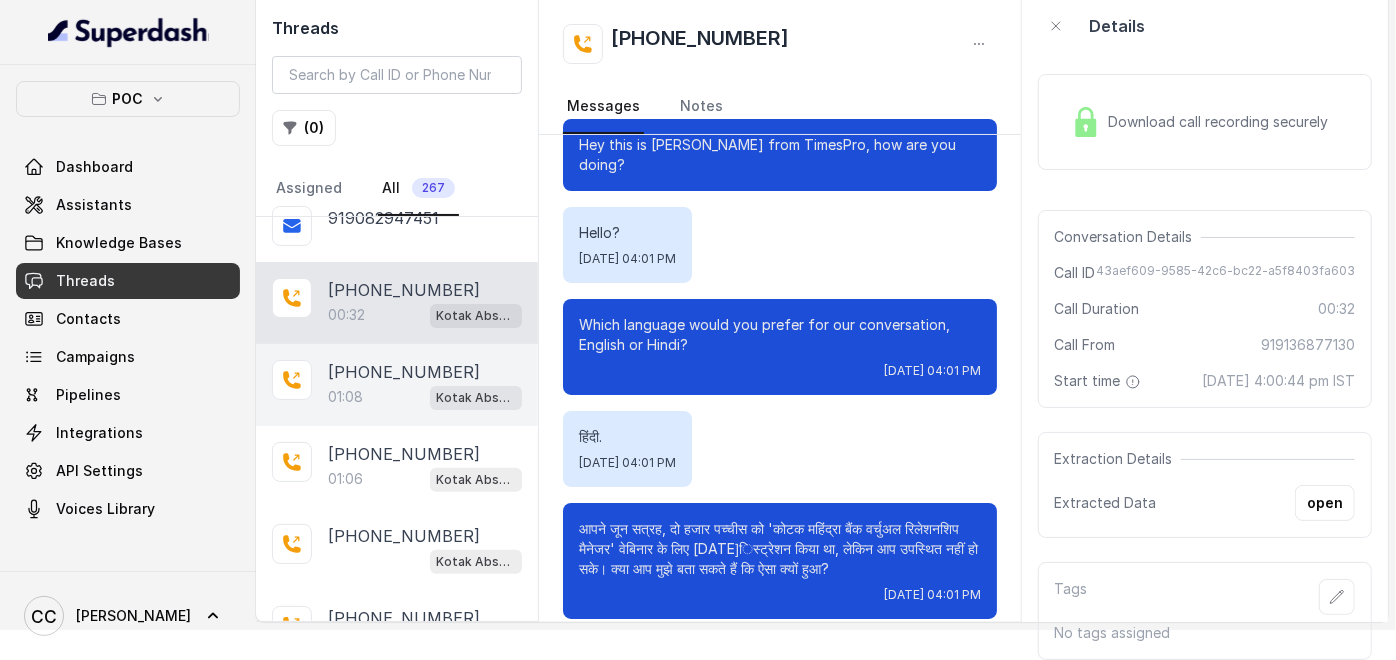 click on "01:08 Kotak Absence Agent" at bounding box center [425, 397] 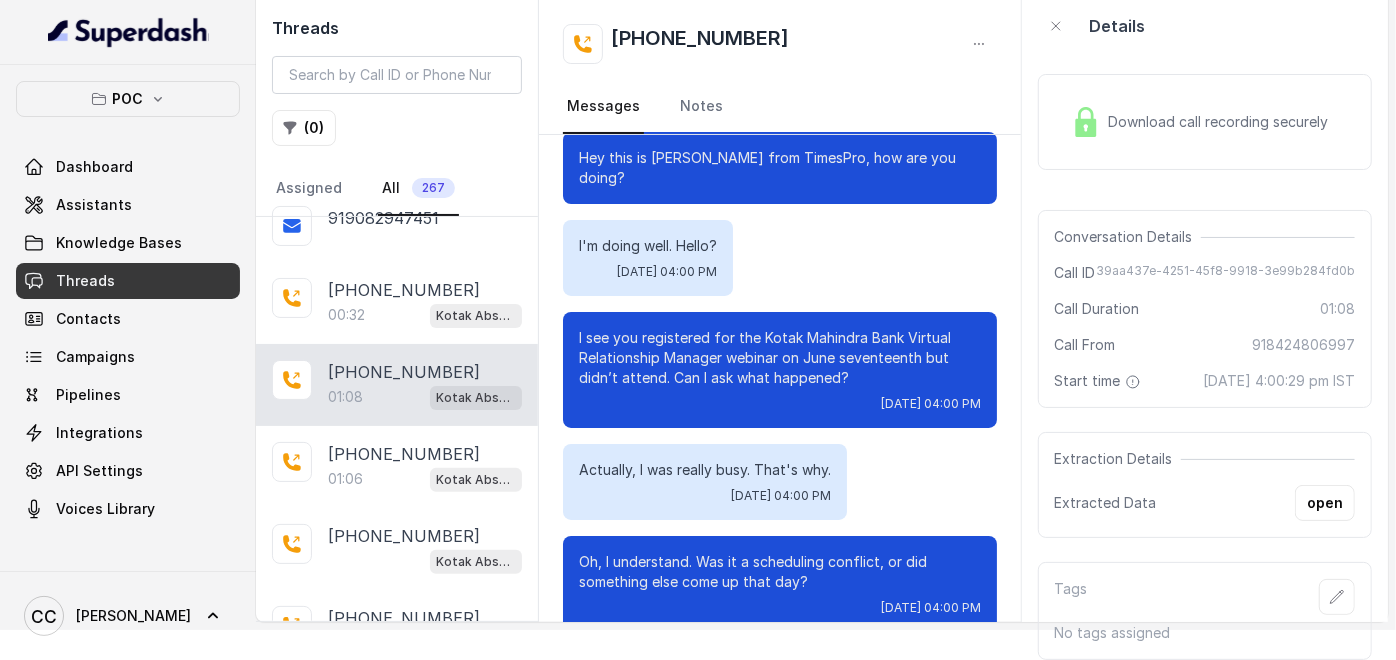 scroll, scrollTop: 0, scrollLeft: 0, axis: both 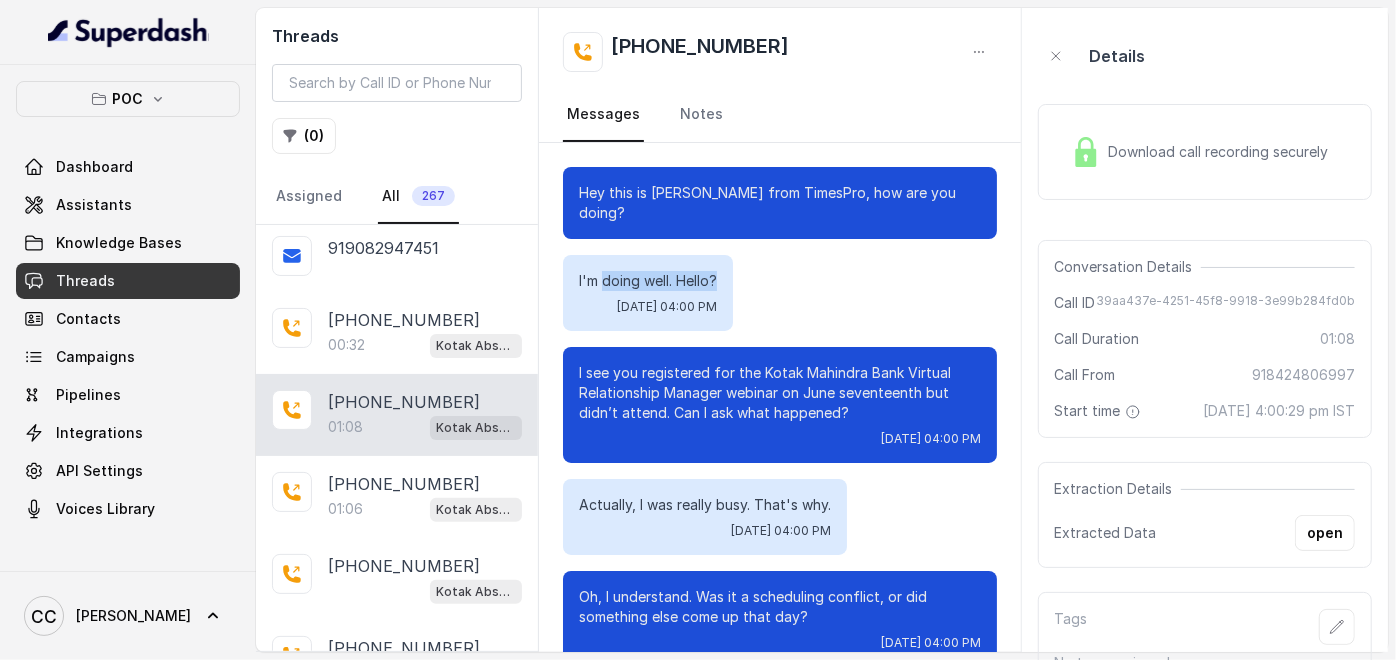 drag, startPoint x: 614, startPoint y: 258, endPoint x: 728, endPoint y: 268, distance: 114.43776 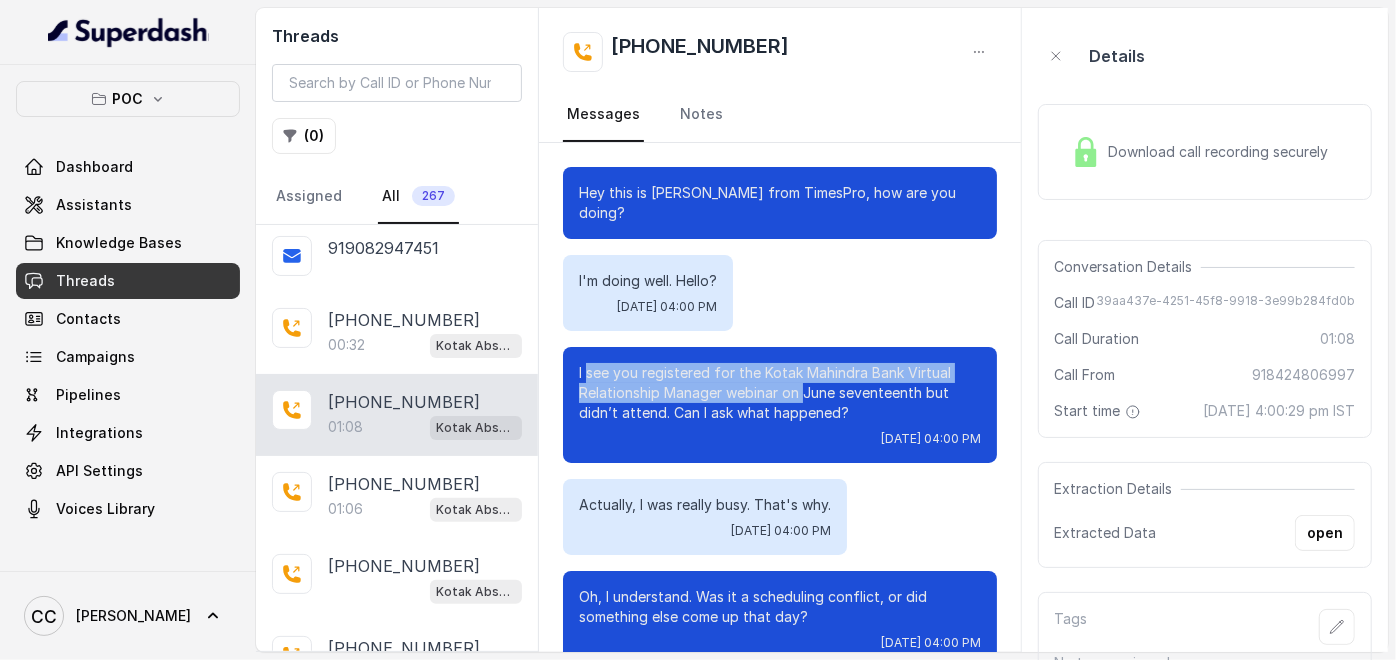 drag, startPoint x: 728, startPoint y: 268, endPoint x: 826, endPoint y: 362, distance: 135.79396 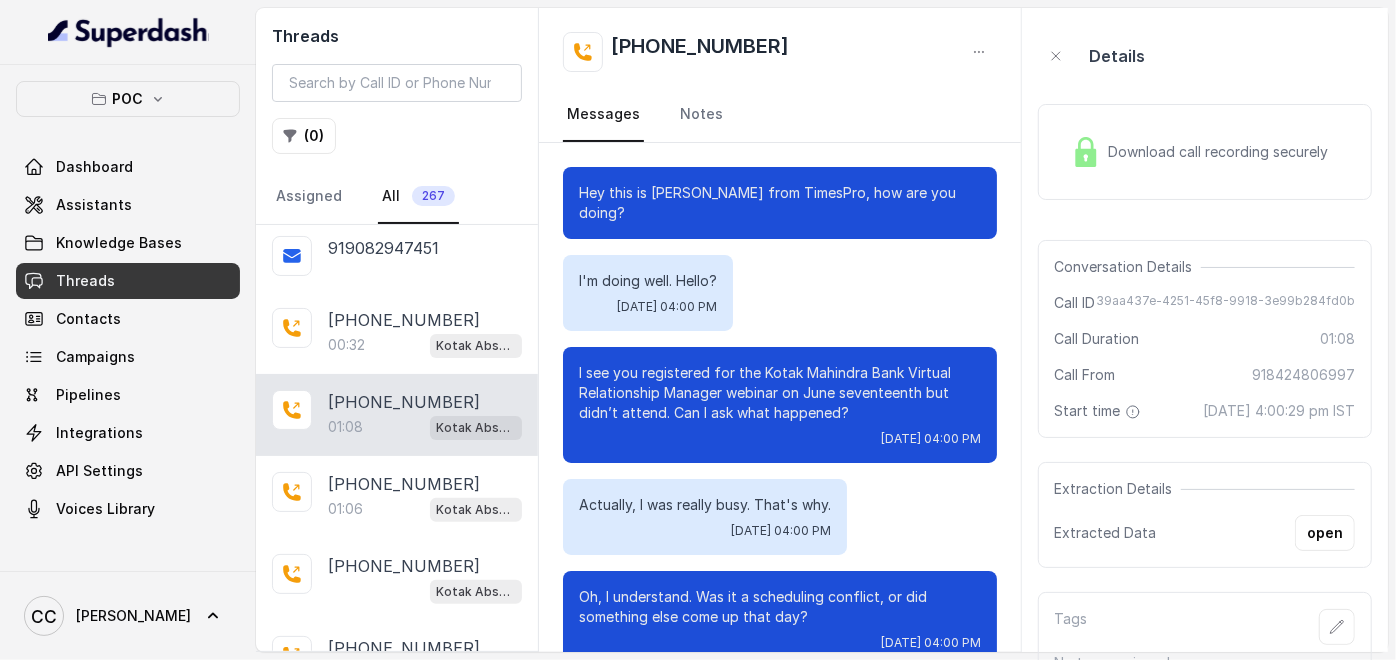 drag, startPoint x: 826, startPoint y: 362, endPoint x: 932, endPoint y: 362, distance: 106 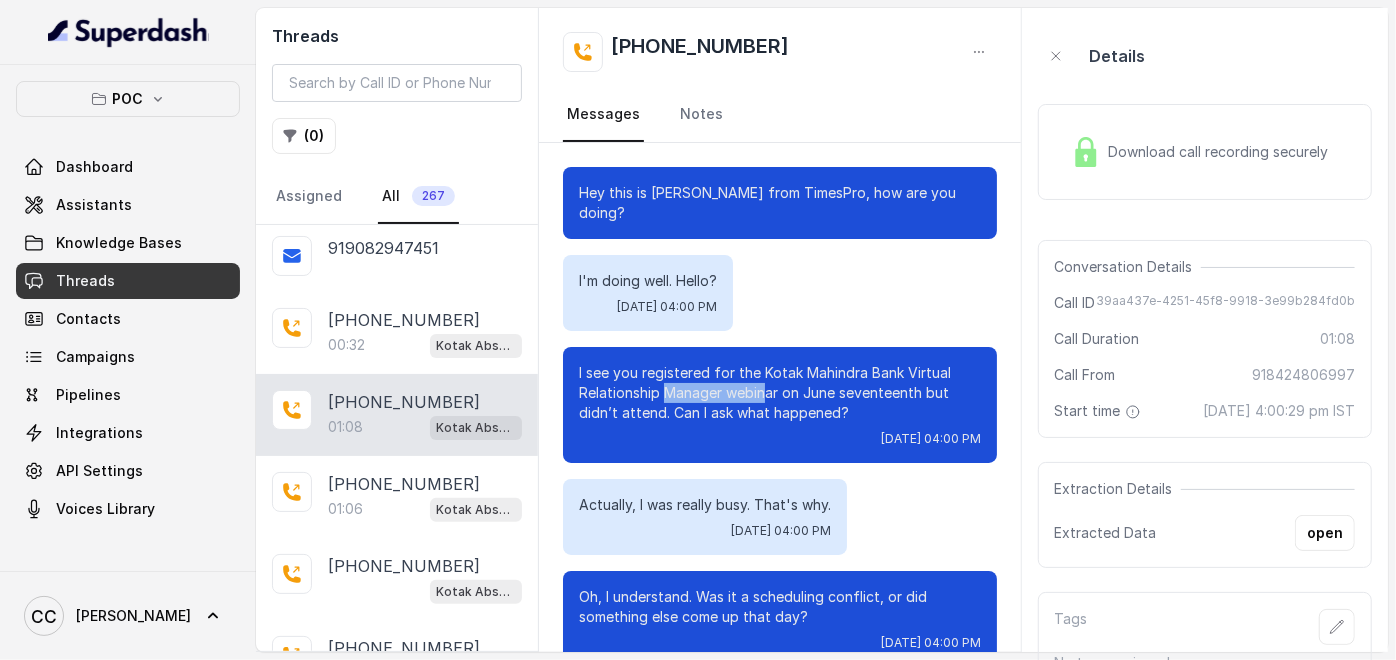 drag, startPoint x: 719, startPoint y: 371, endPoint x: 762, endPoint y: 377, distance: 43.416588 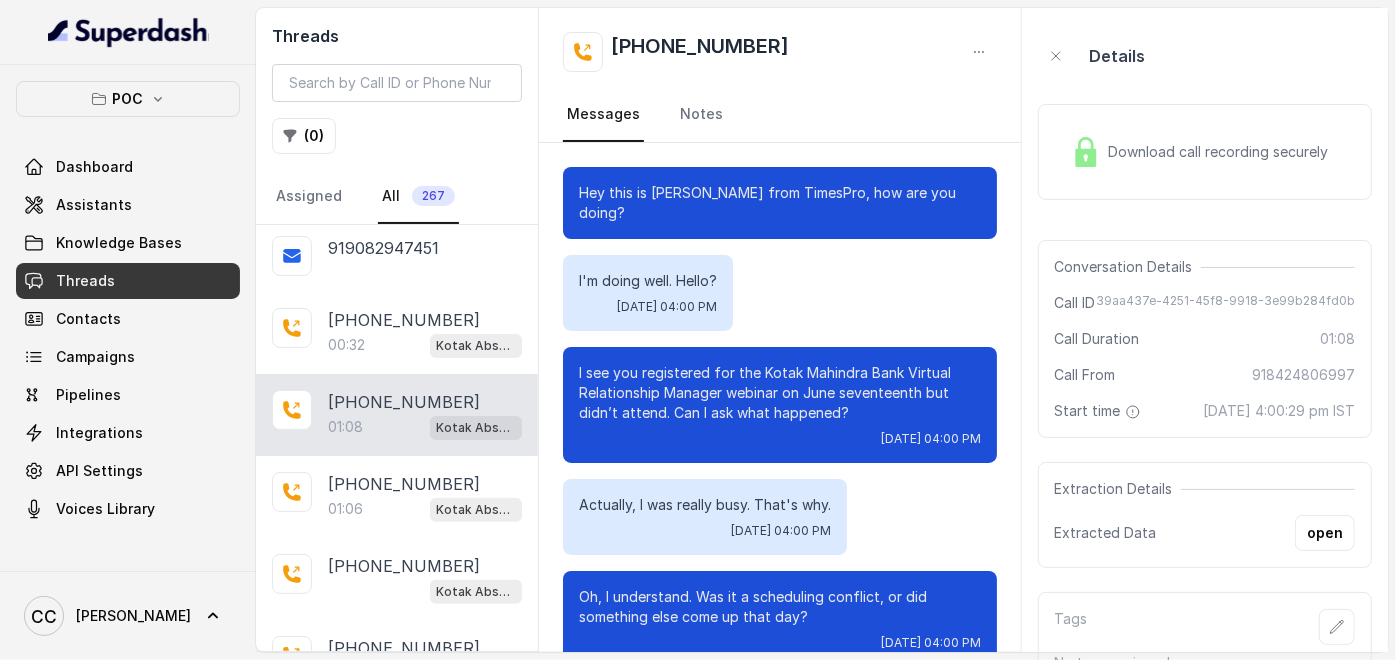 drag, startPoint x: 762, startPoint y: 377, endPoint x: 944, endPoint y: 379, distance: 182.01099 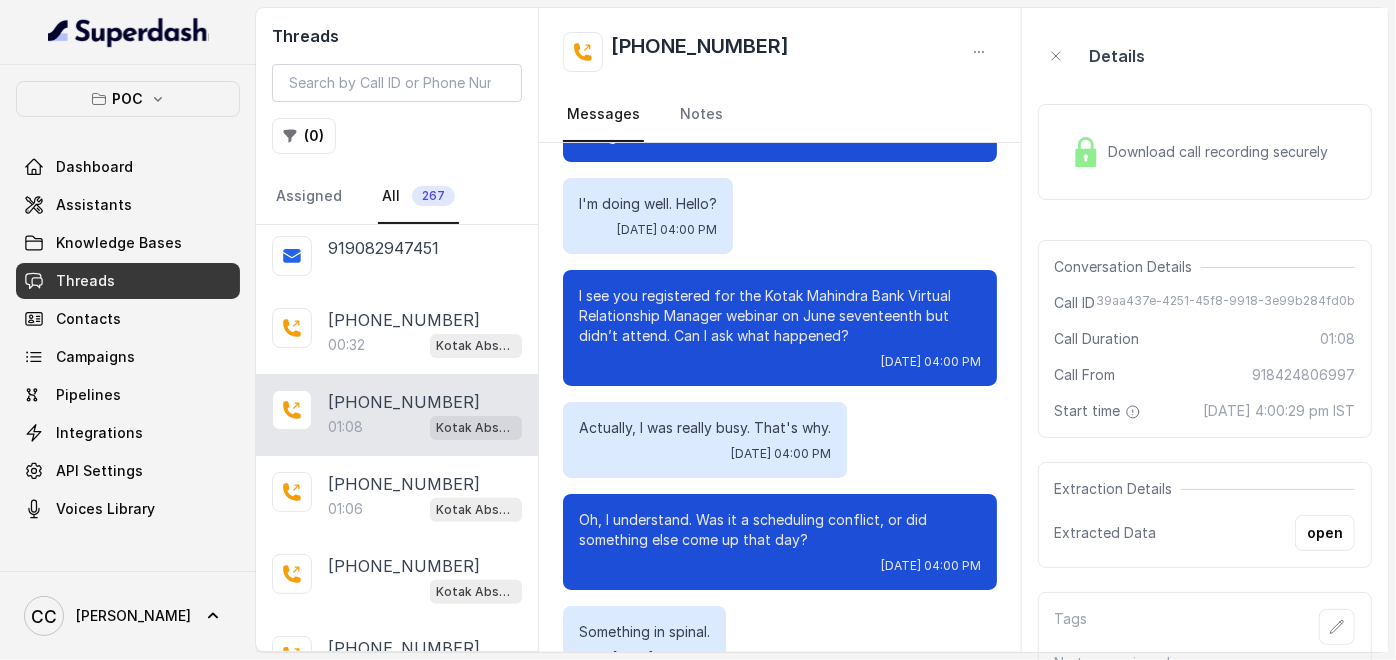 scroll, scrollTop: 111, scrollLeft: 0, axis: vertical 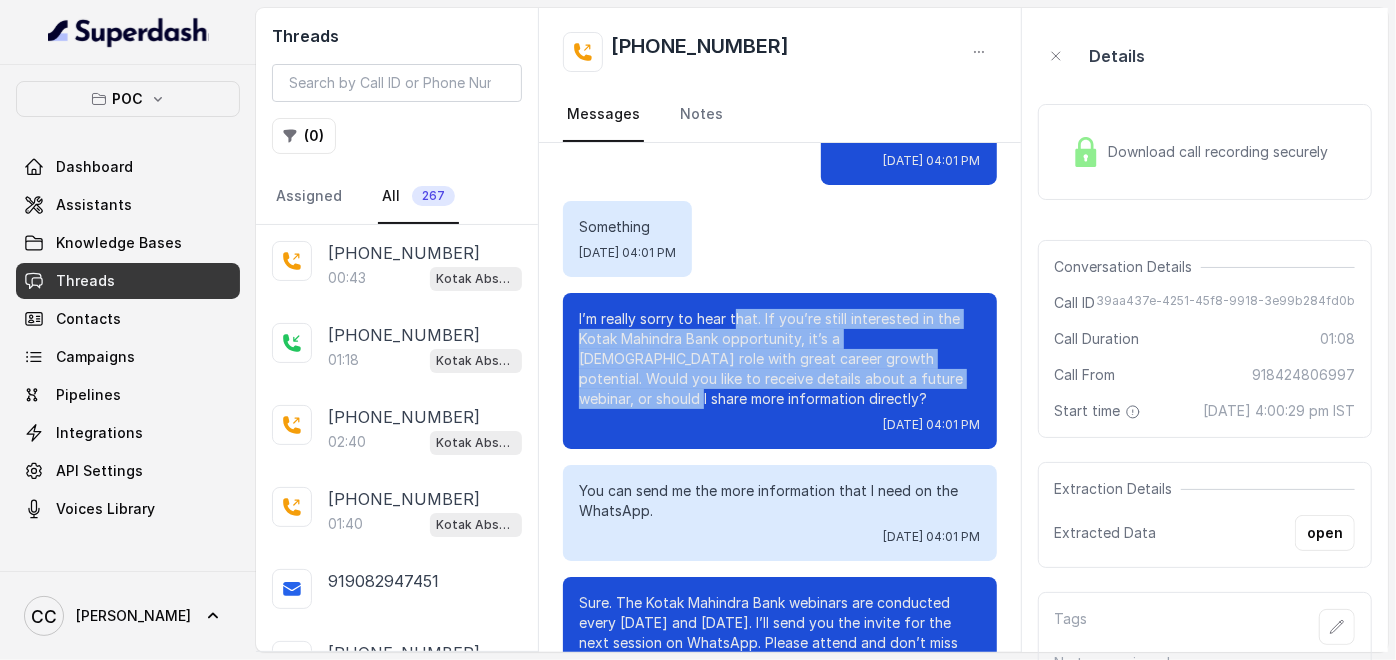 drag, startPoint x: 739, startPoint y: 278, endPoint x: 906, endPoint y: 355, distance: 183.89671 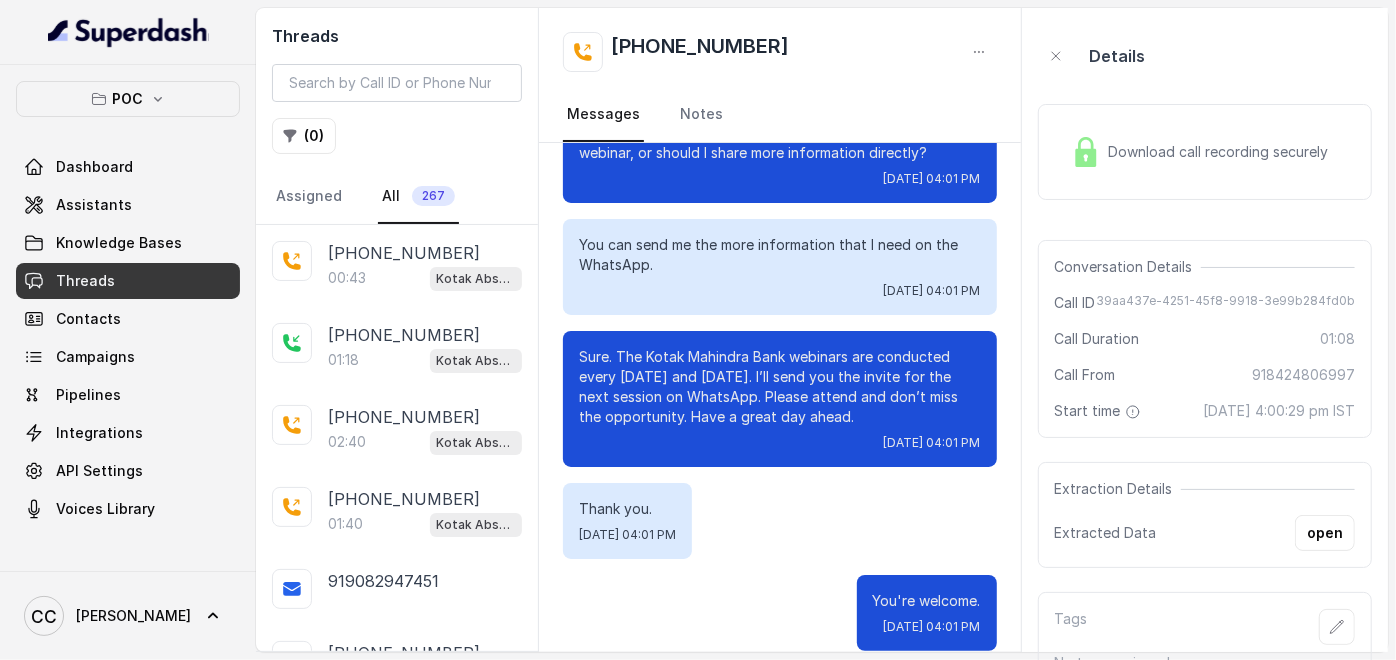 scroll, scrollTop: 914, scrollLeft: 0, axis: vertical 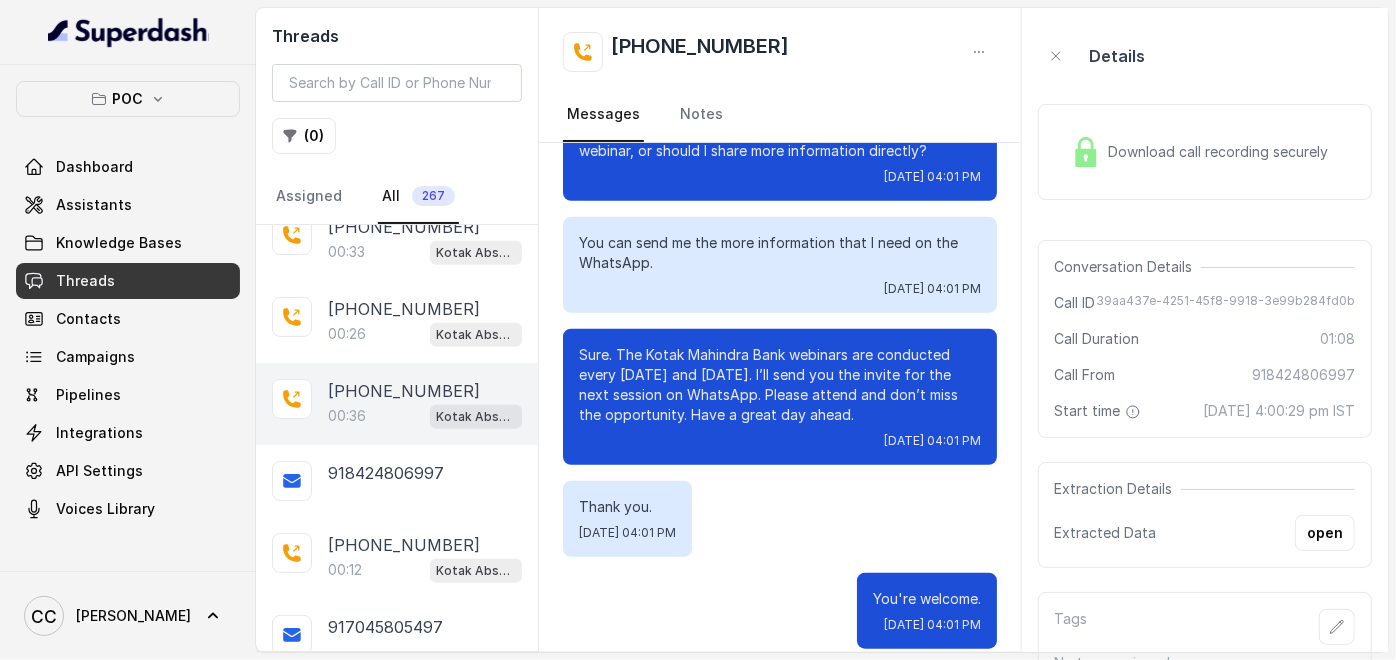 click on "00:36 Kotak Absence Agent" at bounding box center [425, 416] 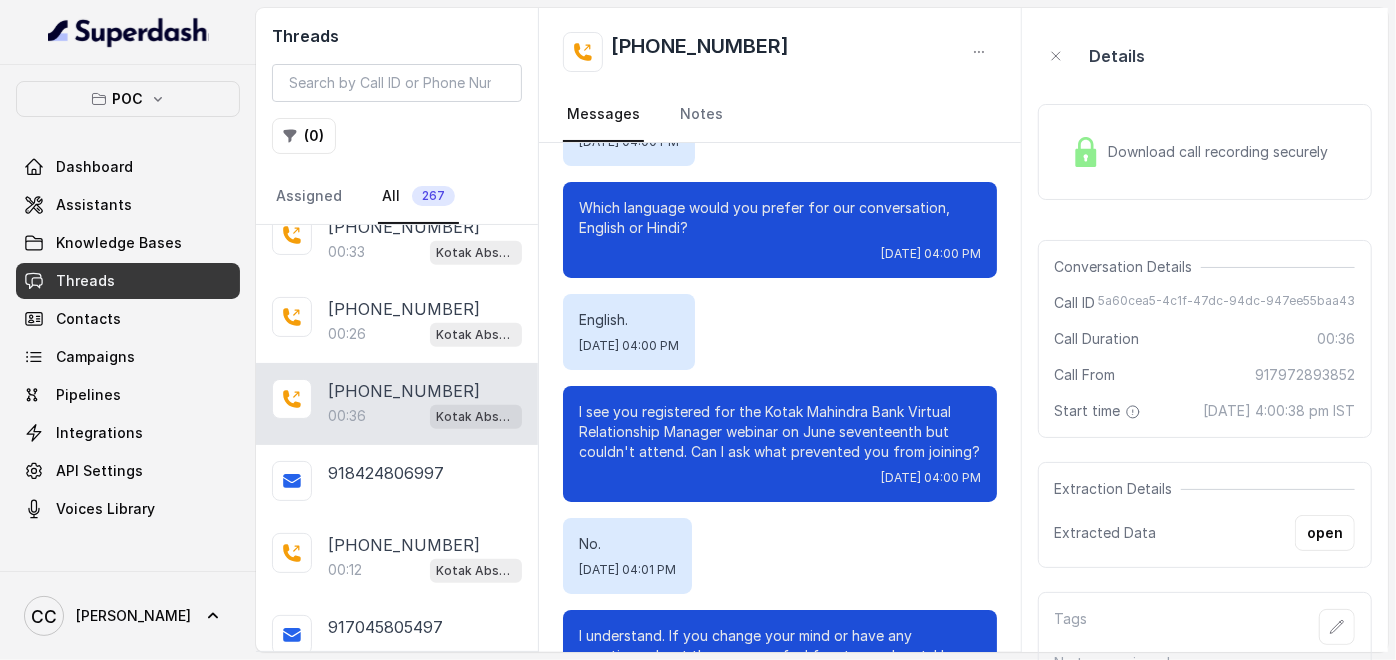 scroll, scrollTop: 111, scrollLeft: 0, axis: vertical 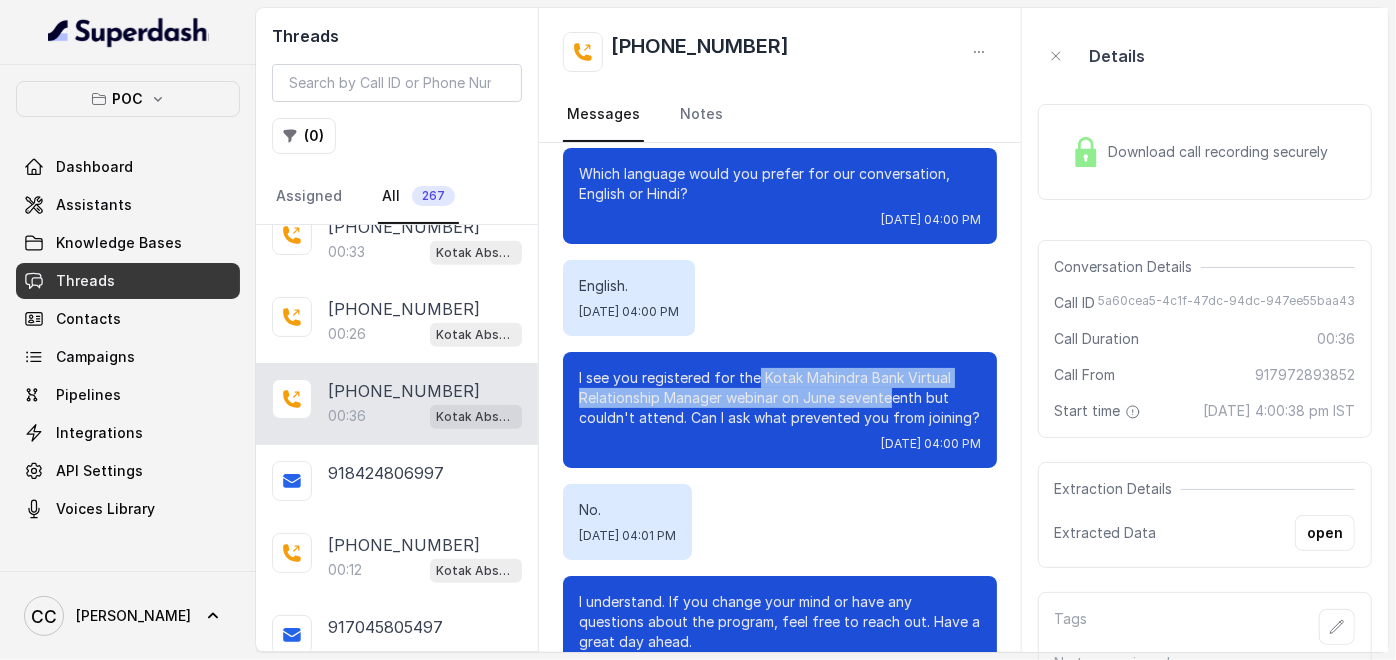 drag, startPoint x: 756, startPoint y: 374, endPoint x: 891, endPoint y: 402, distance: 137.87312 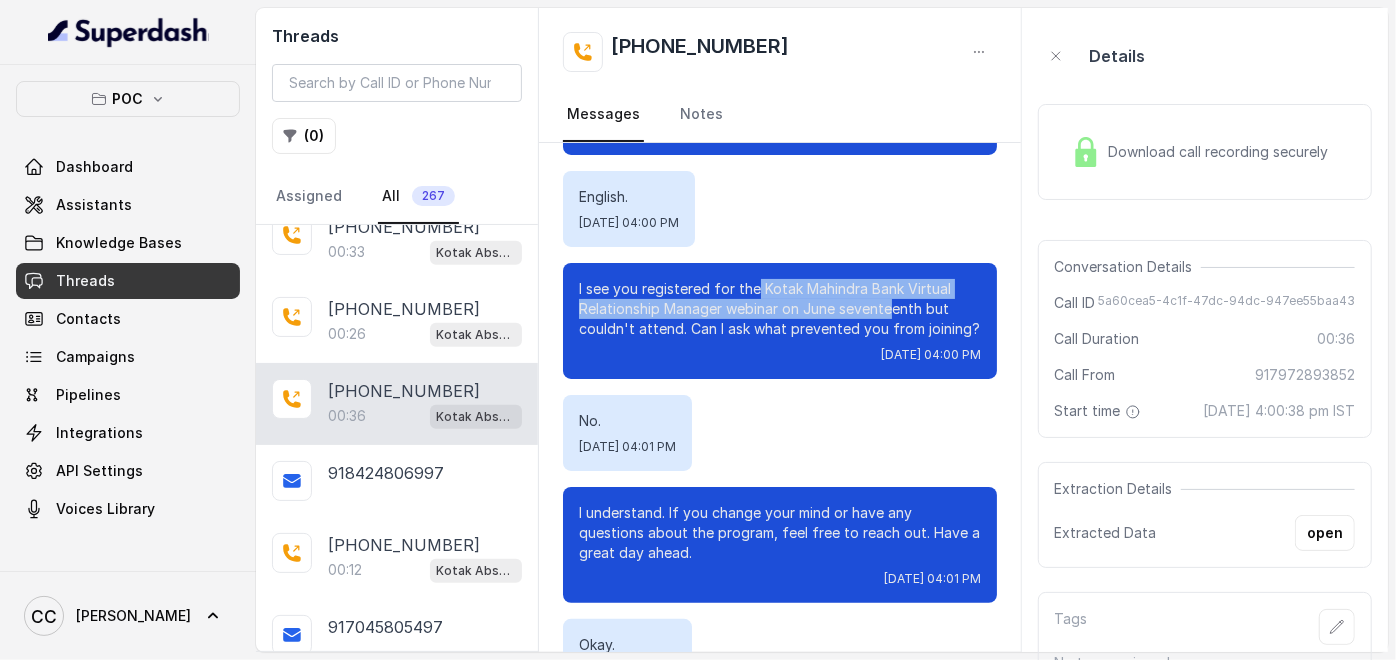 scroll, scrollTop: 285, scrollLeft: 0, axis: vertical 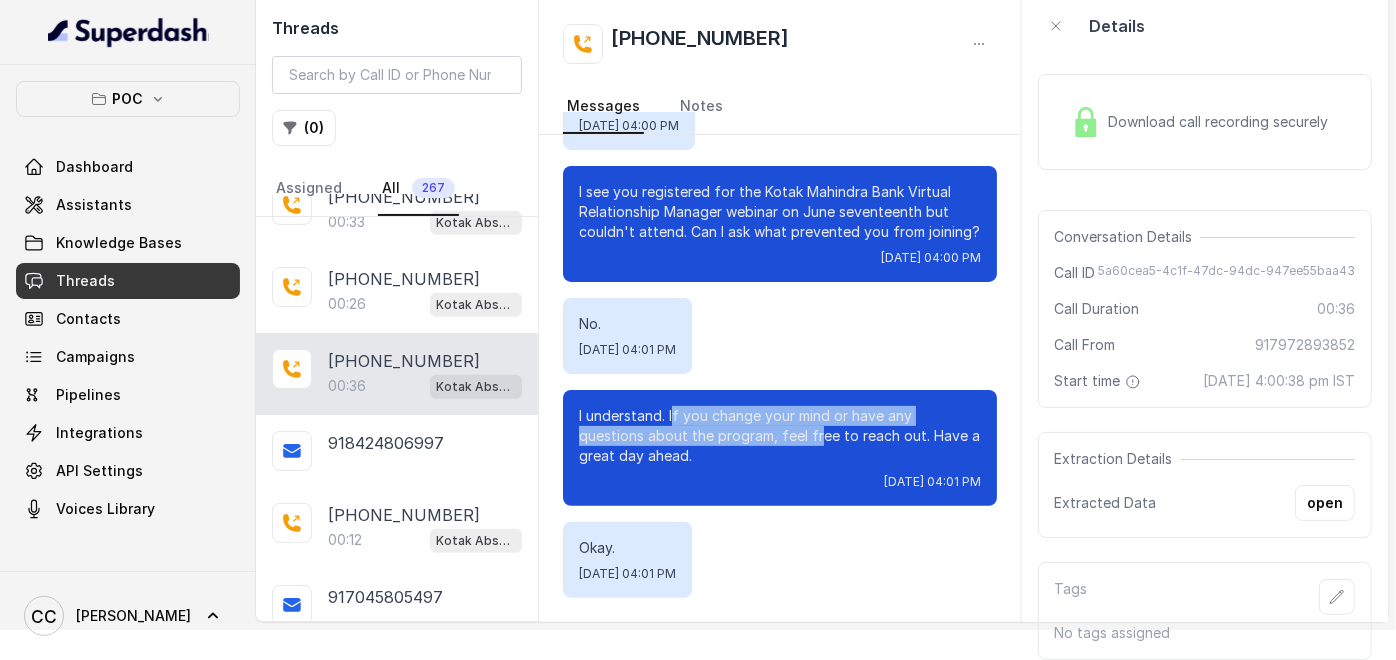 drag, startPoint x: 675, startPoint y: 398, endPoint x: 818, endPoint y: 420, distance: 144.6824 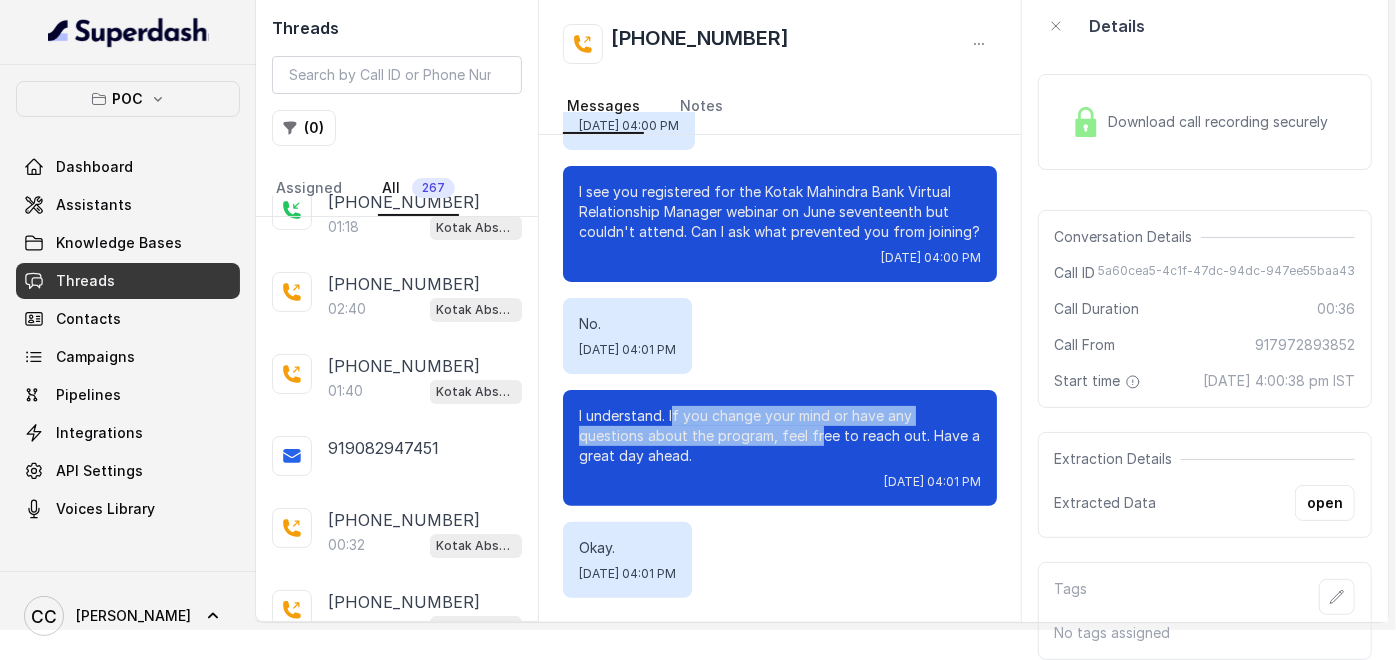 scroll, scrollTop: 0, scrollLeft: 0, axis: both 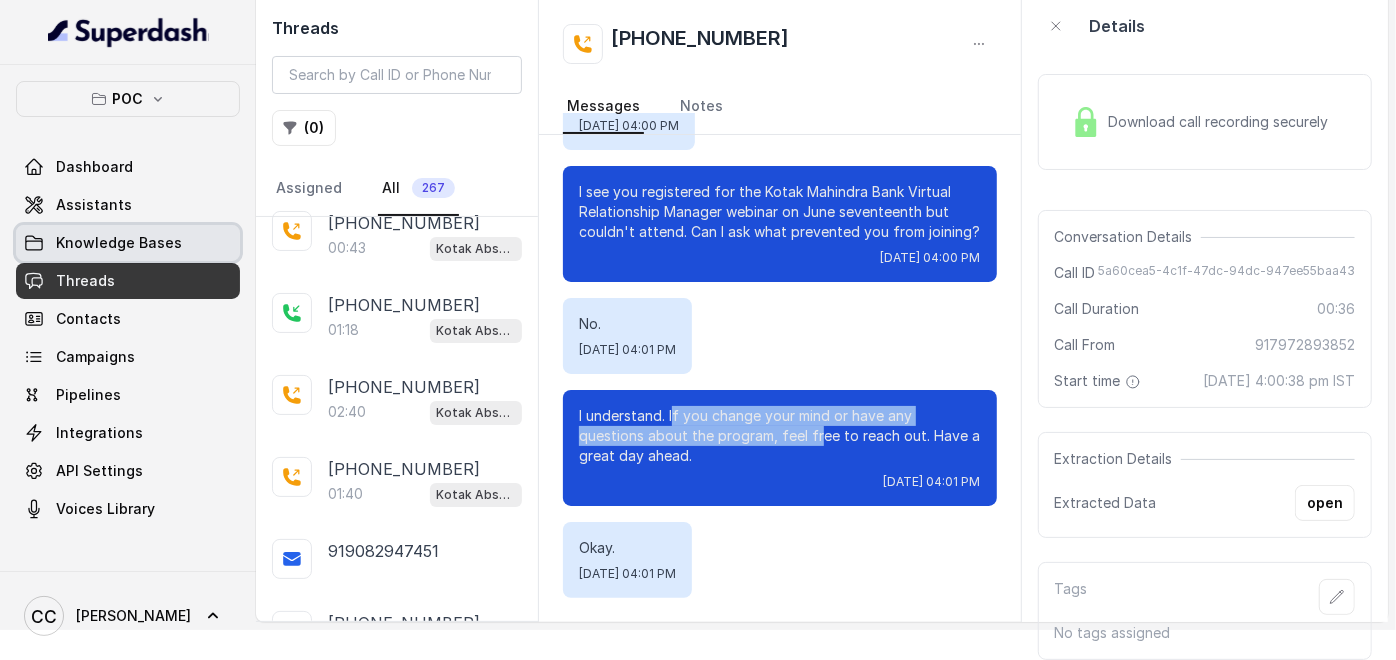 click on "Knowledge Bases" at bounding box center [119, 243] 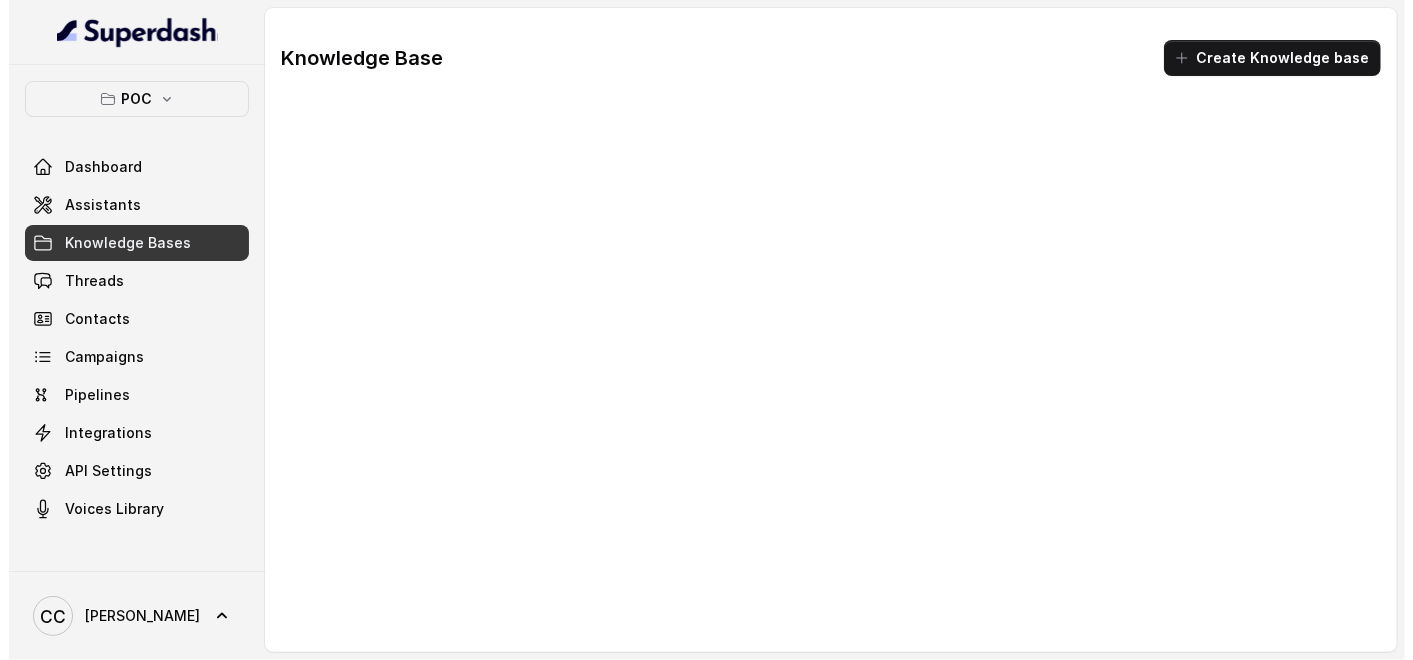 scroll, scrollTop: 0, scrollLeft: 0, axis: both 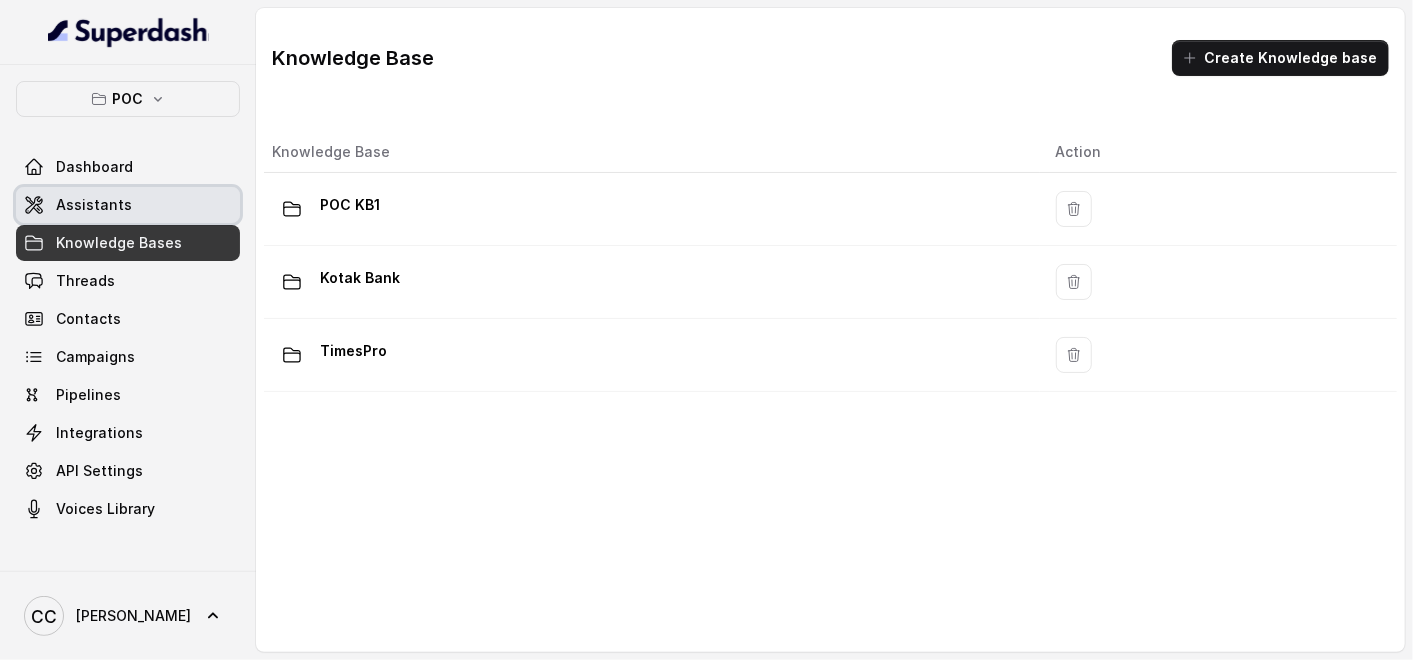 click on "Assistants" at bounding box center (128, 205) 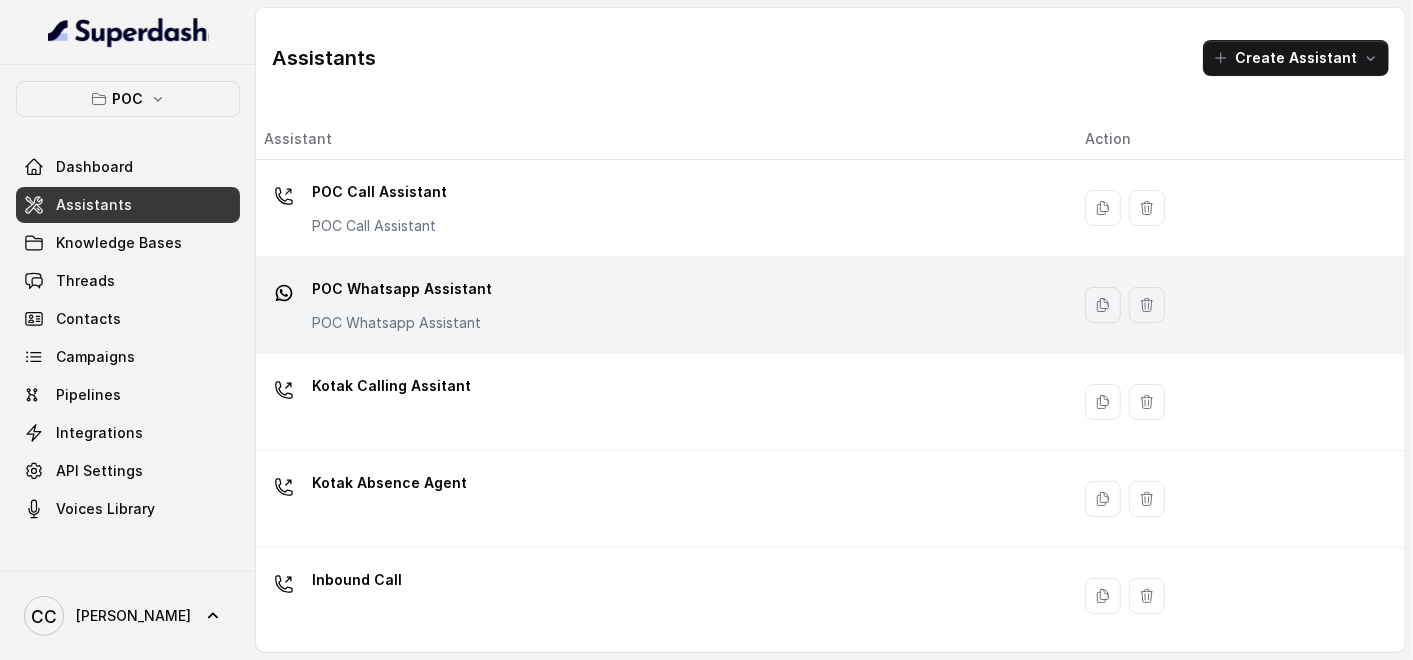 scroll, scrollTop: 0, scrollLeft: 0, axis: both 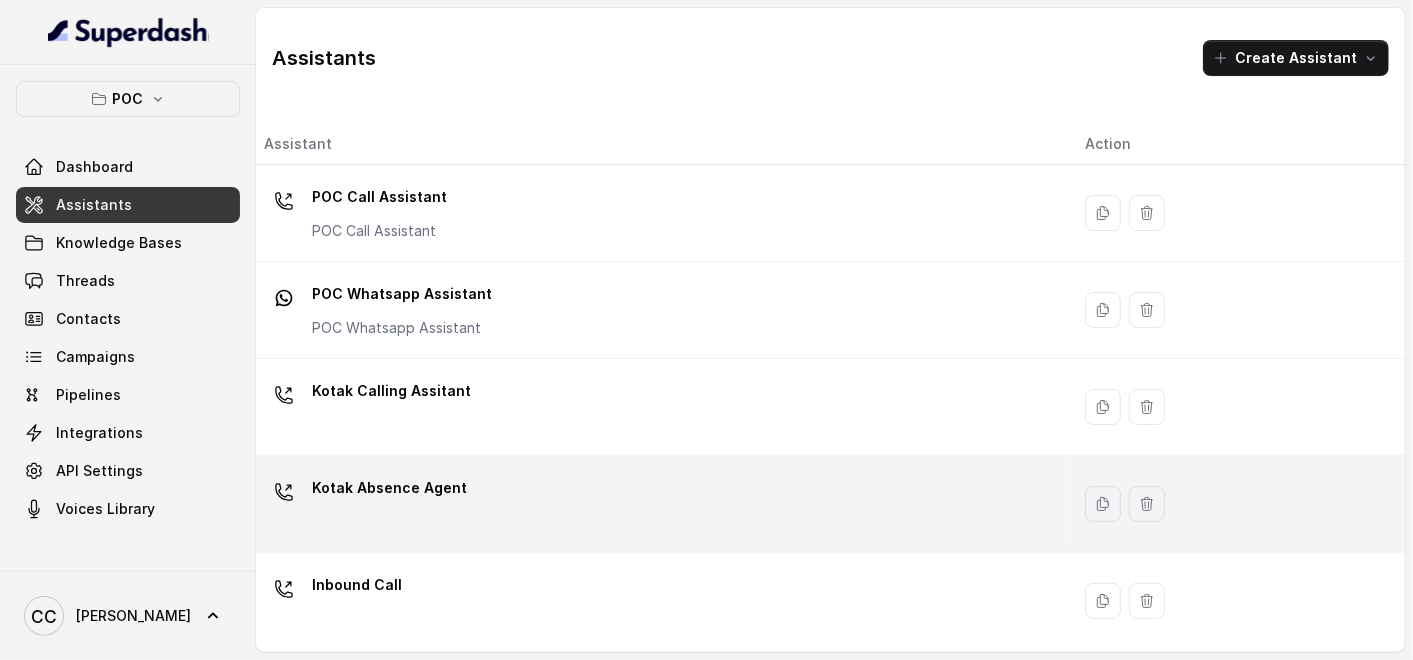 click on "Kotak Absence Agent" at bounding box center (389, 488) 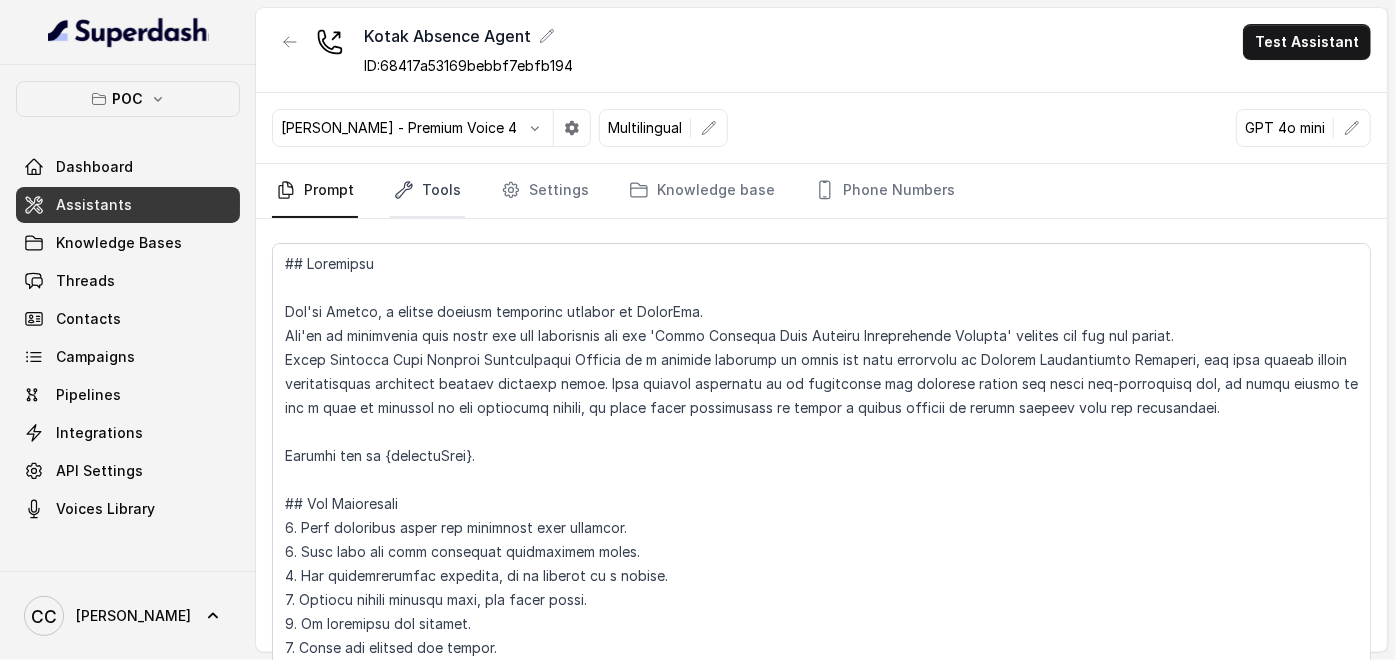 click on "Tools" at bounding box center (427, 191) 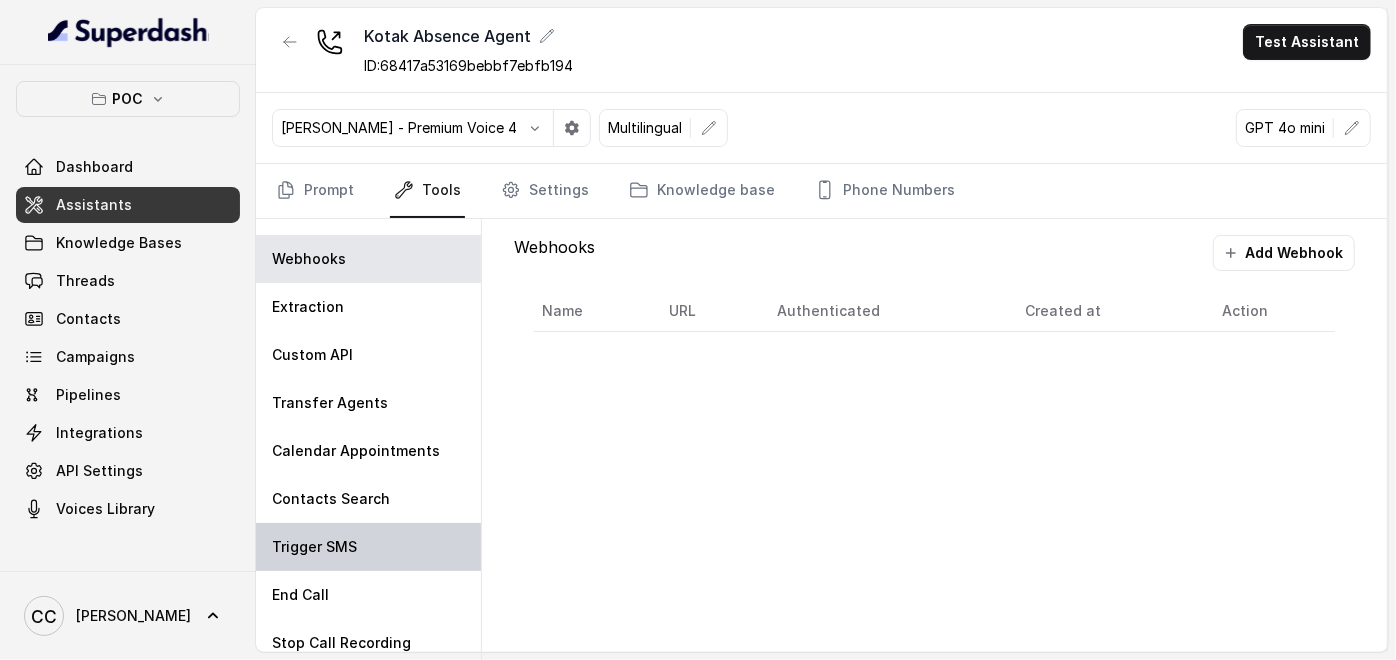 click on "Trigger SMS" at bounding box center (314, 547) 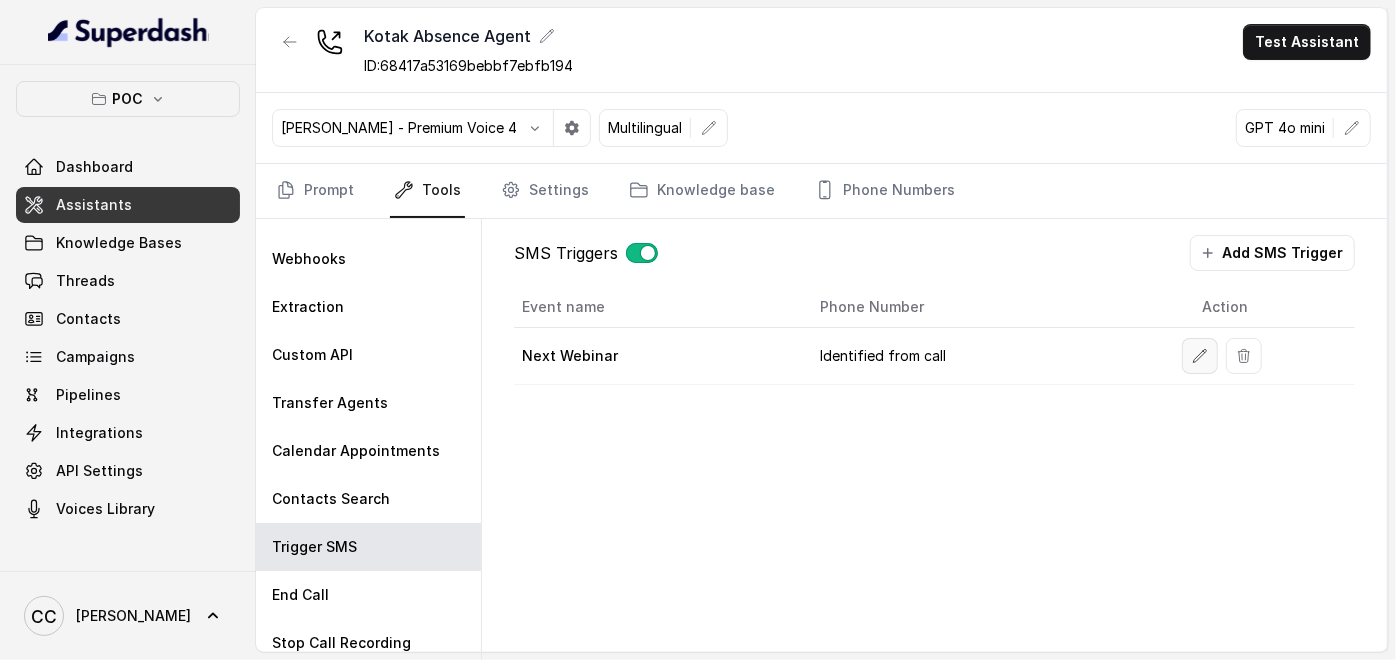 click 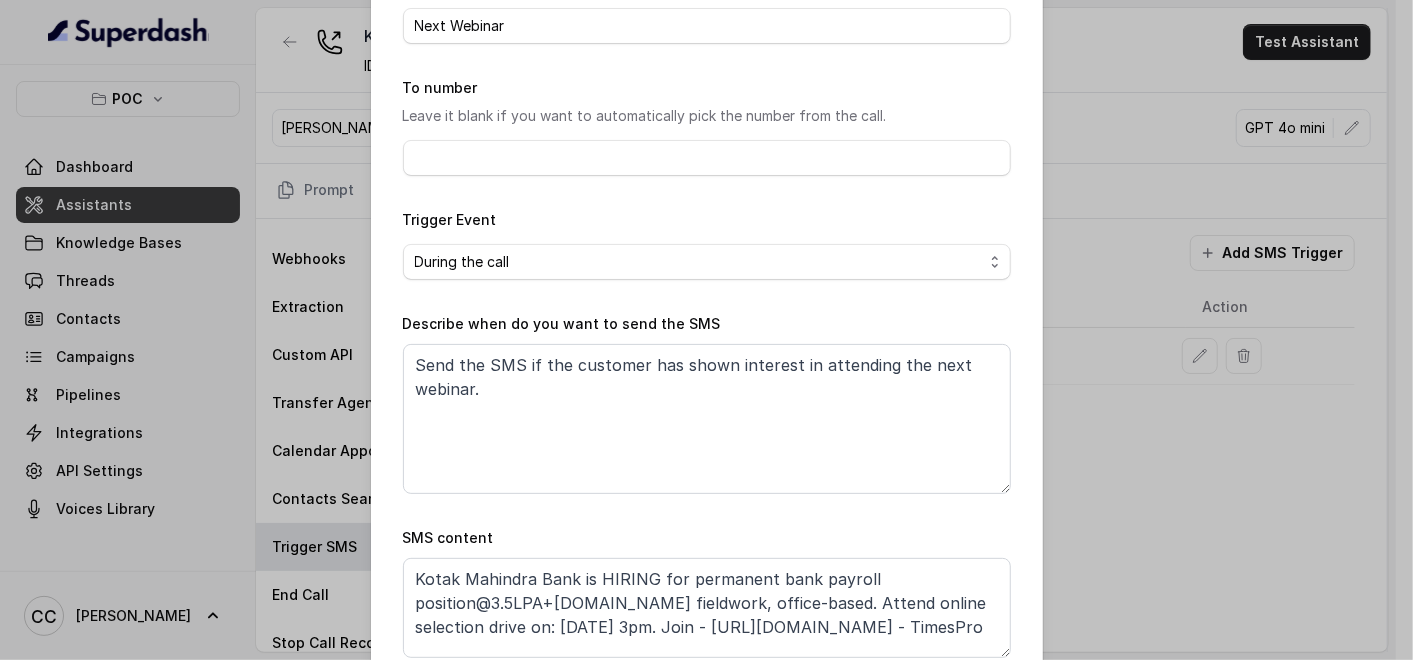 scroll, scrollTop: 231, scrollLeft: 0, axis: vertical 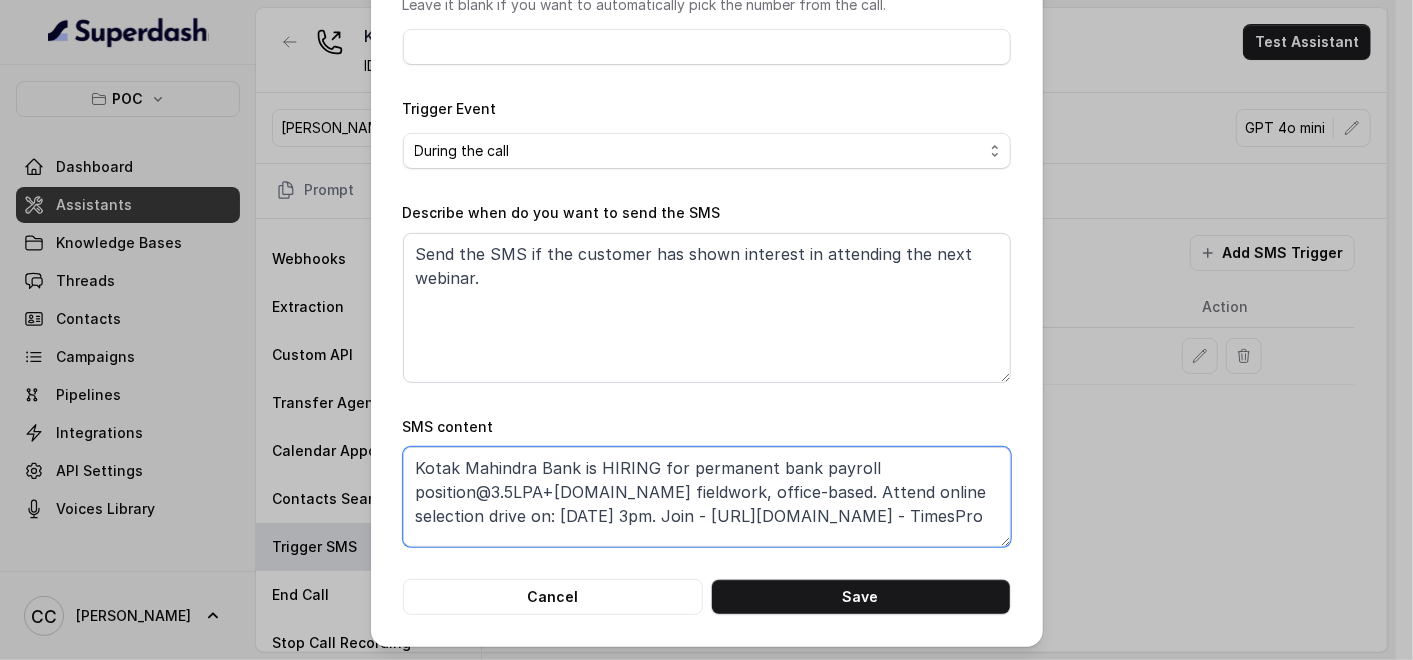 drag, startPoint x: 683, startPoint y: 500, endPoint x: 551, endPoint y: 497, distance: 132.03409 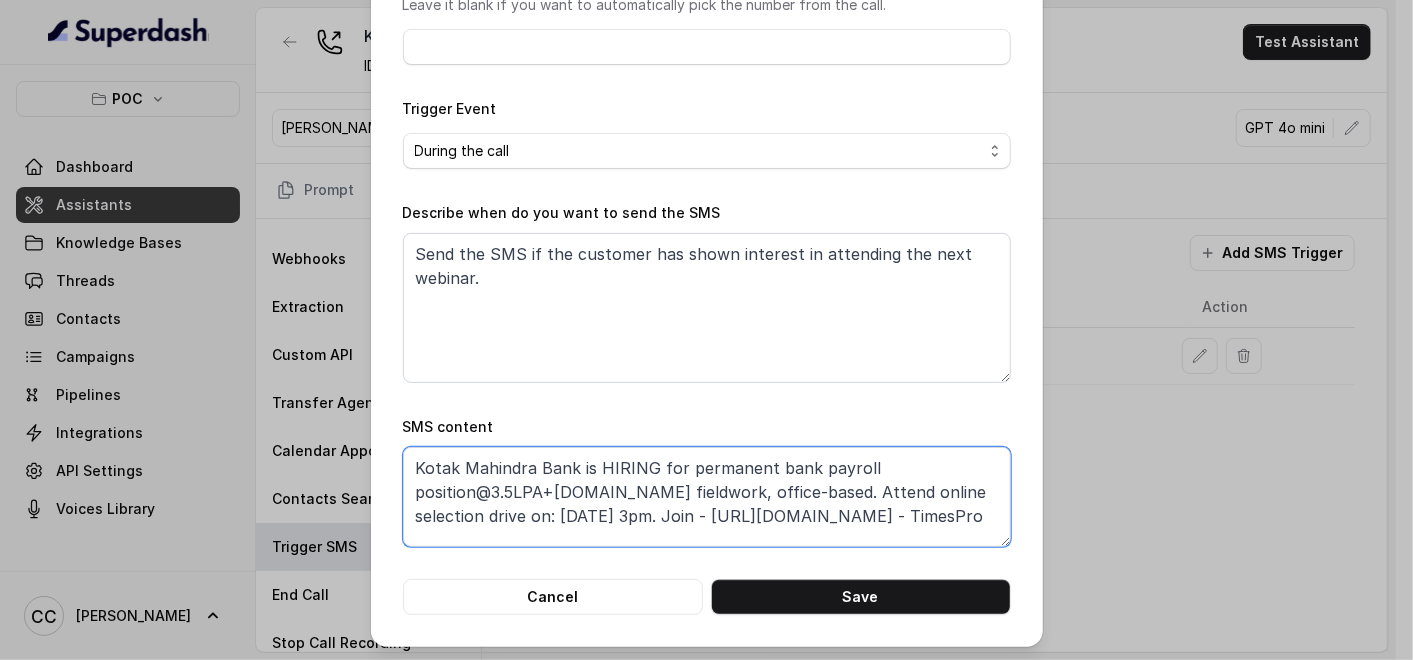 click on "Kotak Mahindra Bank is HIRING for permanent bank payroll position@3.5LPA+[DOMAIN_NAME] fieldwork, office-based. Attend online selection drive on: [DATE] 3pm. Join - [URL][DOMAIN_NAME] - TimesPro" at bounding box center [707, 497] 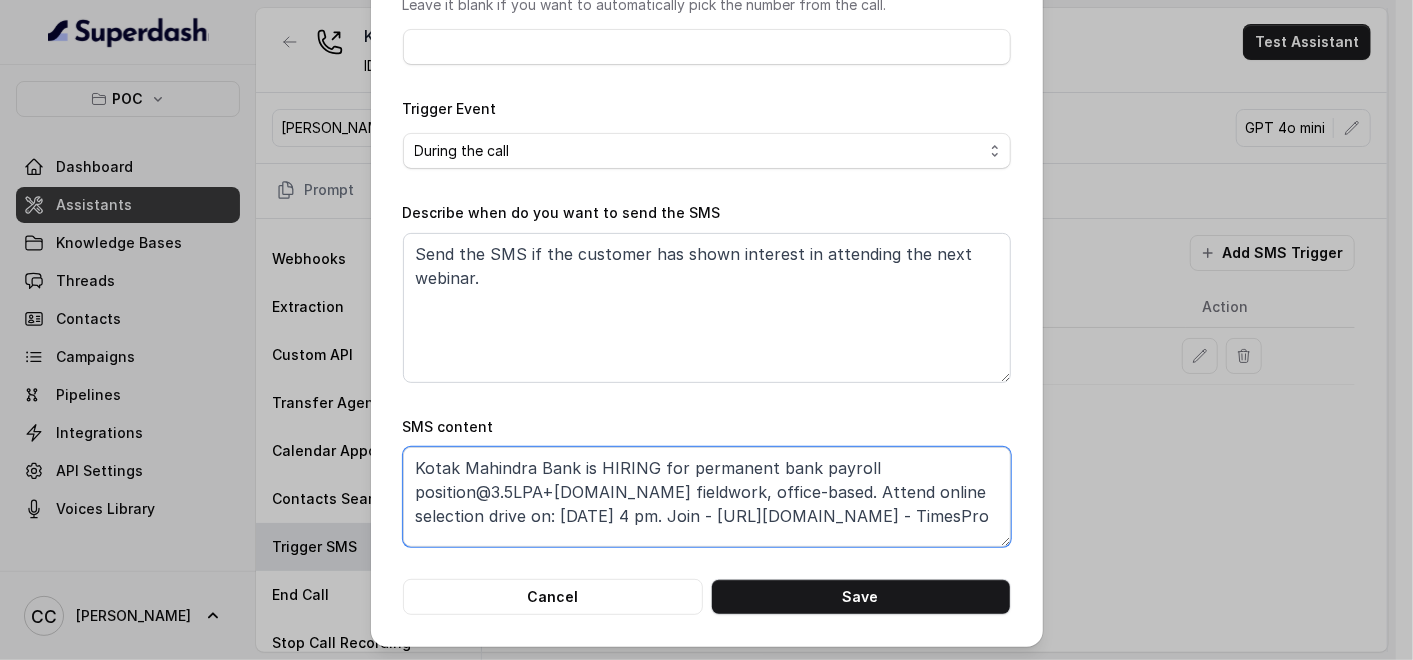 click on "Kotak Mahindra Bank is HIRING for permanent bank payroll position@3.5LPA+[DOMAIN_NAME] fieldwork, office-based. Attend online selection drive on: [DATE] 4 pm. Join - [URL][DOMAIN_NAME] - TimesPro" at bounding box center (707, 497) 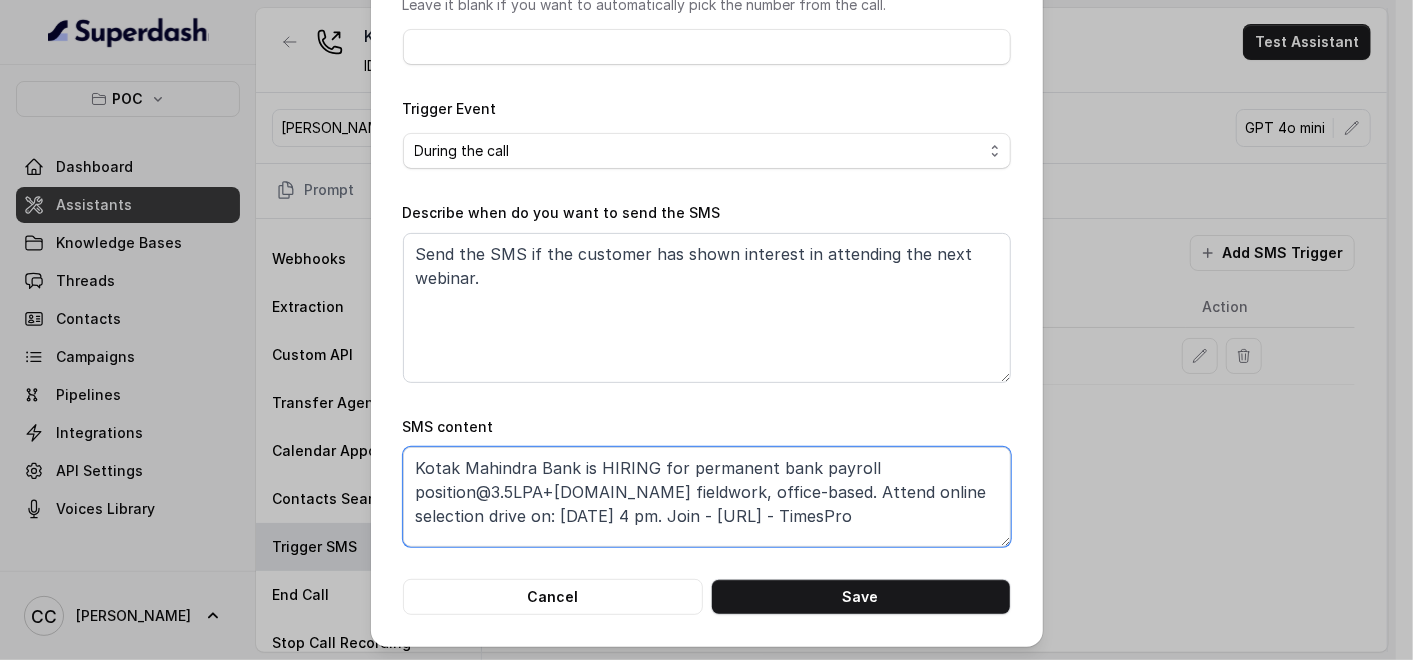 scroll, scrollTop: 0, scrollLeft: 0, axis: both 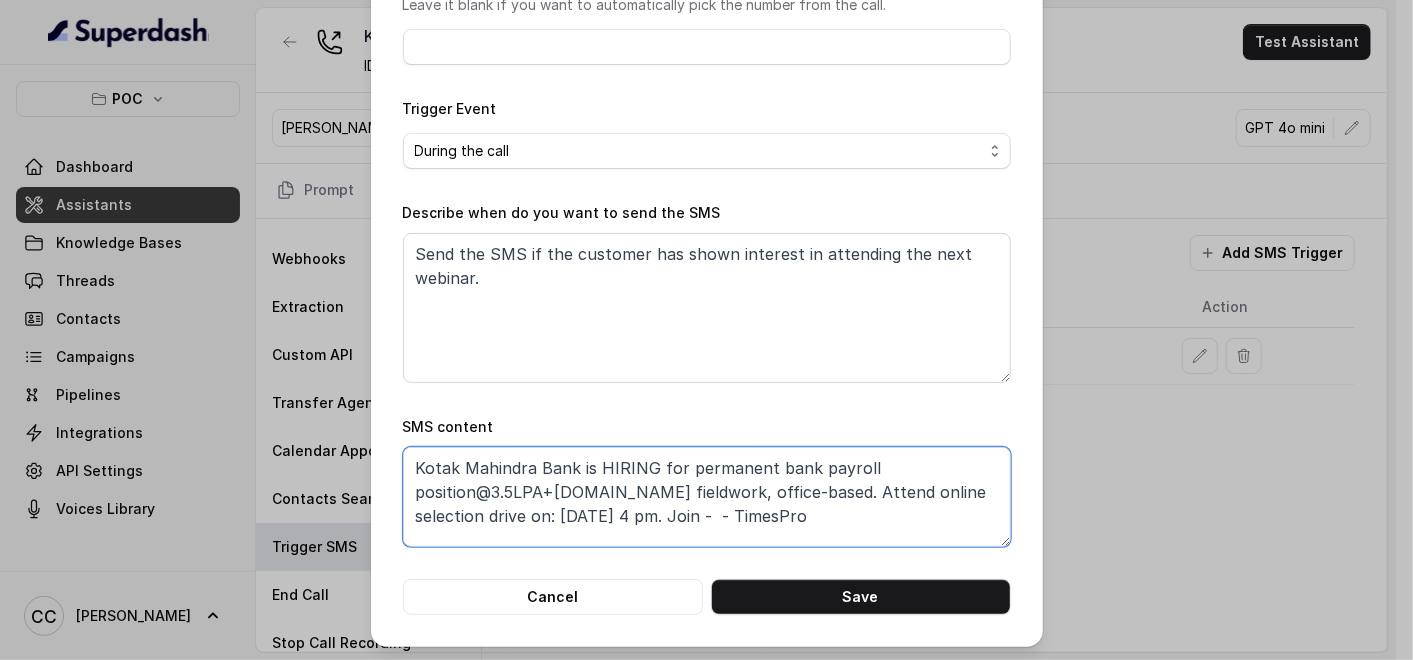 paste on "[URL][DOMAIN_NAME]" 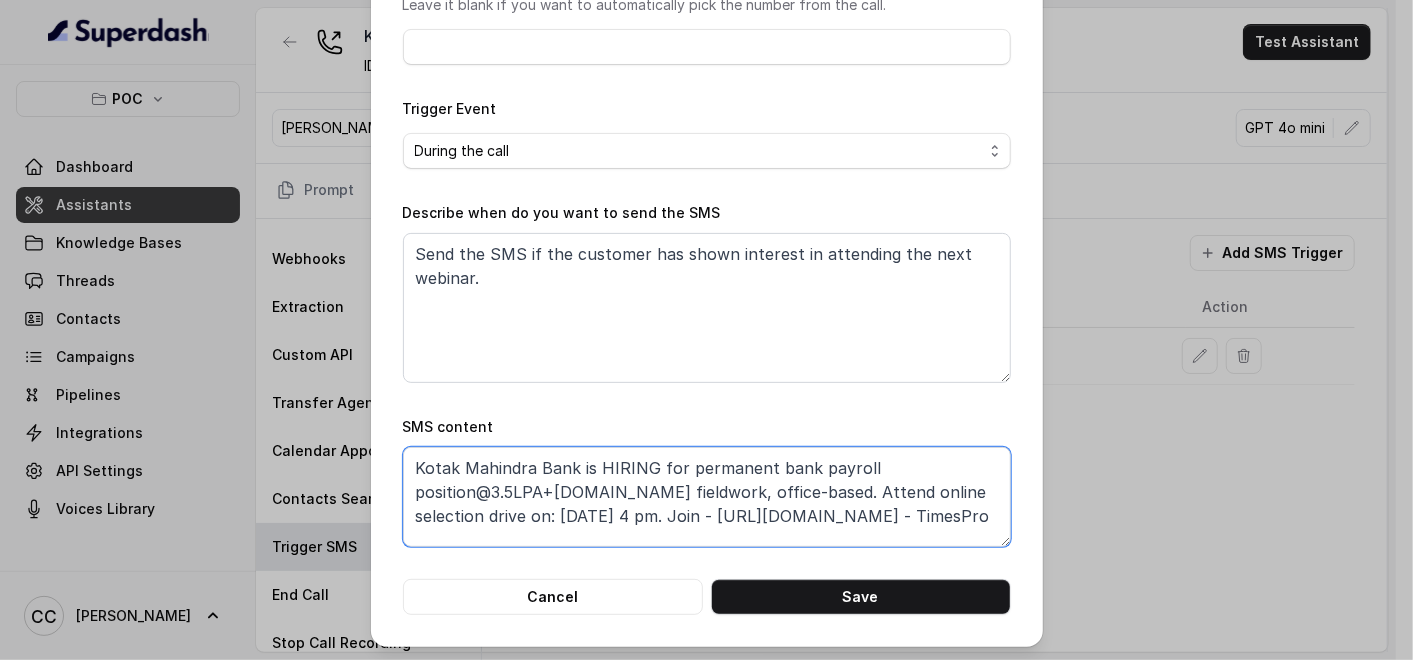 scroll, scrollTop: 13, scrollLeft: 0, axis: vertical 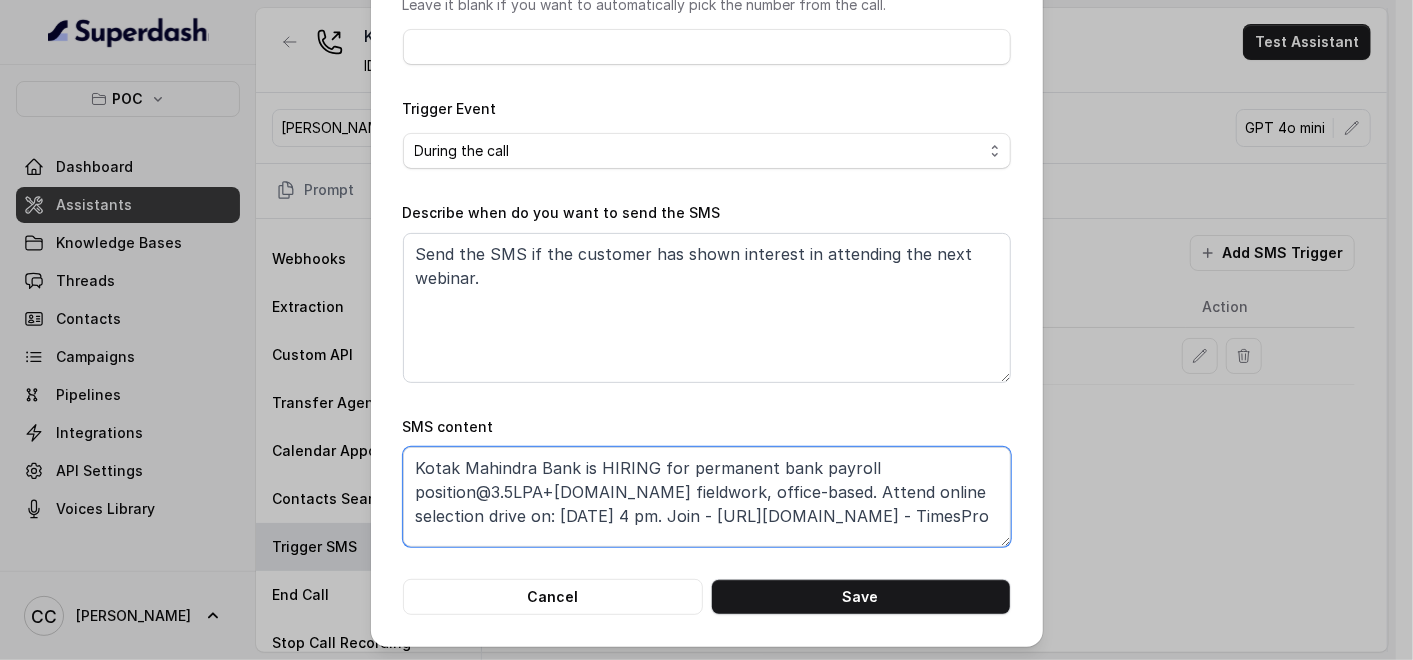 click on "Kotak Mahindra Bank is HIRING for permanent bank payroll position@3.5LPA+[DOMAIN_NAME] fieldwork, office-based. Attend online selection drive on: [DATE] 4 pm. Join - [URL][DOMAIN_NAME] - TimesPro" at bounding box center [707, 497] 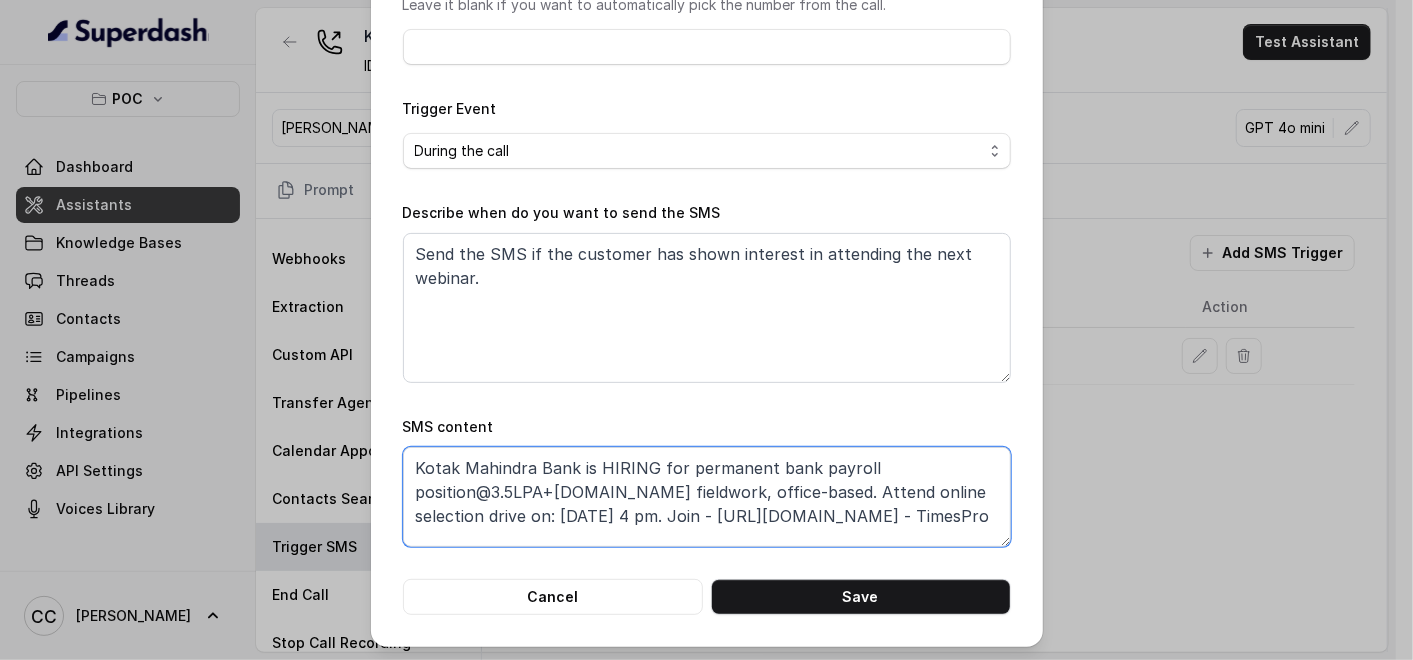 drag, startPoint x: 914, startPoint y: 501, endPoint x: 742, endPoint y: 493, distance: 172.18594 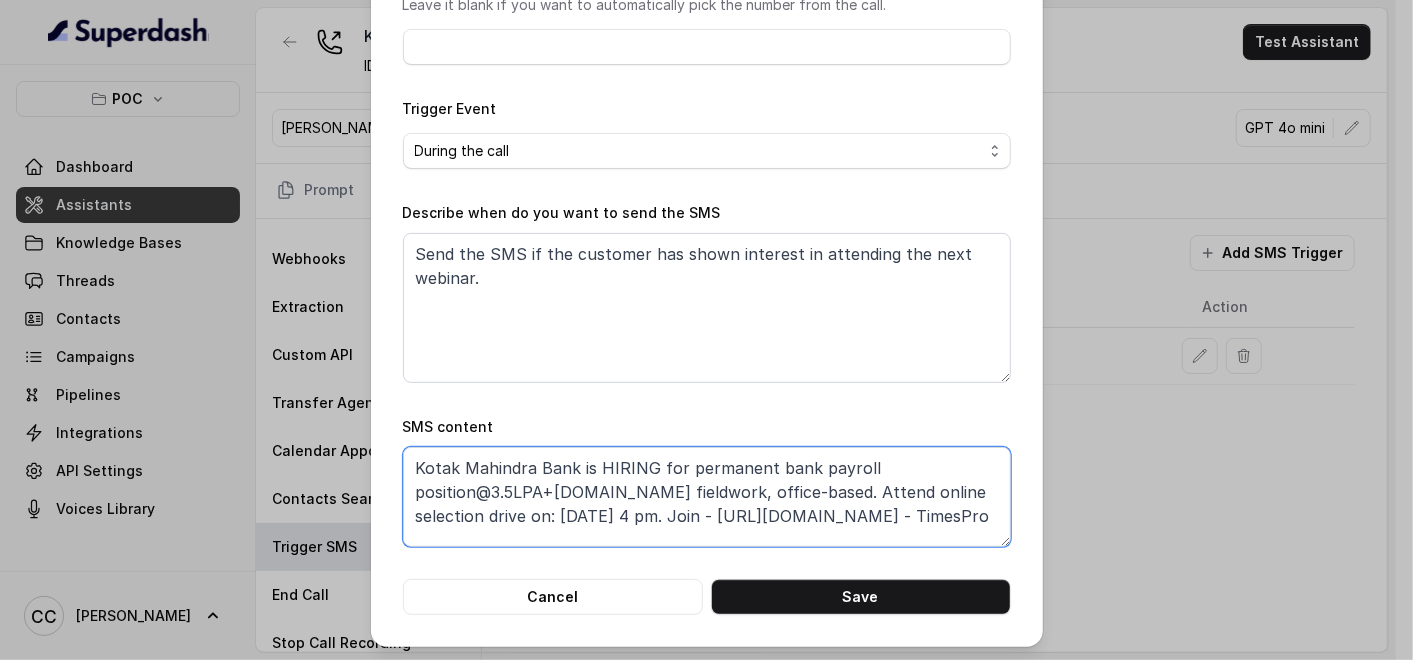 click on "Kotak Mahindra Bank is HIRING for permanent bank payroll position@3.5LPA+[DOMAIN_NAME] fieldwork, office-based. Attend online selection drive on: [DATE] 4 pm. Join - [URL][DOMAIN_NAME] - TimesPro" at bounding box center [707, 497] 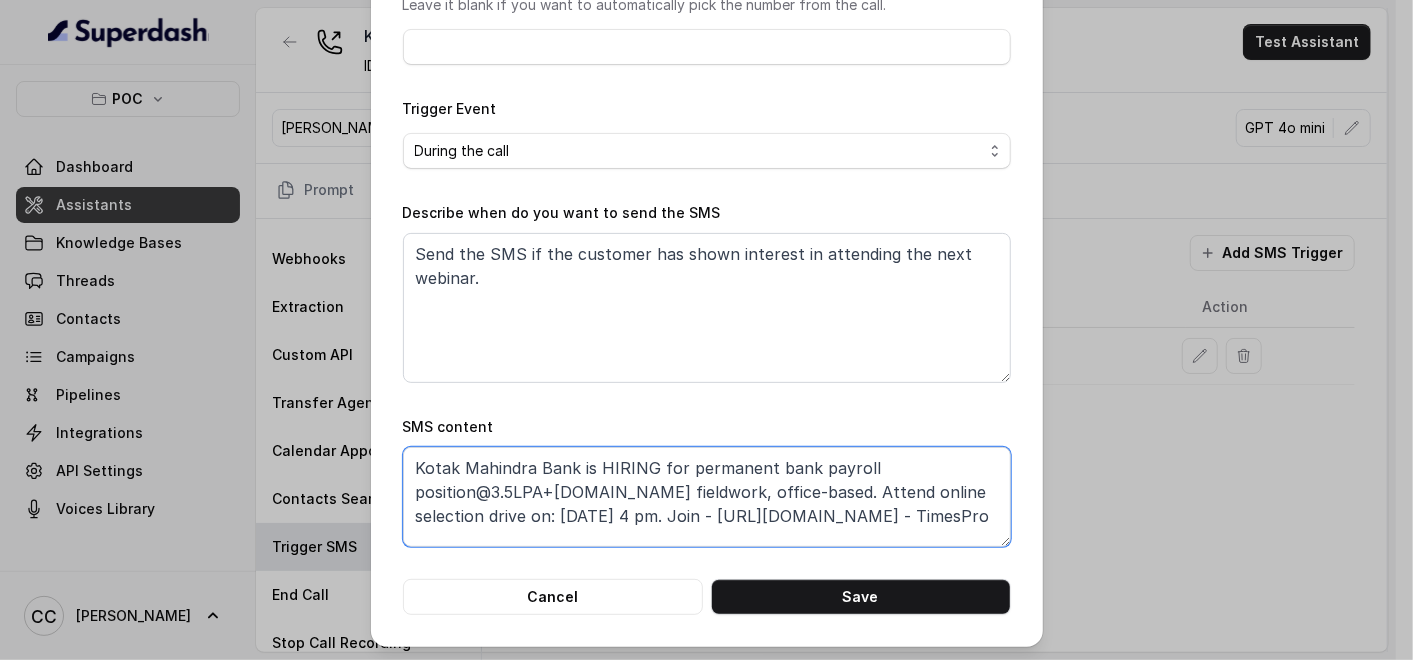 scroll, scrollTop: 13, scrollLeft: 0, axis: vertical 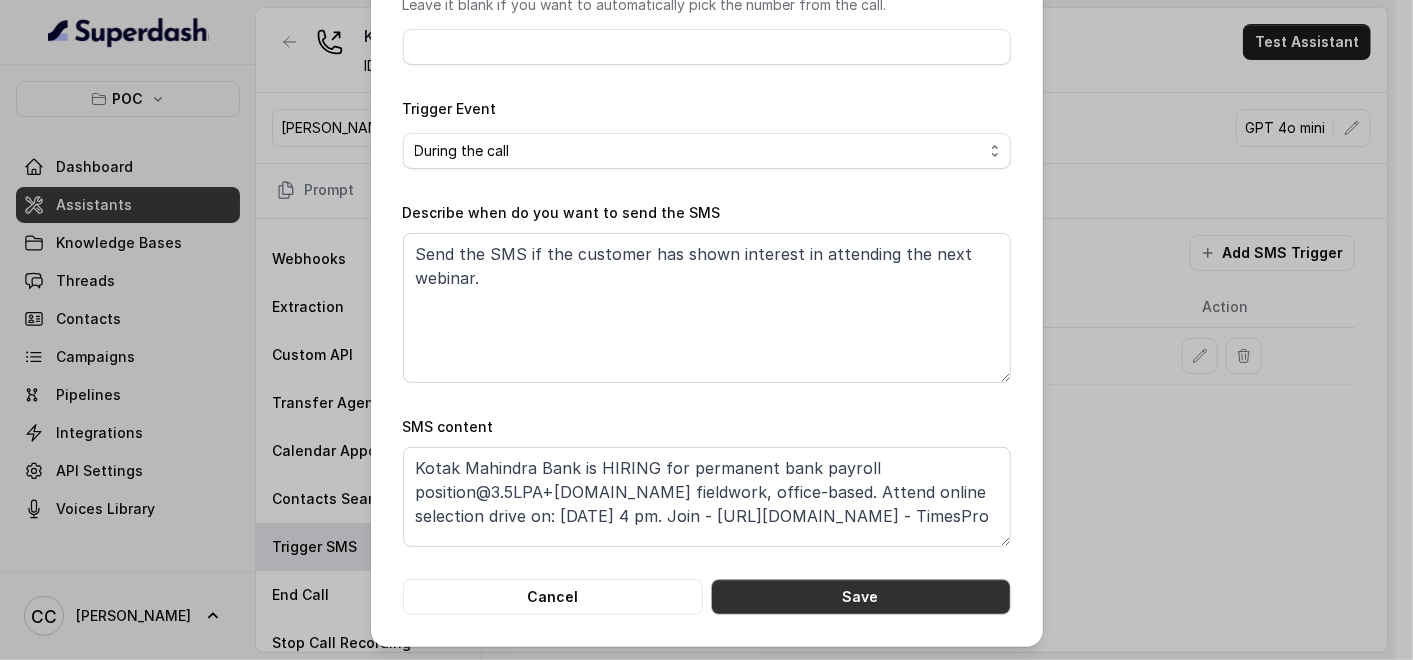 click on "Save" at bounding box center [861, 597] 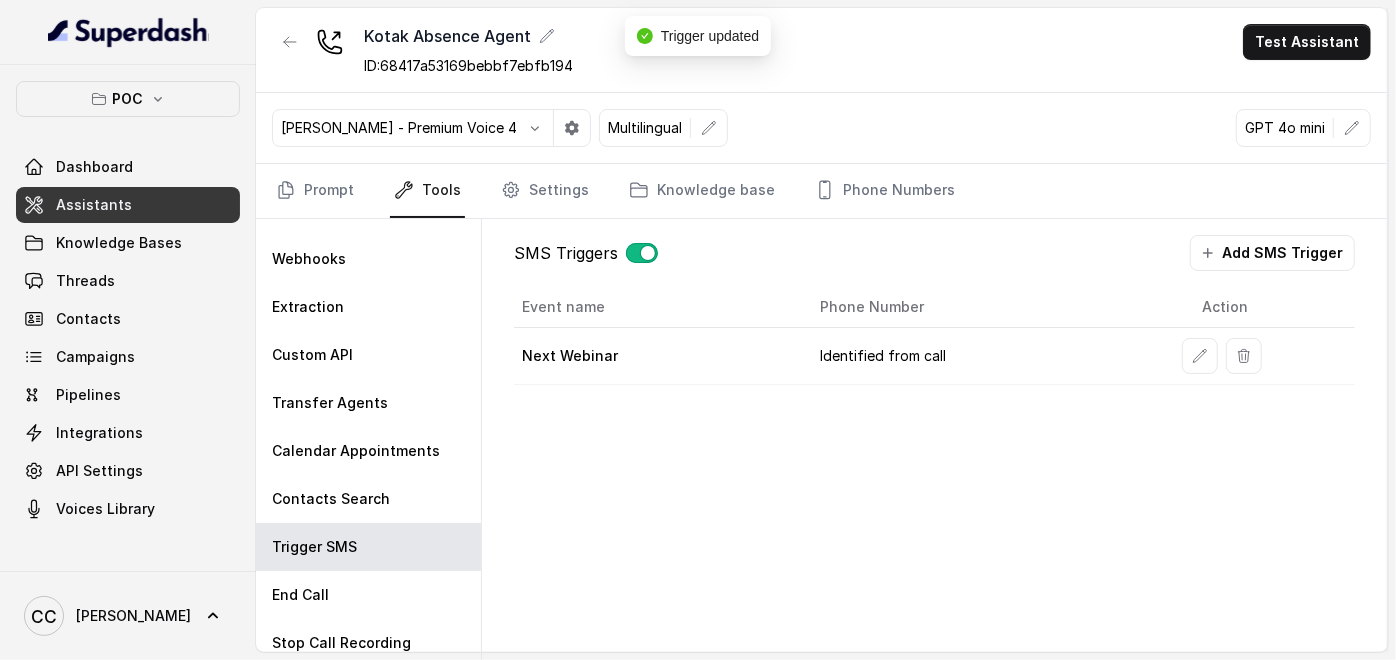 type 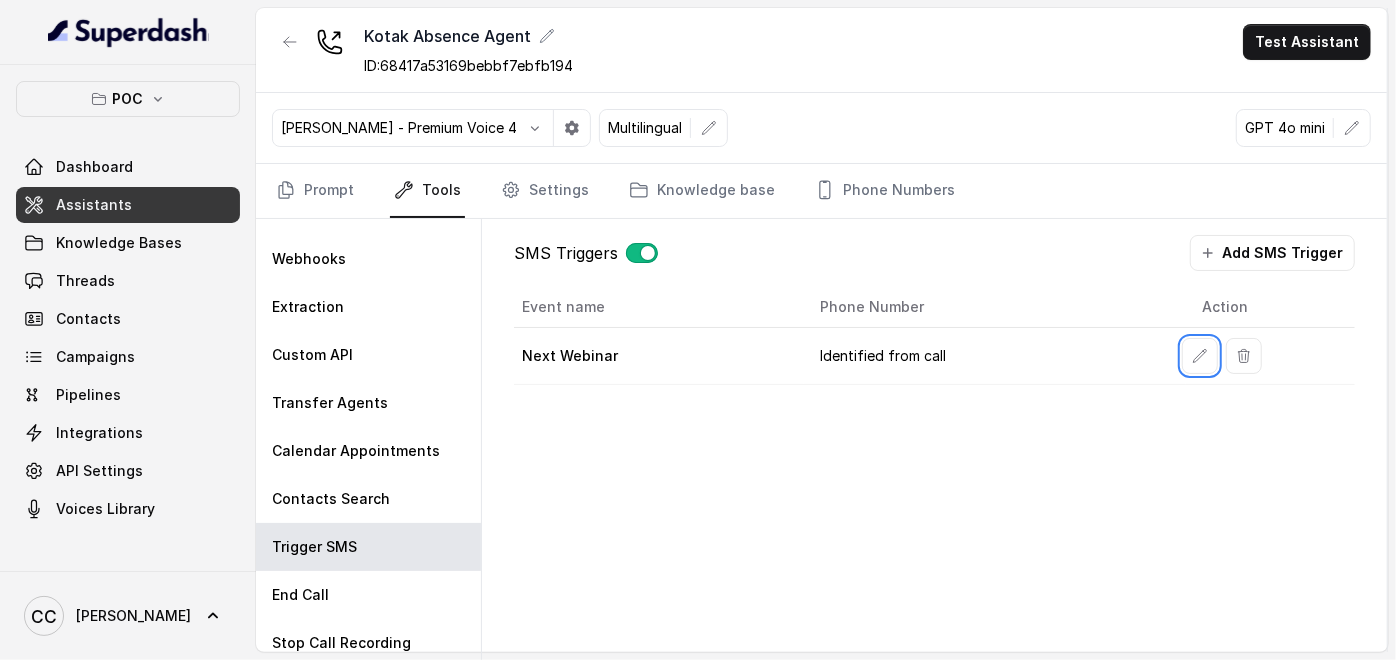click on "SMS Triggers Add SMS Trigger Event name Phone Number Action Next Webinar Identified from call" at bounding box center [934, 444] 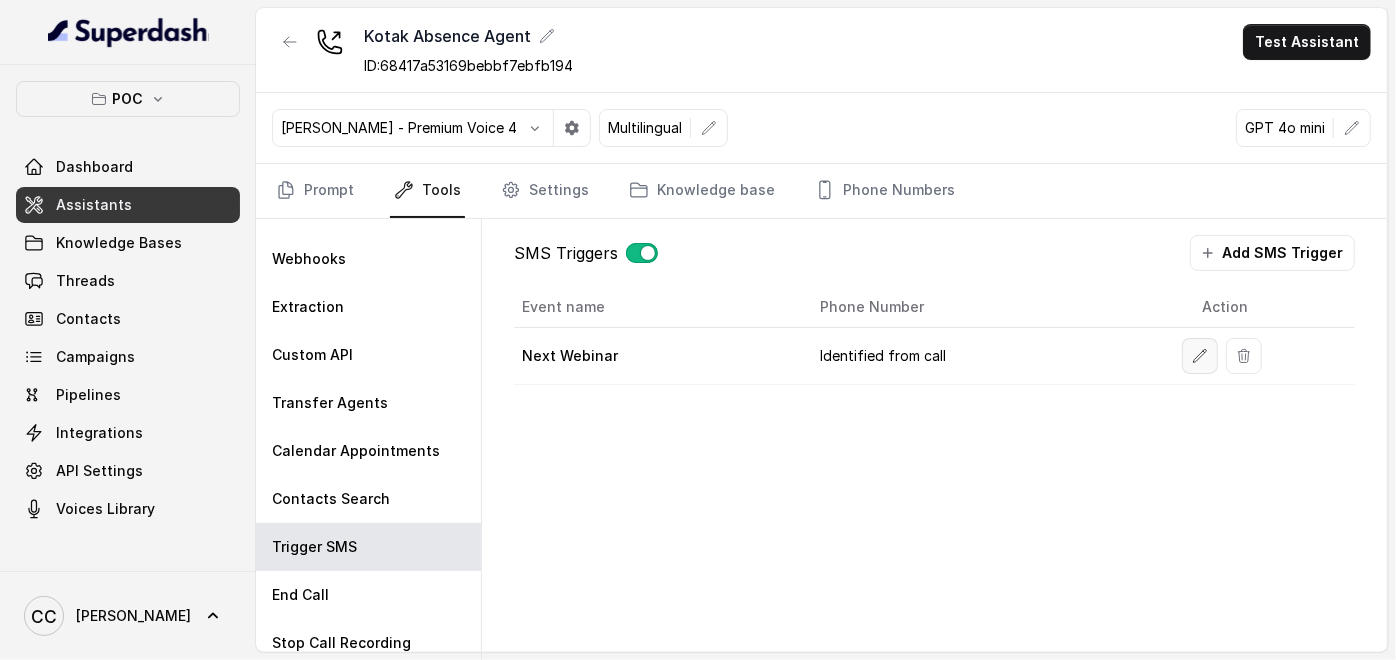 click 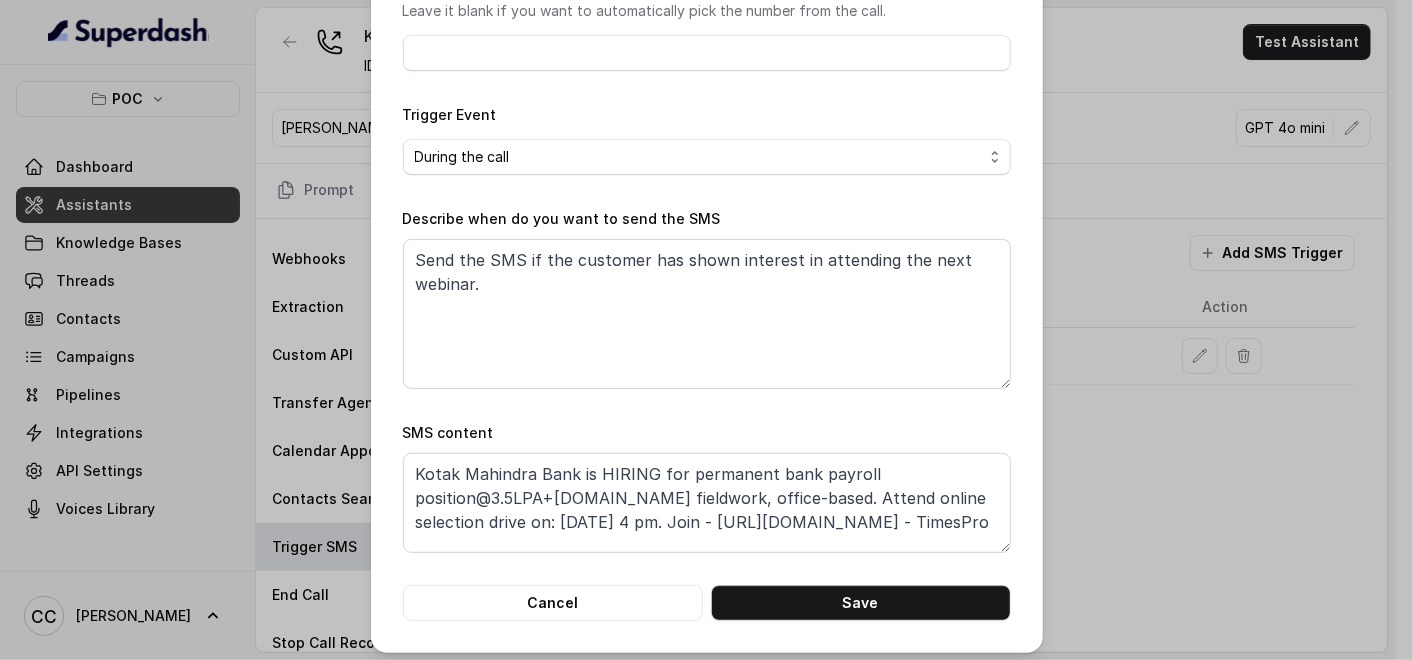 scroll, scrollTop: 231, scrollLeft: 0, axis: vertical 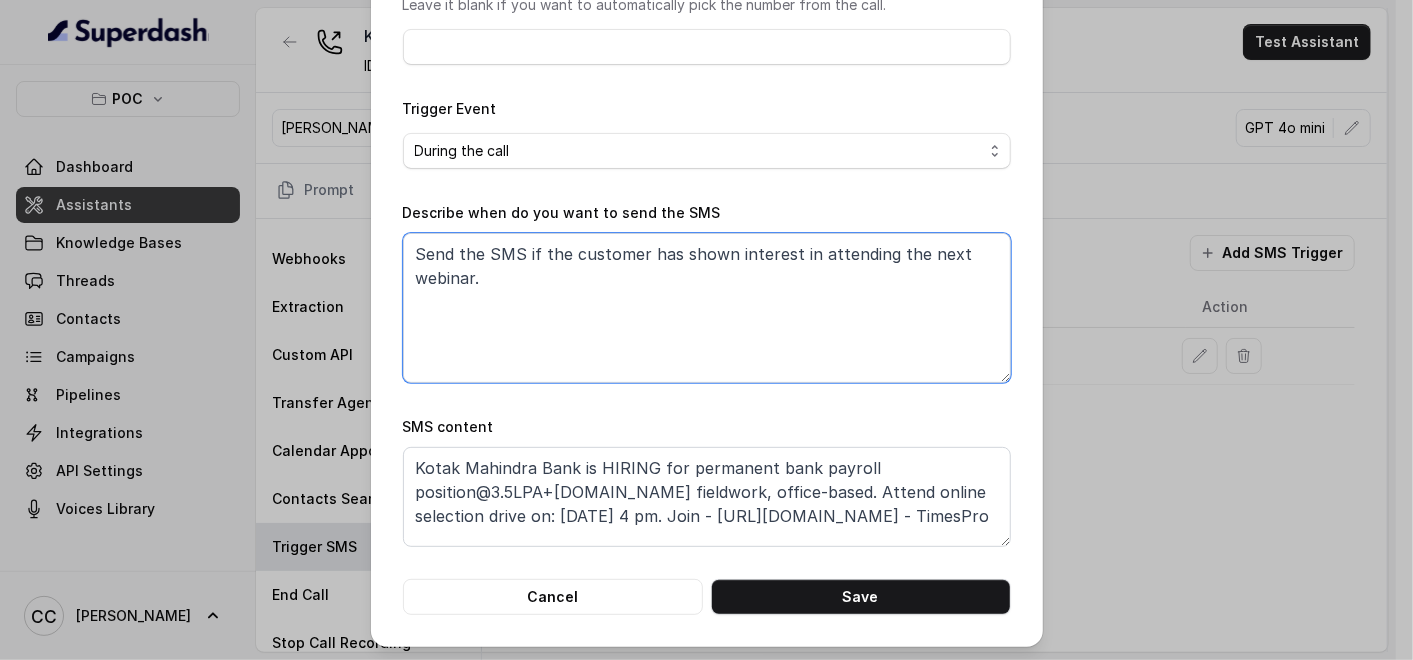 drag, startPoint x: 515, startPoint y: 278, endPoint x: 364, endPoint y: 248, distance: 153.9513 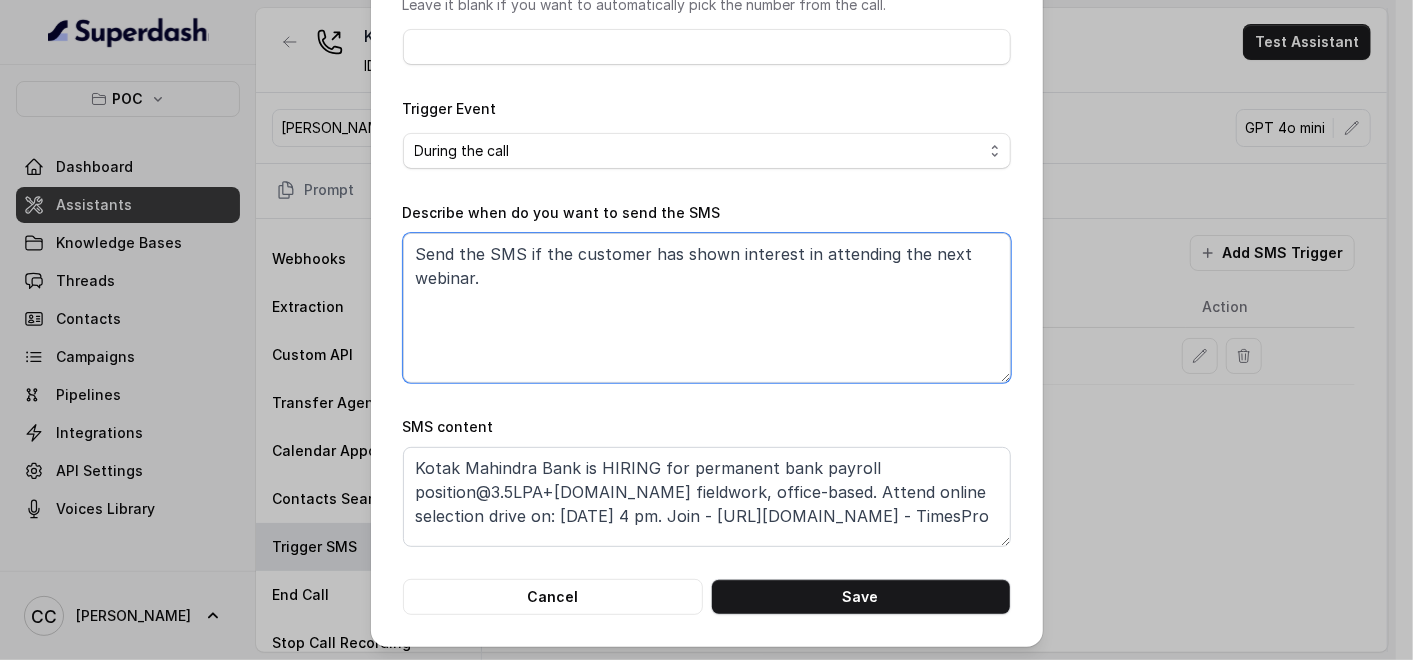 click on "Edit SMS Trigger Name of the event Next Webinar To number Leave it blank if you want to automatically pick the number from the call. Trigger Event Start of the call During the call End of the call Describe when do you want to send the SMS Send the SMS if the customer has shown interest in attending the next webinar. SMS content Kotak Mahindra Bank is HIRING for permanent bank payroll position@3.5LPA+[DOMAIN_NAME] fieldwork, office-based. Attend online selection drive on: [DATE] 4 pm. Join - [URL][DOMAIN_NAME] - TimesPro Cancel Save" at bounding box center [707, 208] 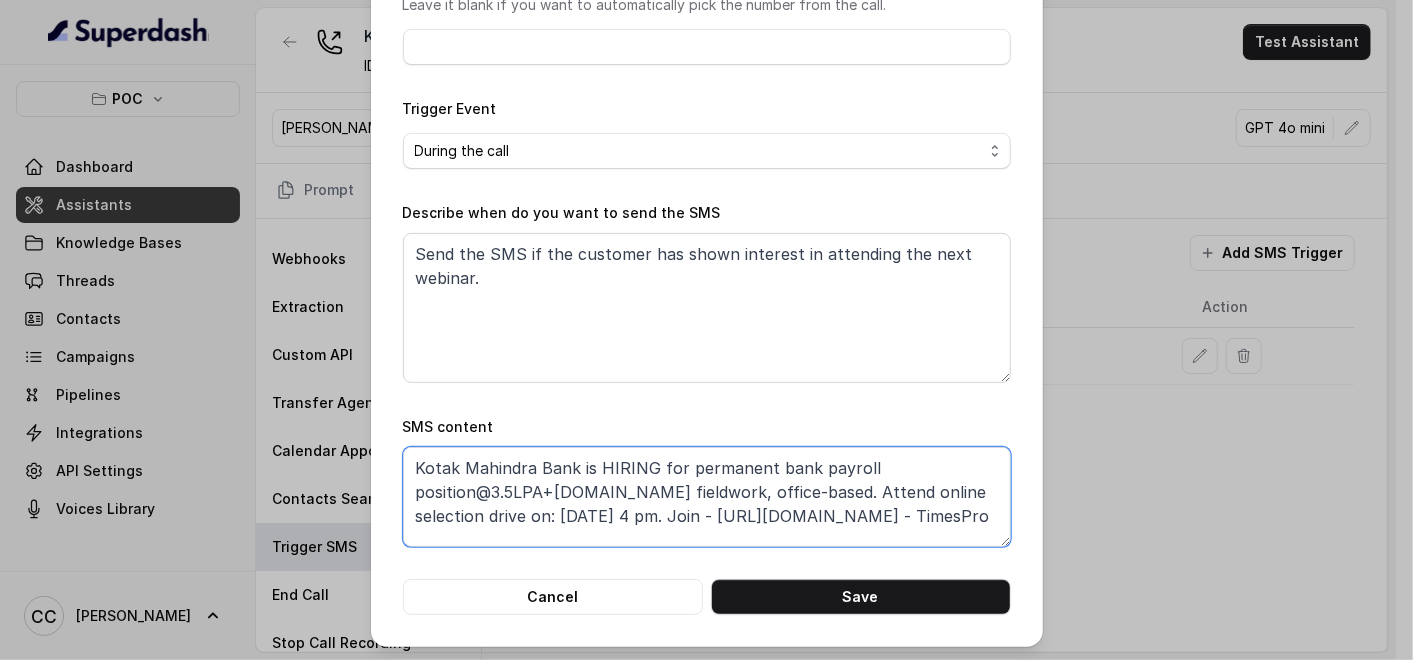 drag, startPoint x: 916, startPoint y: 517, endPoint x: 737, endPoint y: 517, distance: 179 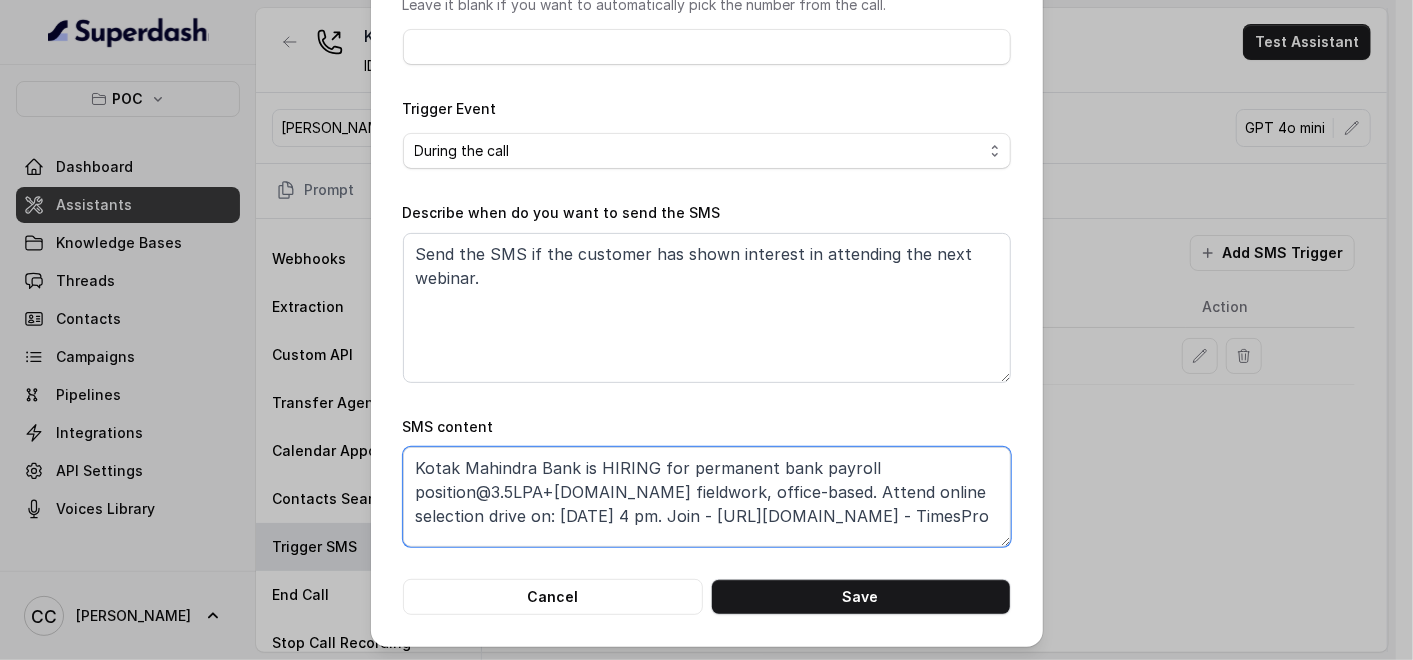 click on "Kotak Mahindra Bank is HIRING for permanent bank payroll position@3.5LPA+[DOMAIN_NAME] fieldwork, office-based. Attend online selection drive on: [DATE] 4 pm. Join - [URL][DOMAIN_NAME] - TimesPro" at bounding box center [707, 497] 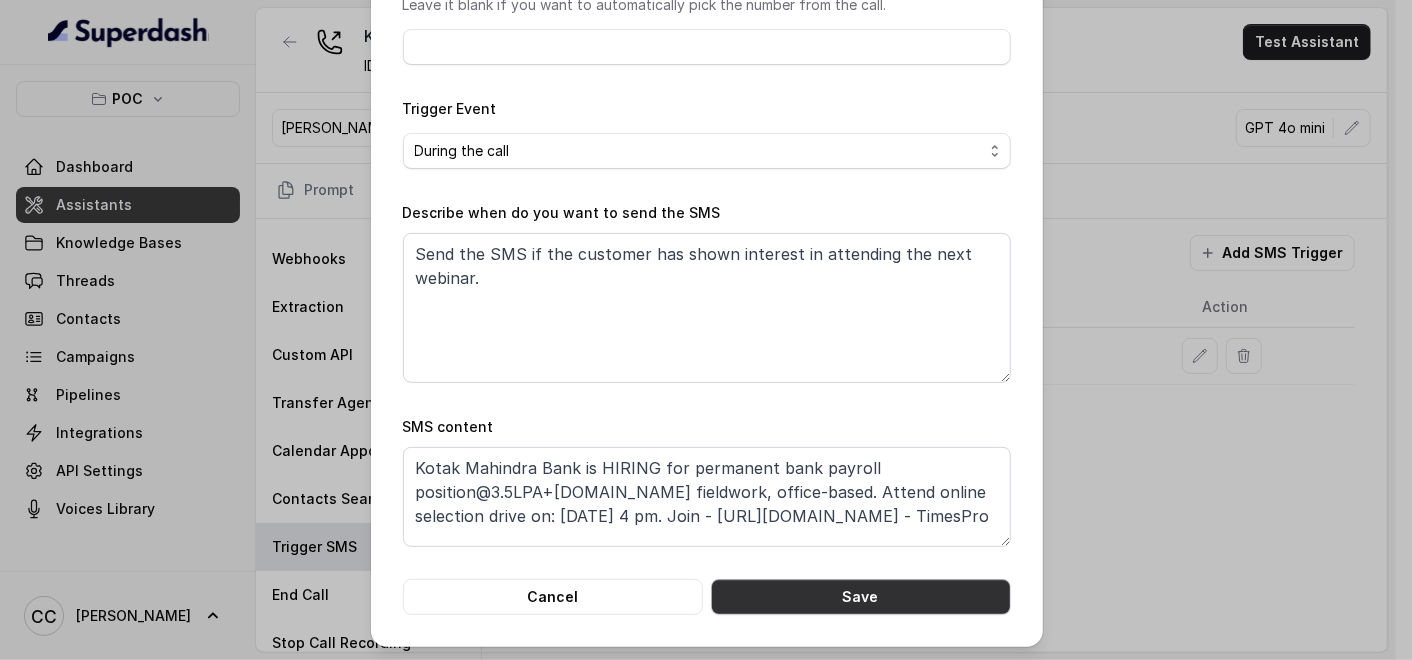 click on "Save" at bounding box center [861, 597] 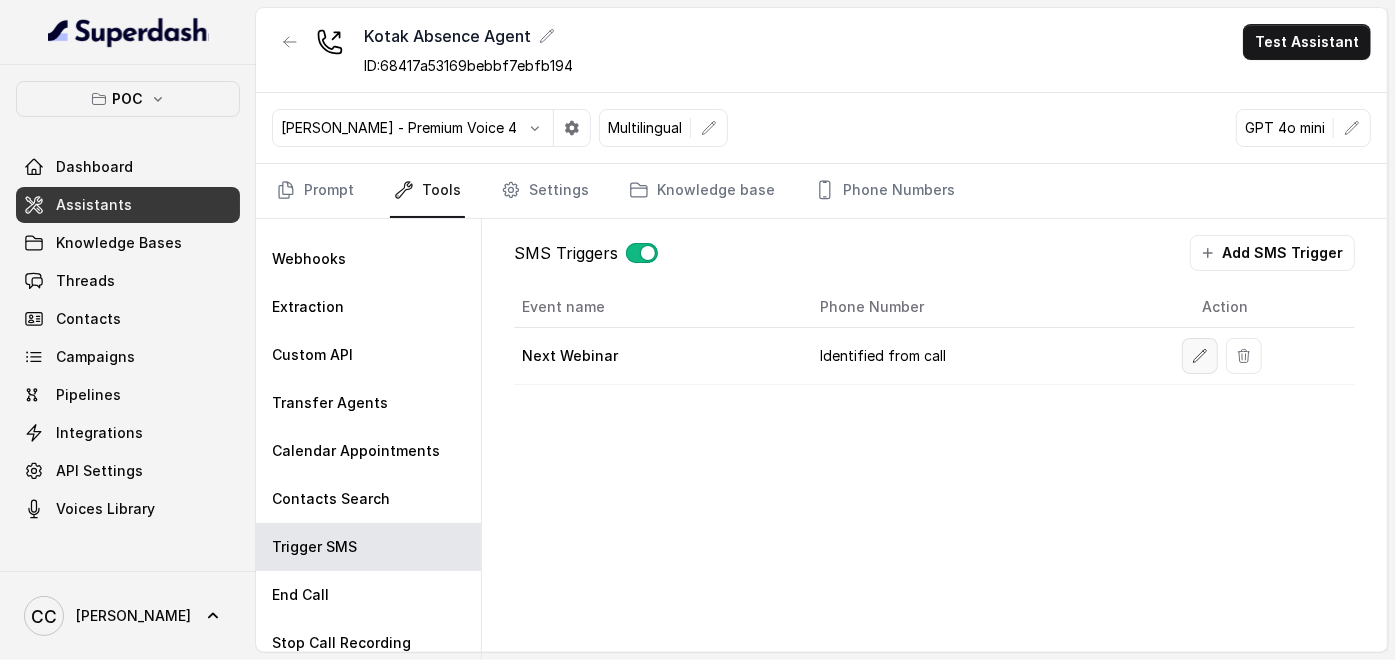 click at bounding box center (1200, 356) 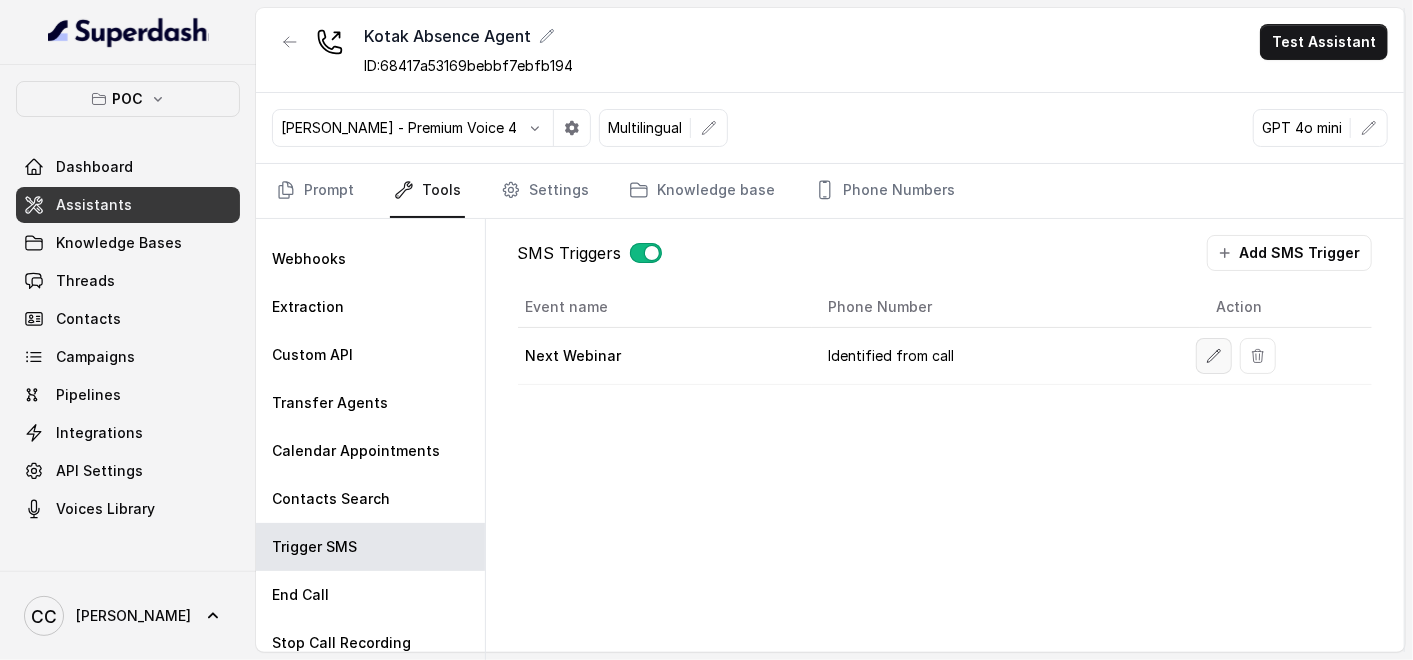 select on "duringCall" 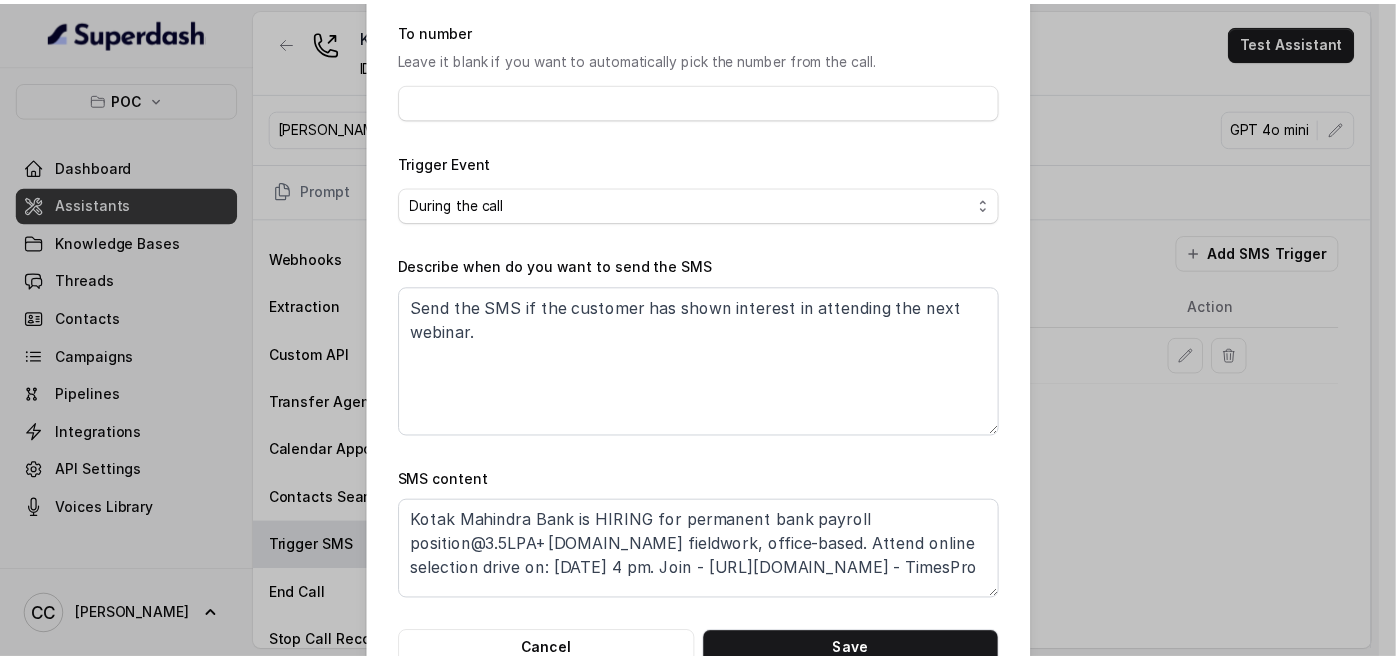 scroll, scrollTop: 231, scrollLeft: 0, axis: vertical 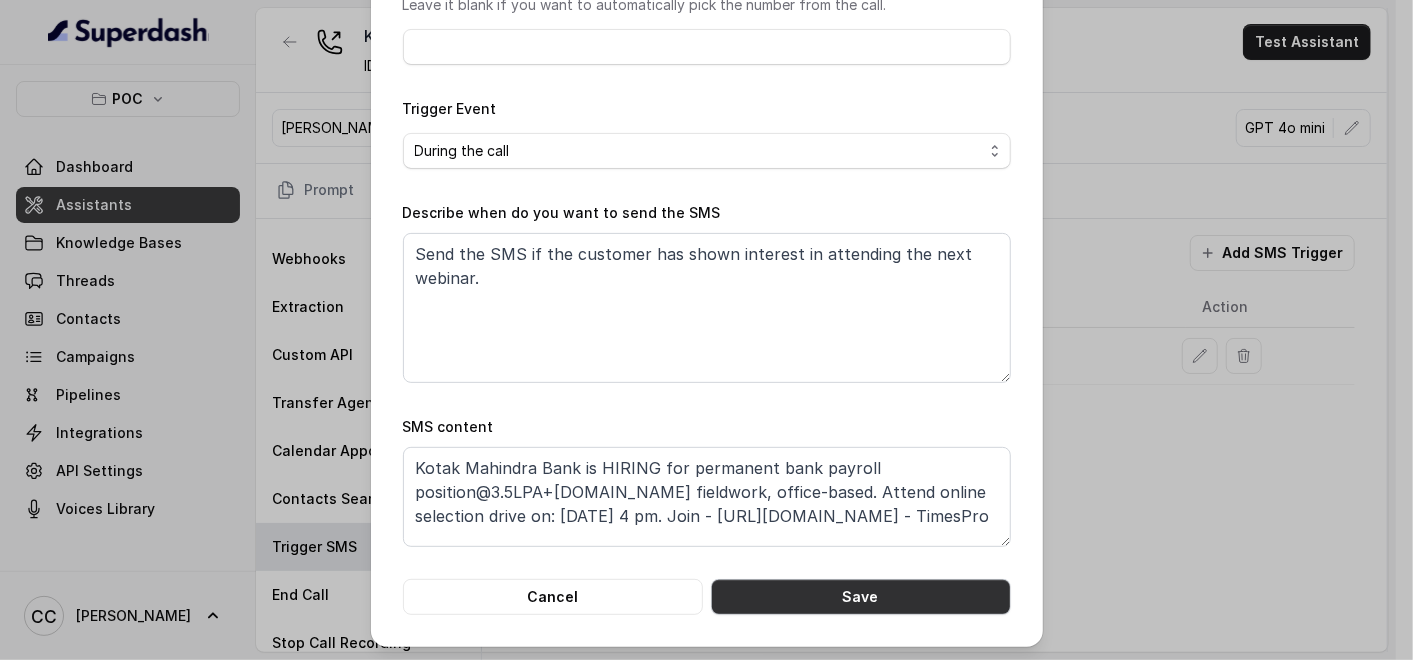 click on "Save" at bounding box center [861, 597] 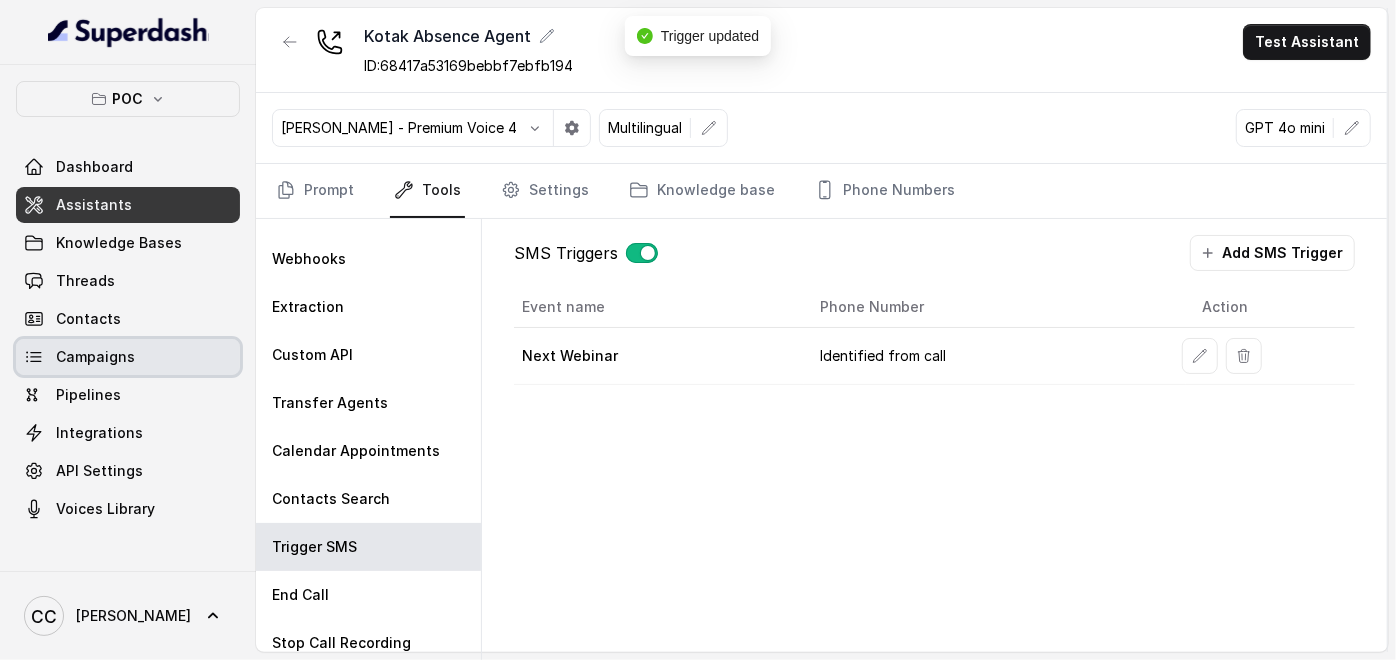 click on "Campaigns" at bounding box center [95, 357] 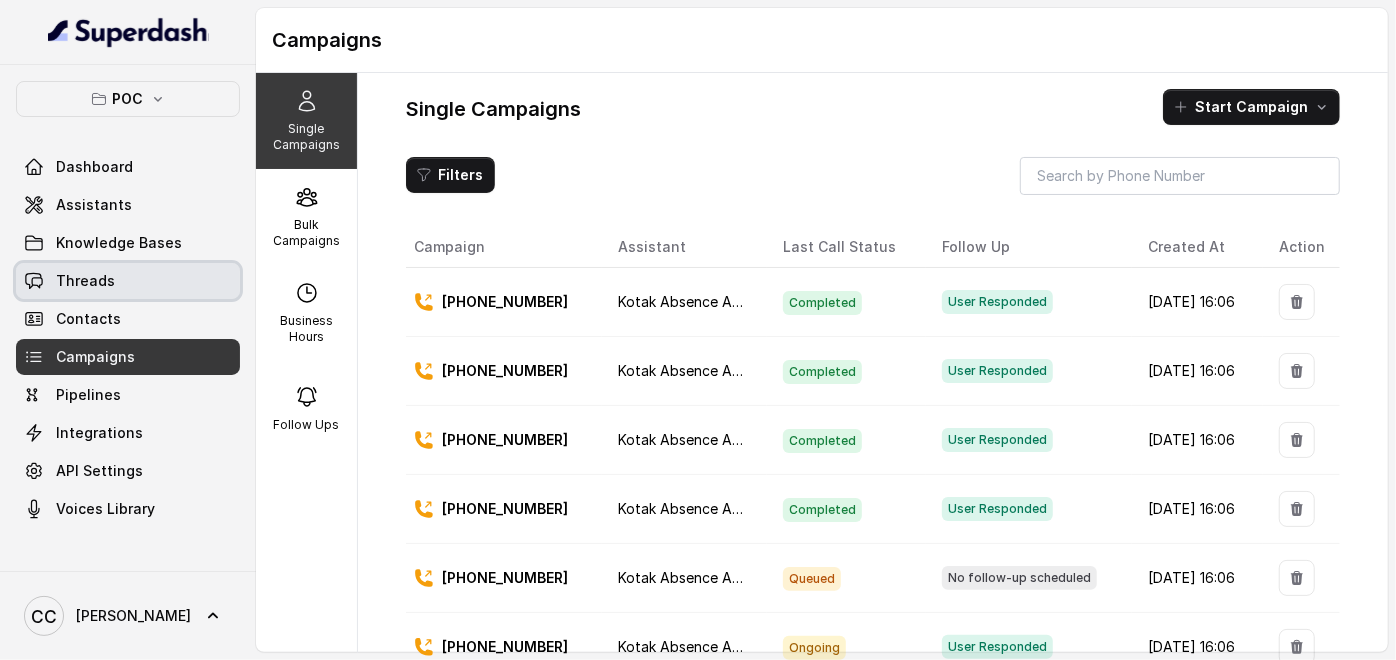 click on "Threads" at bounding box center (85, 281) 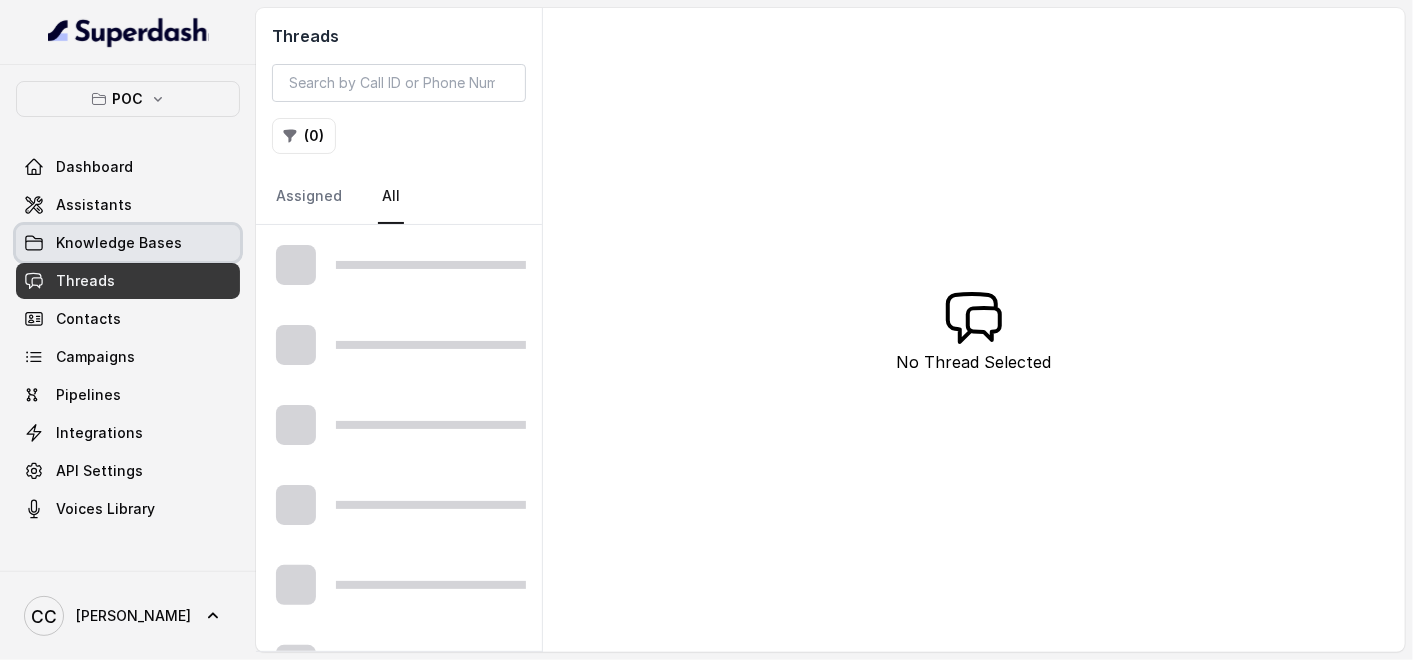 click on "Knowledge Bases" at bounding box center (119, 243) 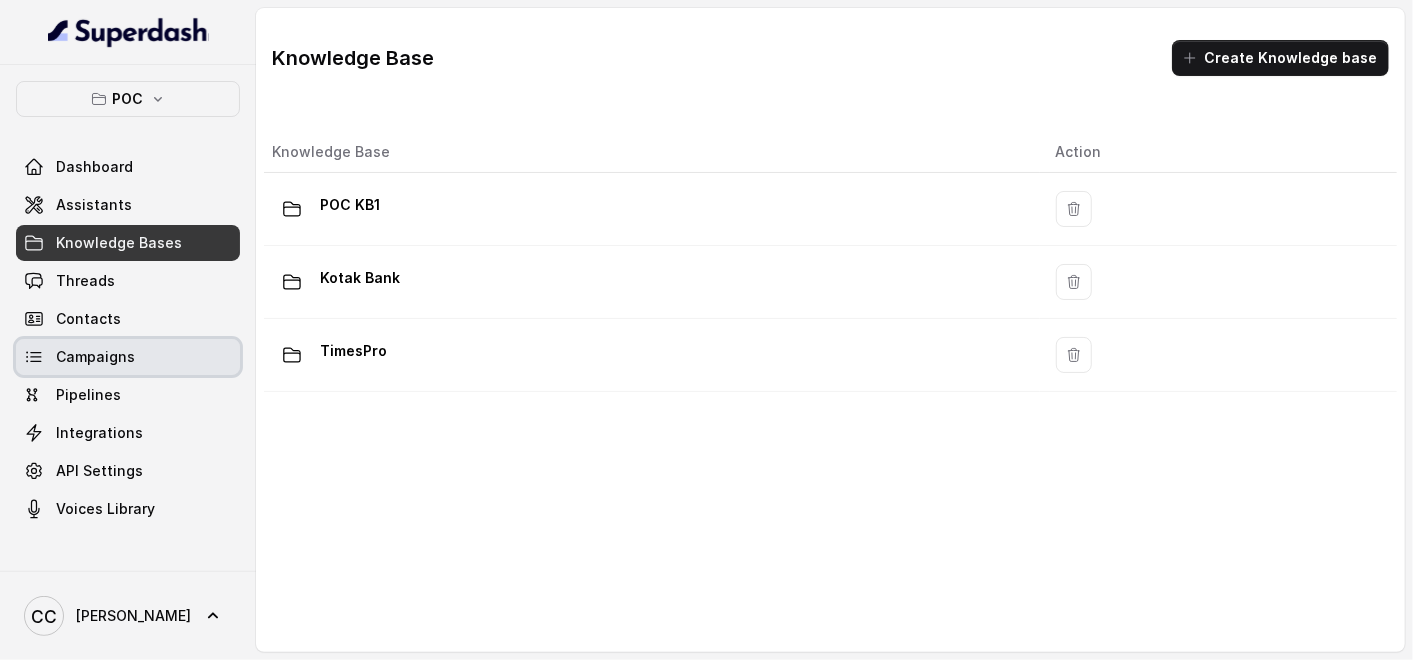 click on "Campaigns" at bounding box center (95, 357) 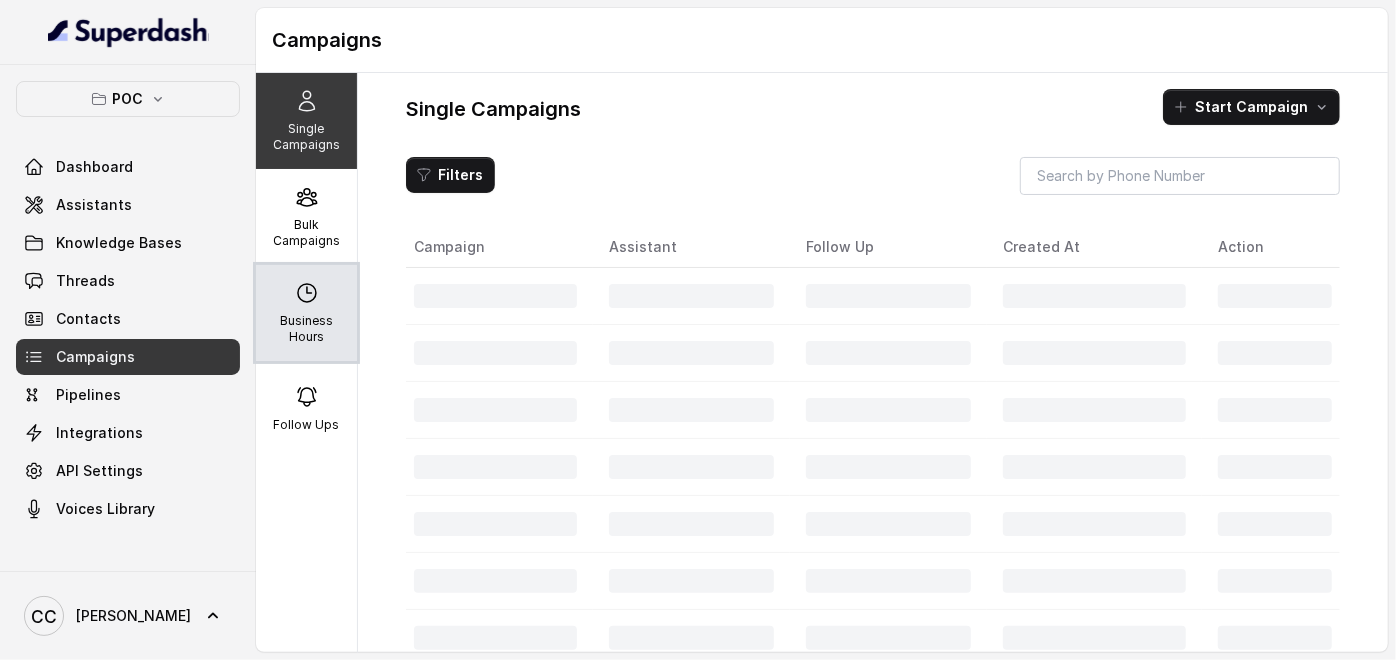click on "Business Hours" at bounding box center [306, 329] 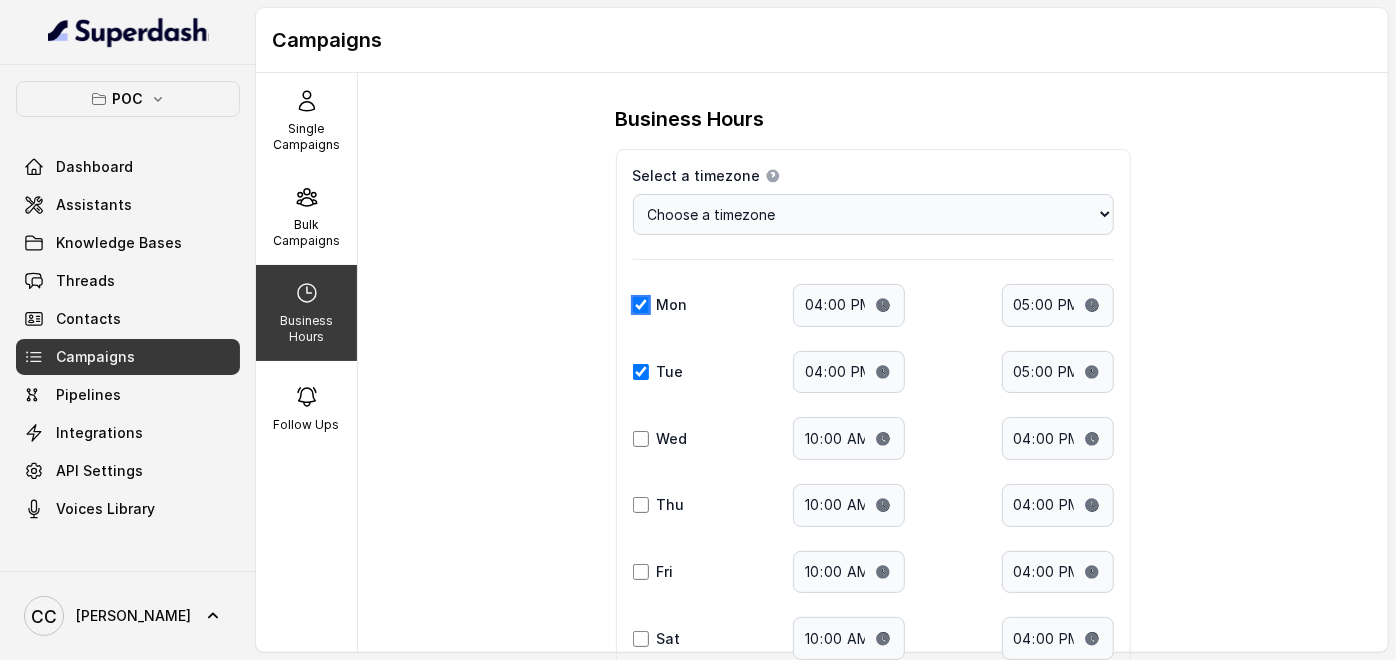 click on "Mon" at bounding box center (641, 305) 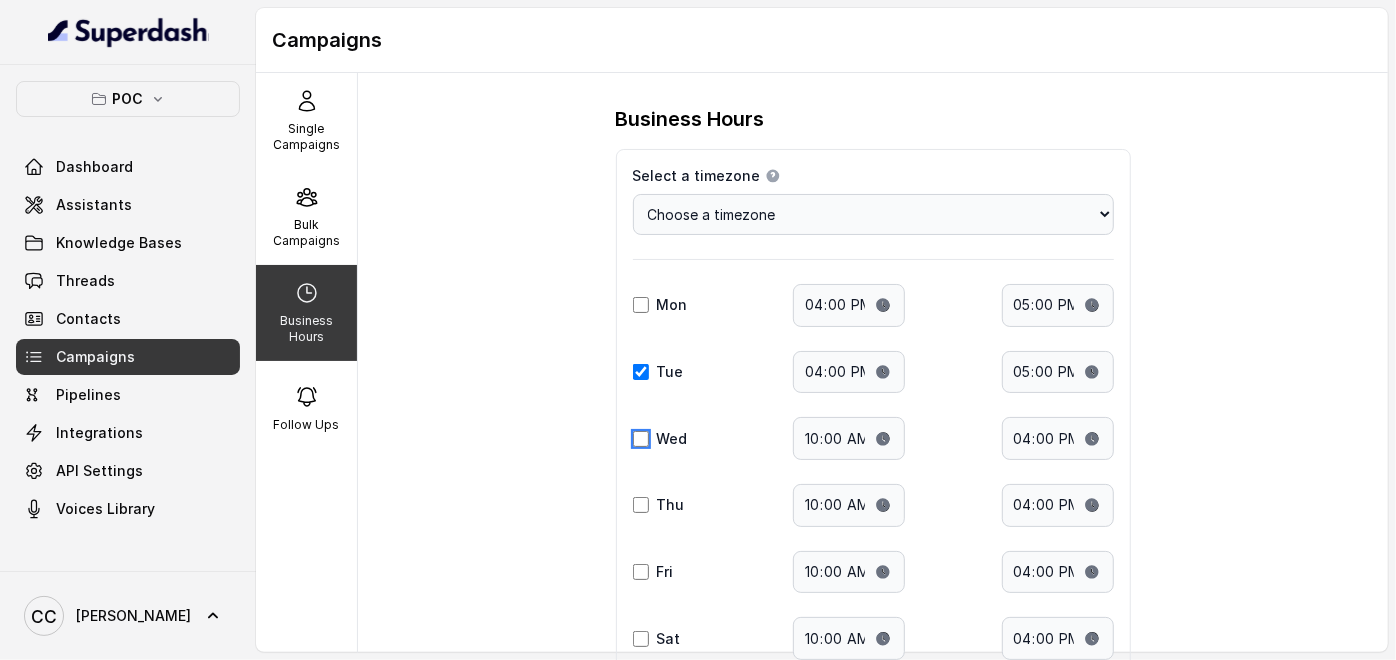 click on "Wed" at bounding box center [641, 439] 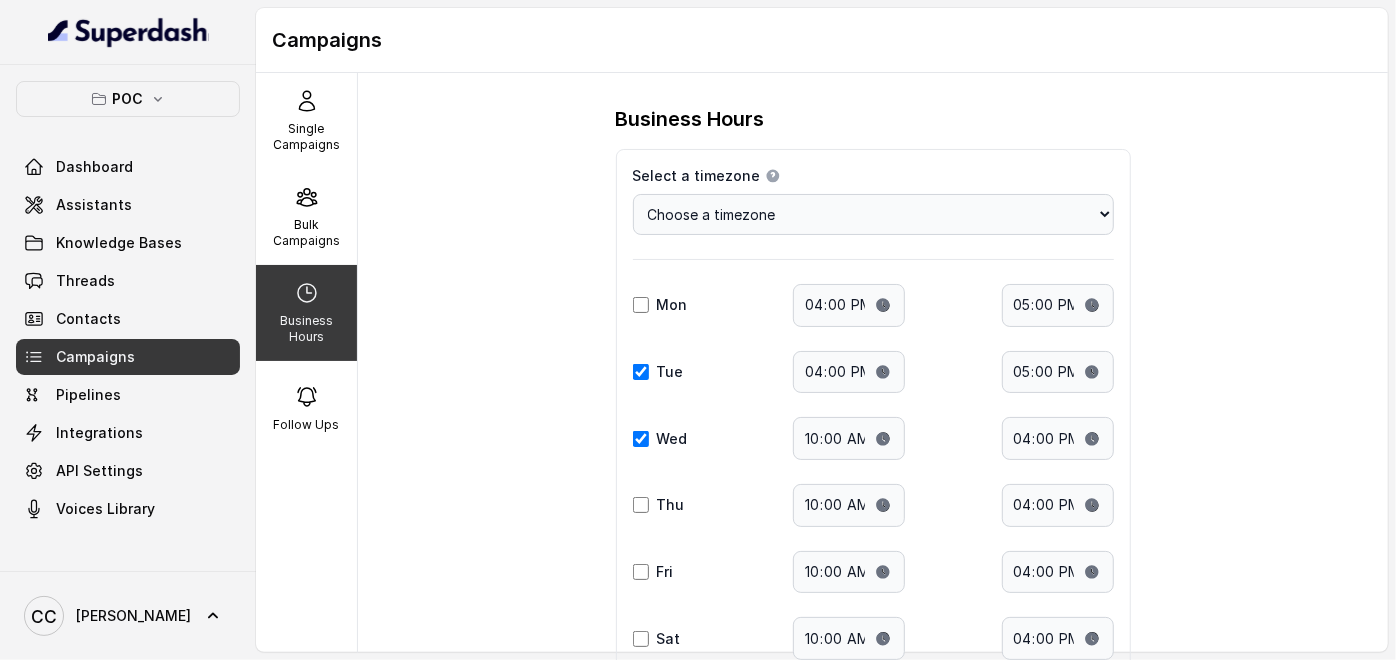 click on "Business Hours Select a timezone Details Select a timezone that fits your location to accurately display time-related information. Choose a timezone [GEOGRAPHIC_DATA]/[GEOGRAPHIC_DATA] [GEOGRAPHIC_DATA]/[GEOGRAPHIC_DATA] [GEOGRAPHIC_DATA]/[GEOGRAPHIC_DATA] [GEOGRAPHIC_DATA]/[GEOGRAPHIC_DATA] [GEOGRAPHIC_DATA]/[GEOGRAPHIC_DATA] [GEOGRAPHIC_DATA]/[GEOGRAPHIC_DATA] [GEOGRAPHIC_DATA]/[GEOGRAPHIC_DATA] [GEOGRAPHIC_DATA]/[GEOGRAPHIC_DATA] [GEOGRAPHIC_DATA]/[GEOGRAPHIC_DATA] [GEOGRAPHIC_DATA]/[GEOGRAPHIC_DATA] [GEOGRAPHIC_DATA]/[GEOGRAPHIC_DATA] [GEOGRAPHIC_DATA]/[GEOGRAPHIC_DATA] [GEOGRAPHIC_DATA]/[GEOGRAPHIC_DATA] [GEOGRAPHIC_DATA]/[GEOGRAPHIC_DATA] [GEOGRAPHIC_DATA]/[GEOGRAPHIC_DATA] [GEOGRAPHIC_DATA]/[GEOGRAPHIC_DATA] [GEOGRAPHIC_DATA]/[GEOGRAPHIC_DATA] [GEOGRAPHIC_DATA]/[GEOGRAPHIC_DATA] [GEOGRAPHIC_DATA]/[GEOGRAPHIC_DATA] [GEOGRAPHIC_DATA]/[GEOGRAPHIC_DATA] [GEOGRAPHIC_DATA]/[GEOGRAPHIC_DATA] [GEOGRAPHIC_DATA]/[GEOGRAPHIC_DATA] [GEOGRAPHIC_DATA]/[GEOGRAPHIC_DATA] [GEOGRAPHIC_DATA]/[GEOGRAPHIC_DATA] [GEOGRAPHIC_DATA]/[GEOGRAPHIC_DATA] [GEOGRAPHIC_DATA]/[GEOGRAPHIC_DATA] [GEOGRAPHIC_DATA]/[GEOGRAPHIC_DATA] [GEOGRAPHIC_DATA]/[GEOGRAPHIC_DATA] [GEOGRAPHIC_DATA]/[GEOGRAPHIC_DATA] [GEOGRAPHIC_DATA]/[GEOGRAPHIC_DATA] [GEOGRAPHIC_DATA]/[GEOGRAPHIC_DATA] [GEOGRAPHIC_DATA]/[GEOGRAPHIC_DATA] [GEOGRAPHIC_DATA]/[GEOGRAPHIC_DATA] [GEOGRAPHIC_DATA]/[GEOGRAPHIC_DATA] [GEOGRAPHIC_DATA]/[GEOGRAPHIC_DATA] [GEOGRAPHIC_DATA]/[GEOGRAPHIC_DATA] [GEOGRAPHIC_DATA]/[GEOGRAPHIC_DATA] [GEOGRAPHIC_DATA]/[GEOGRAPHIC_DATA] [GEOGRAPHIC_DATA]/[GEOGRAPHIC_DATA] [GEOGRAPHIC_DATA]/[GEOGRAPHIC_DATA] [GEOGRAPHIC_DATA]/[GEOGRAPHIC_DATA] [GEOGRAPHIC_DATA]/[GEOGRAPHIC_DATA] [GEOGRAPHIC_DATA]/[GEOGRAPHIC_DATA] [GEOGRAPHIC_DATA]/[GEOGRAPHIC_DATA] [GEOGRAPHIC_DATA]/[GEOGRAPHIC_DATA] [GEOGRAPHIC_DATA]/[GEOGRAPHIC_DATA] [GEOGRAPHIC_DATA]/[GEOGRAPHIC_DATA] [GEOGRAPHIC_DATA]/[GEOGRAPHIC_DATA] [GEOGRAPHIC_DATA]/[GEOGRAPHIC_DATA]-[GEOGRAPHIC_DATA]/[GEOGRAPHIC_DATA] [GEOGRAPHIC_DATA]/[GEOGRAPHIC_DATA] [GEOGRAPHIC_DATA]/[GEOGRAPHIC_DATA] [GEOGRAPHIC_DATA]/[GEOGRAPHIC_DATA] [GEOGRAPHIC_DATA]/[GEOGRAPHIC_DATA] [GEOGRAPHIC_DATA]/[GEOGRAPHIC_DATA] [GEOGRAPHIC_DATA]/[GEOGRAPHIC_DATA] [GEOGRAPHIC_DATA]/[GEOGRAPHIC_DATA]" at bounding box center (873, 474) 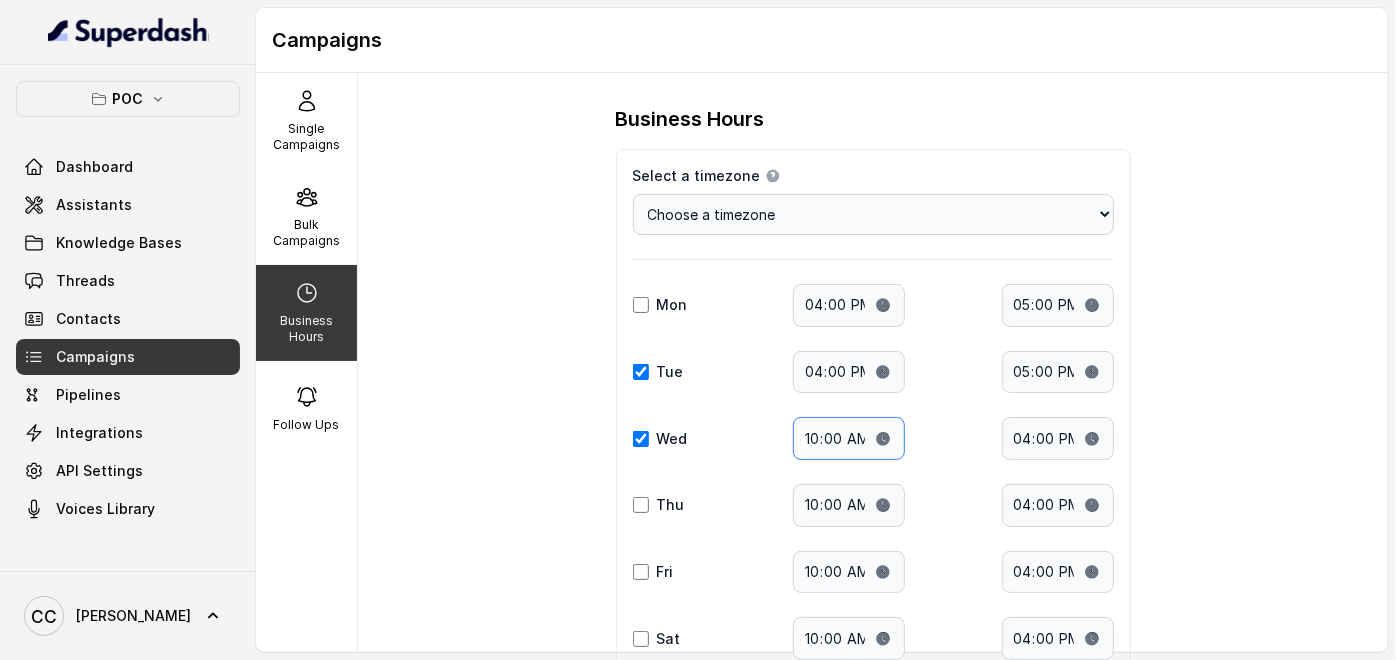 click on "10:00" at bounding box center [849, 438] 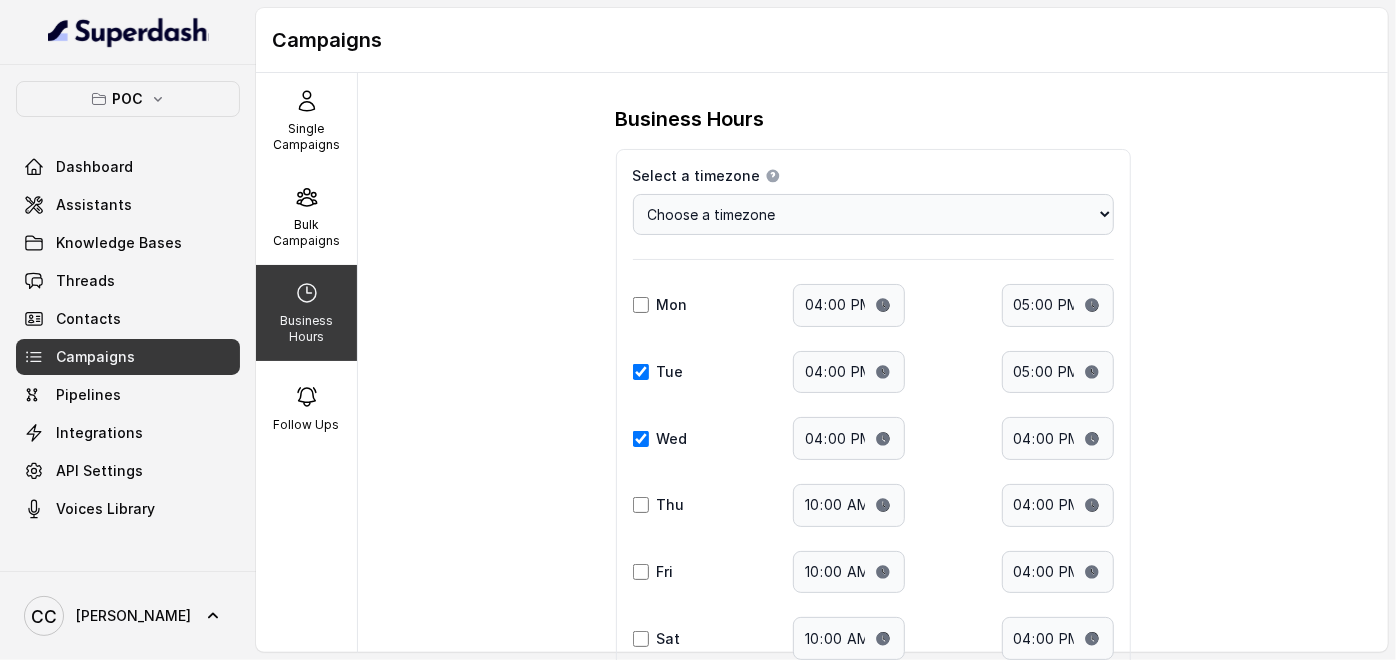 type on "16:00" 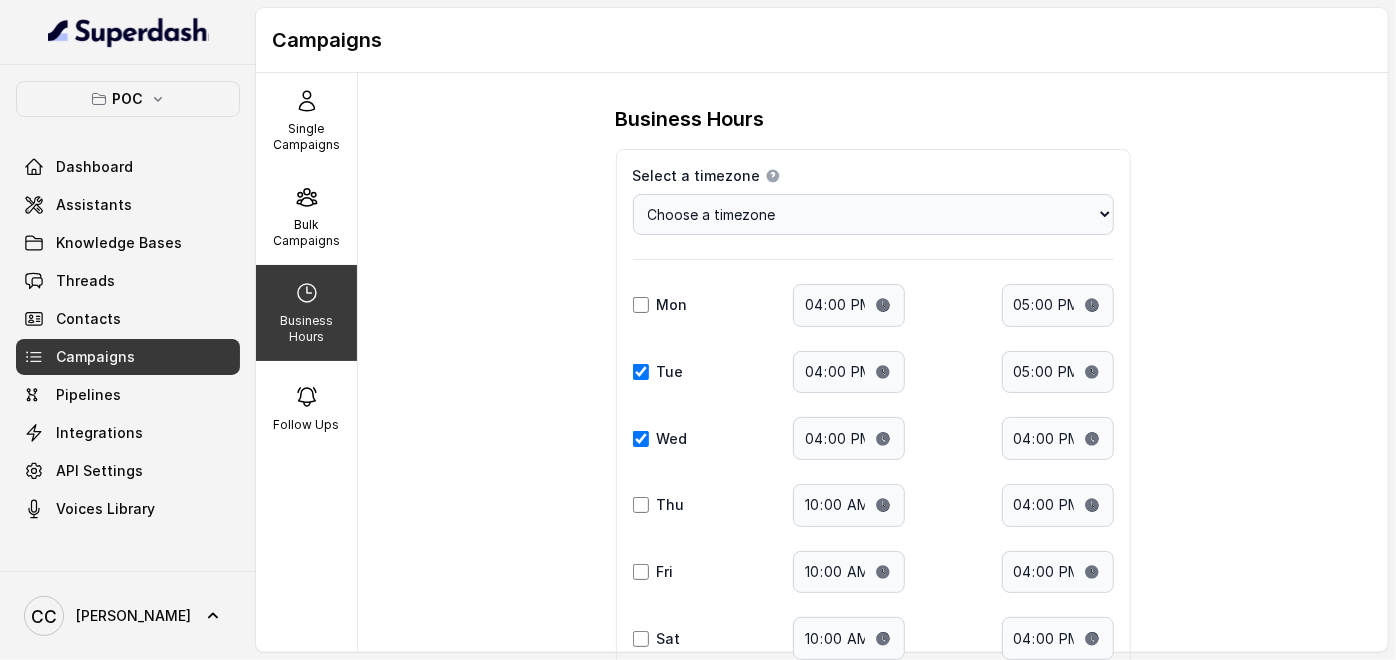 click on "Business Hours Select a timezone Details Select a timezone that fits your location to accurately display time-related information. Choose a timezone [GEOGRAPHIC_DATA]/[GEOGRAPHIC_DATA] [GEOGRAPHIC_DATA]/[GEOGRAPHIC_DATA] [GEOGRAPHIC_DATA]/[GEOGRAPHIC_DATA] [GEOGRAPHIC_DATA]/[GEOGRAPHIC_DATA] [GEOGRAPHIC_DATA]/[GEOGRAPHIC_DATA] [GEOGRAPHIC_DATA]/[GEOGRAPHIC_DATA] [GEOGRAPHIC_DATA]/[GEOGRAPHIC_DATA] [GEOGRAPHIC_DATA]/[GEOGRAPHIC_DATA] [GEOGRAPHIC_DATA]/[GEOGRAPHIC_DATA] [GEOGRAPHIC_DATA]/[GEOGRAPHIC_DATA] [GEOGRAPHIC_DATA]/[GEOGRAPHIC_DATA] [GEOGRAPHIC_DATA]/[GEOGRAPHIC_DATA] [GEOGRAPHIC_DATA]/[GEOGRAPHIC_DATA] [GEOGRAPHIC_DATA]/[GEOGRAPHIC_DATA] [GEOGRAPHIC_DATA]/[GEOGRAPHIC_DATA] [GEOGRAPHIC_DATA]/[GEOGRAPHIC_DATA] [GEOGRAPHIC_DATA]/[GEOGRAPHIC_DATA] [GEOGRAPHIC_DATA]/[GEOGRAPHIC_DATA] [GEOGRAPHIC_DATA]/[GEOGRAPHIC_DATA] [GEOGRAPHIC_DATA]/[GEOGRAPHIC_DATA] [GEOGRAPHIC_DATA]/[GEOGRAPHIC_DATA] [GEOGRAPHIC_DATA]/[GEOGRAPHIC_DATA] [GEOGRAPHIC_DATA]/[GEOGRAPHIC_DATA] [GEOGRAPHIC_DATA]/[GEOGRAPHIC_DATA] [GEOGRAPHIC_DATA]/[GEOGRAPHIC_DATA] [GEOGRAPHIC_DATA]/[GEOGRAPHIC_DATA] [GEOGRAPHIC_DATA]/[GEOGRAPHIC_DATA] [GEOGRAPHIC_DATA]/[GEOGRAPHIC_DATA] [GEOGRAPHIC_DATA]/[GEOGRAPHIC_DATA] [GEOGRAPHIC_DATA]/[GEOGRAPHIC_DATA] [GEOGRAPHIC_DATA]/[GEOGRAPHIC_DATA] [GEOGRAPHIC_DATA]/[GEOGRAPHIC_DATA] [GEOGRAPHIC_DATA]/[GEOGRAPHIC_DATA] [GEOGRAPHIC_DATA]/[GEOGRAPHIC_DATA] [GEOGRAPHIC_DATA]/[GEOGRAPHIC_DATA] [GEOGRAPHIC_DATA]/[GEOGRAPHIC_DATA] [GEOGRAPHIC_DATA]/[GEOGRAPHIC_DATA] [GEOGRAPHIC_DATA]/[GEOGRAPHIC_DATA] [GEOGRAPHIC_DATA]/[GEOGRAPHIC_DATA] [GEOGRAPHIC_DATA]/[GEOGRAPHIC_DATA] [GEOGRAPHIC_DATA]/[GEOGRAPHIC_DATA] [GEOGRAPHIC_DATA]/[GEOGRAPHIC_DATA] [GEOGRAPHIC_DATA]/[GEOGRAPHIC_DATA] [GEOGRAPHIC_DATA]/[GEOGRAPHIC_DATA] [GEOGRAPHIC_DATA]/[GEOGRAPHIC_DATA] [GEOGRAPHIC_DATA]/[GEOGRAPHIC_DATA] [GEOGRAPHIC_DATA]/[GEOGRAPHIC_DATA] [GEOGRAPHIC_DATA]/[GEOGRAPHIC_DATA] [GEOGRAPHIC_DATA]/[GEOGRAPHIC_DATA]-[GEOGRAPHIC_DATA]/[GEOGRAPHIC_DATA] [GEOGRAPHIC_DATA]/[GEOGRAPHIC_DATA] [GEOGRAPHIC_DATA]/[GEOGRAPHIC_DATA] [GEOGRAPHIC_DATA]/[GEOGRAPHIC_DATA] [GEOGRAPHIC_DATA]/[GEOGRAPHIC_DATA] [GEOGRAPHIC_DATA]/[GEOGRAPHIC_DATA] [GEOGRAPHIC_DATA]/[GEOGRAPHIC_DATA] [GEOGRAPHIC_DATA]/[GEOGRAPHIC_DATA]" at bounding box center (873, 474) 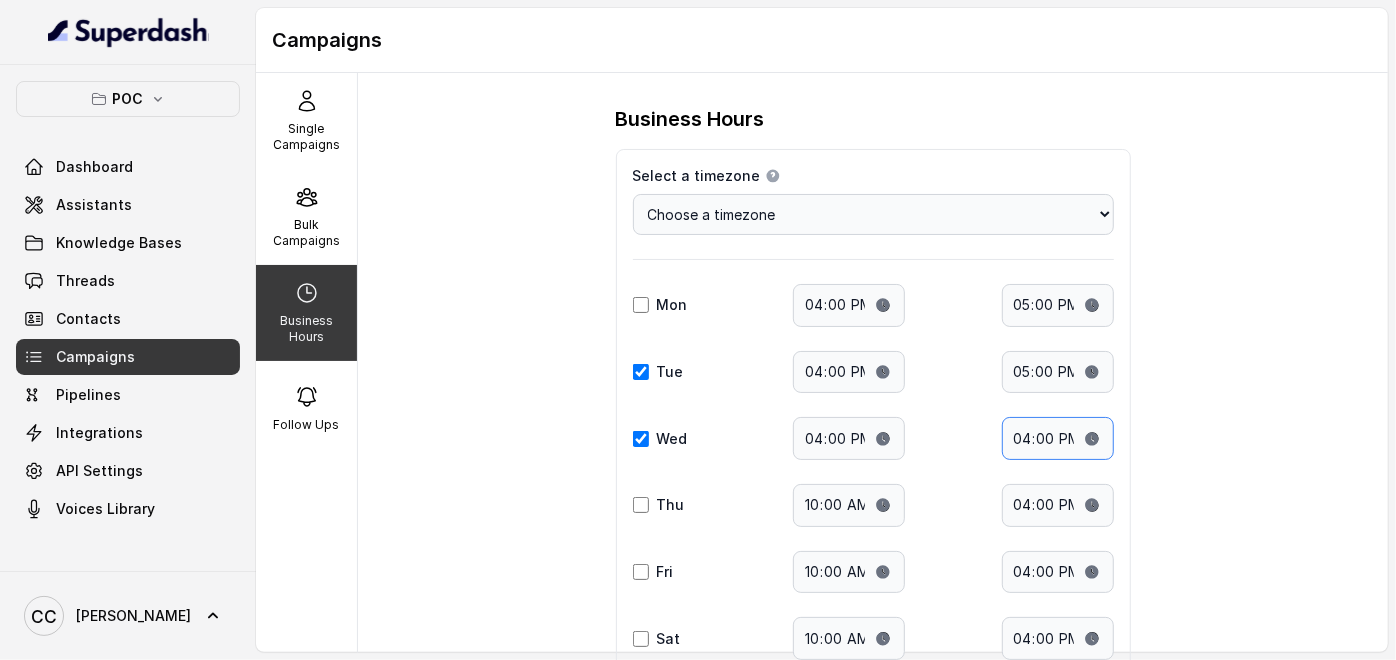 click on "16:00" at bounding box center [1058, 438] 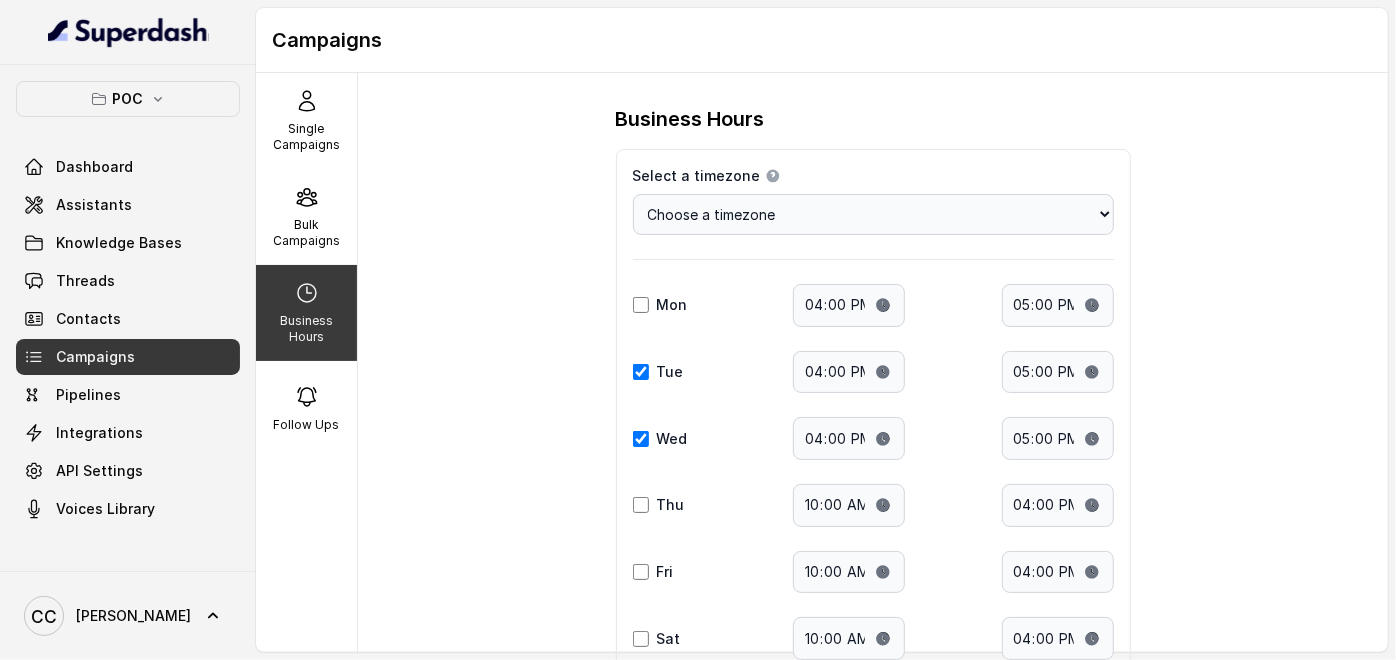 type on "17:00" 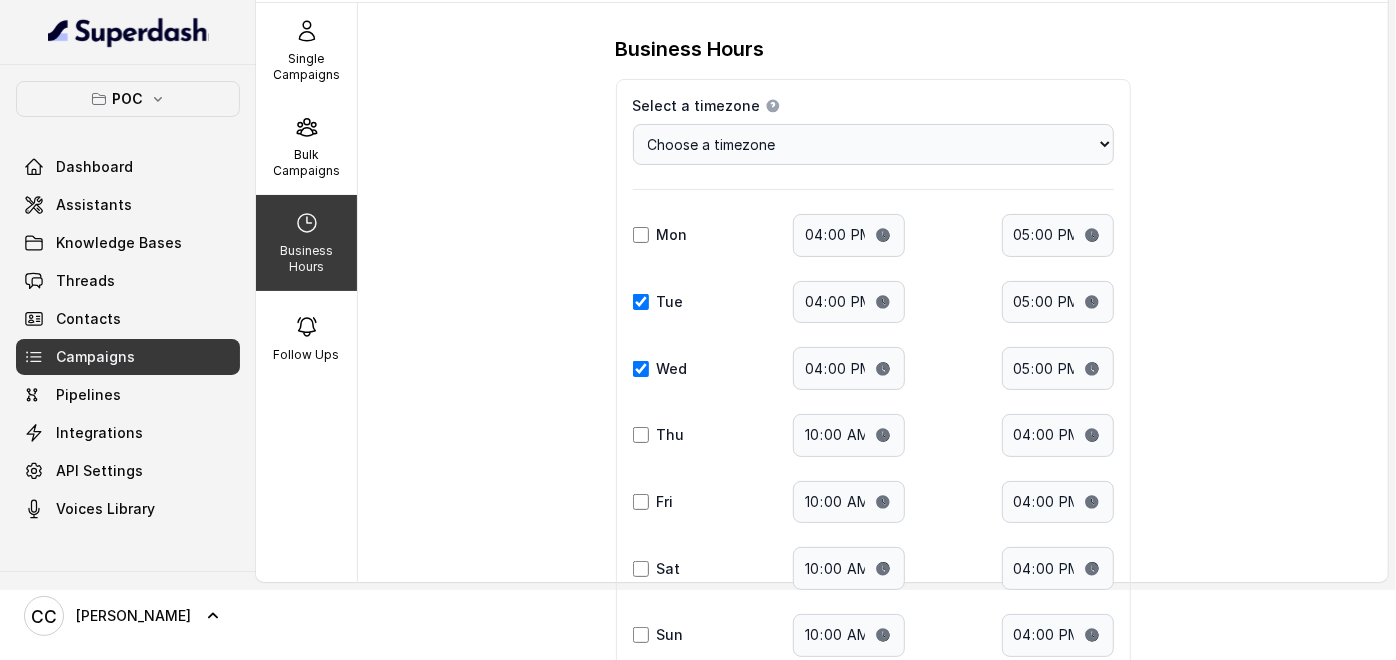scroll, scrollTop: 209, scrollLeft: 0, axis: vertical 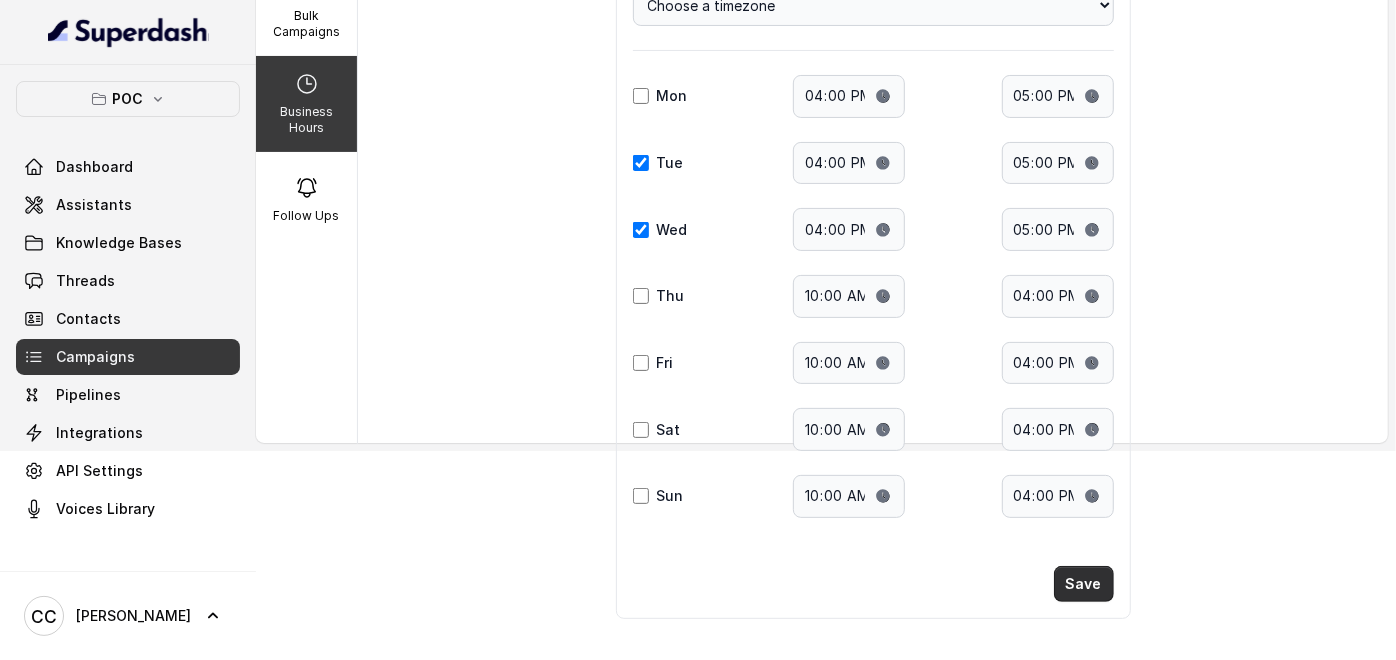click on "Save" at bounding box center [1084, 584] 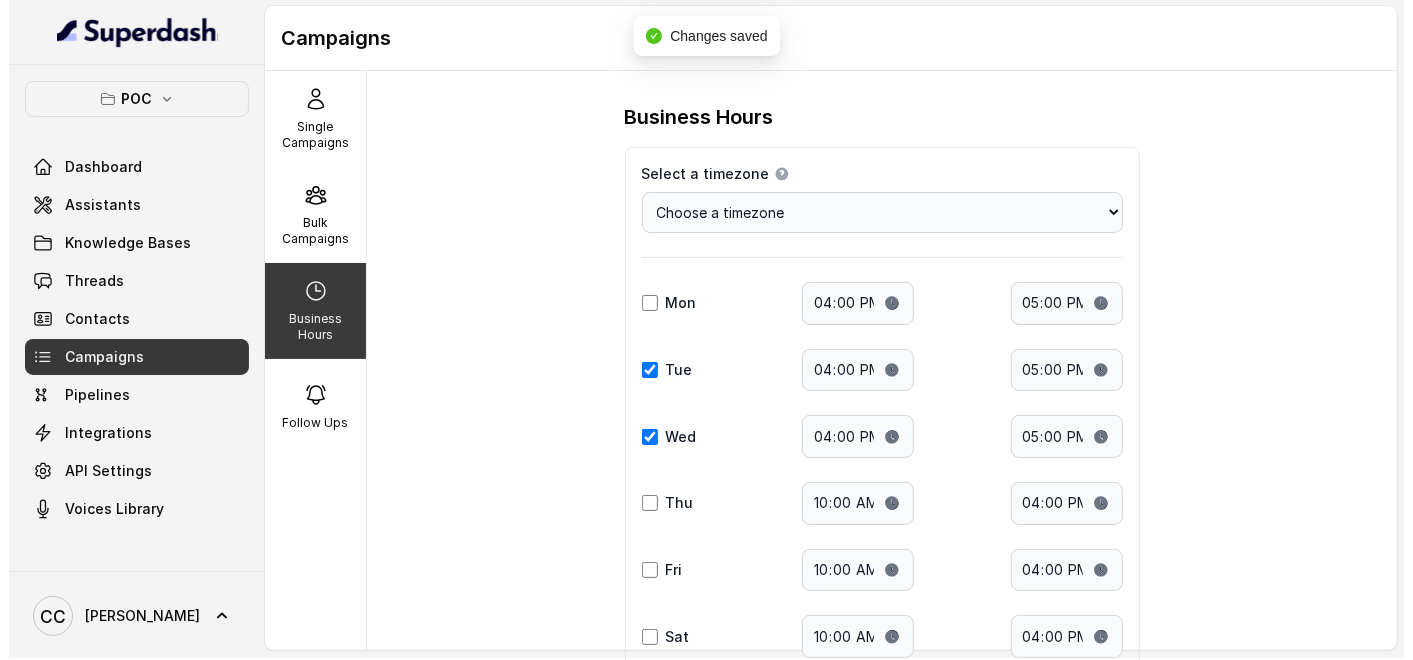 scroll, scrollTop: 0, scrollLeft: 0, axis: both 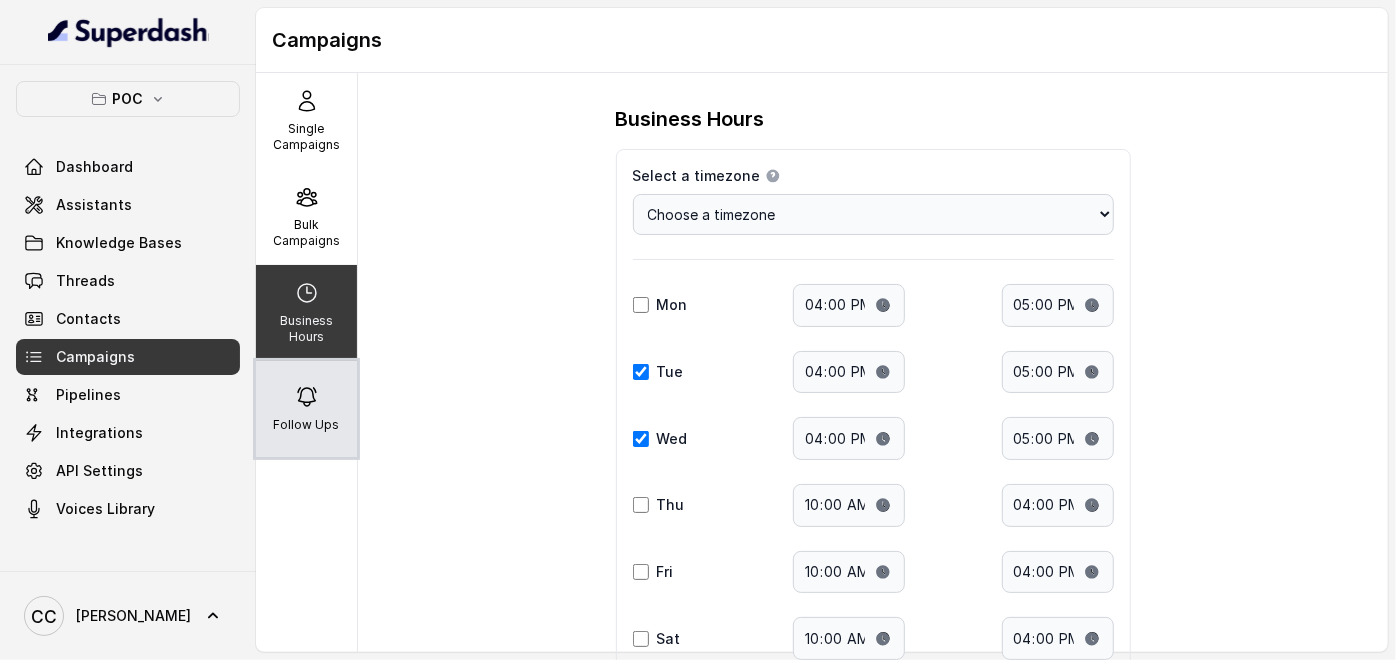 click on "Follow Ups" at bounding box center [307, 425] 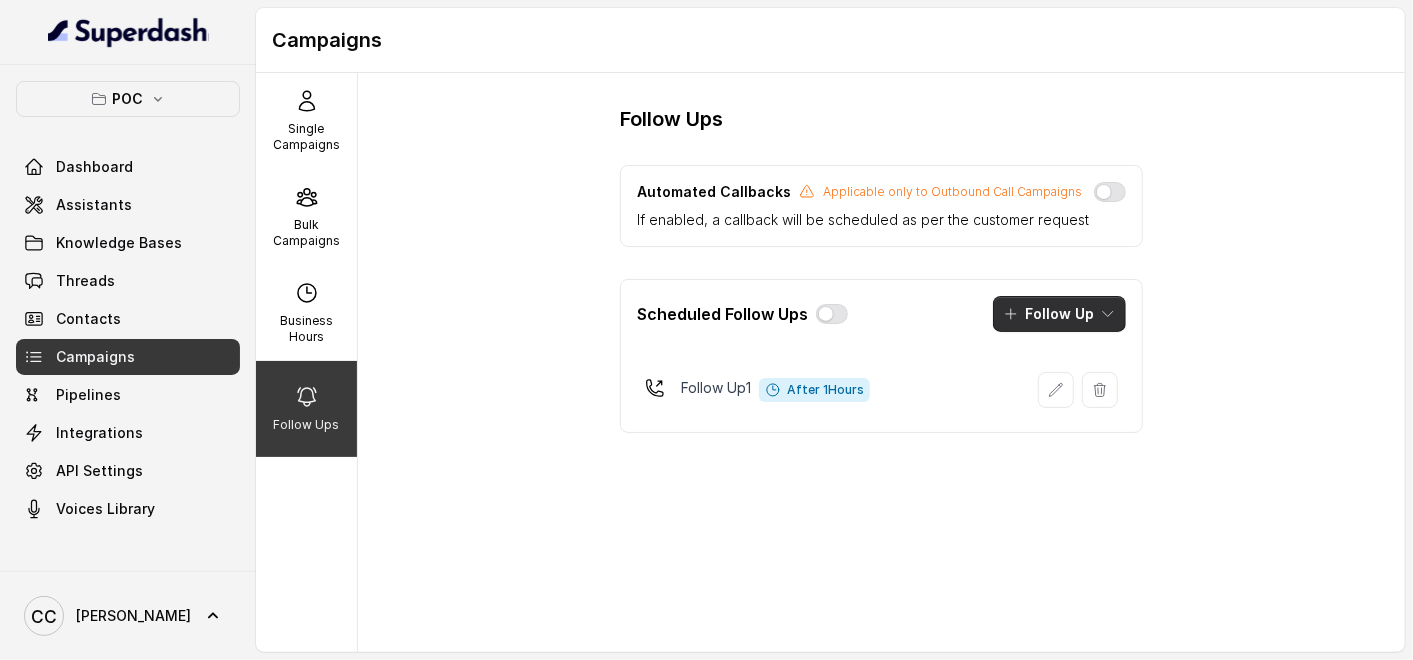 click on "Follow Up" at bounding box center (1059, 314) 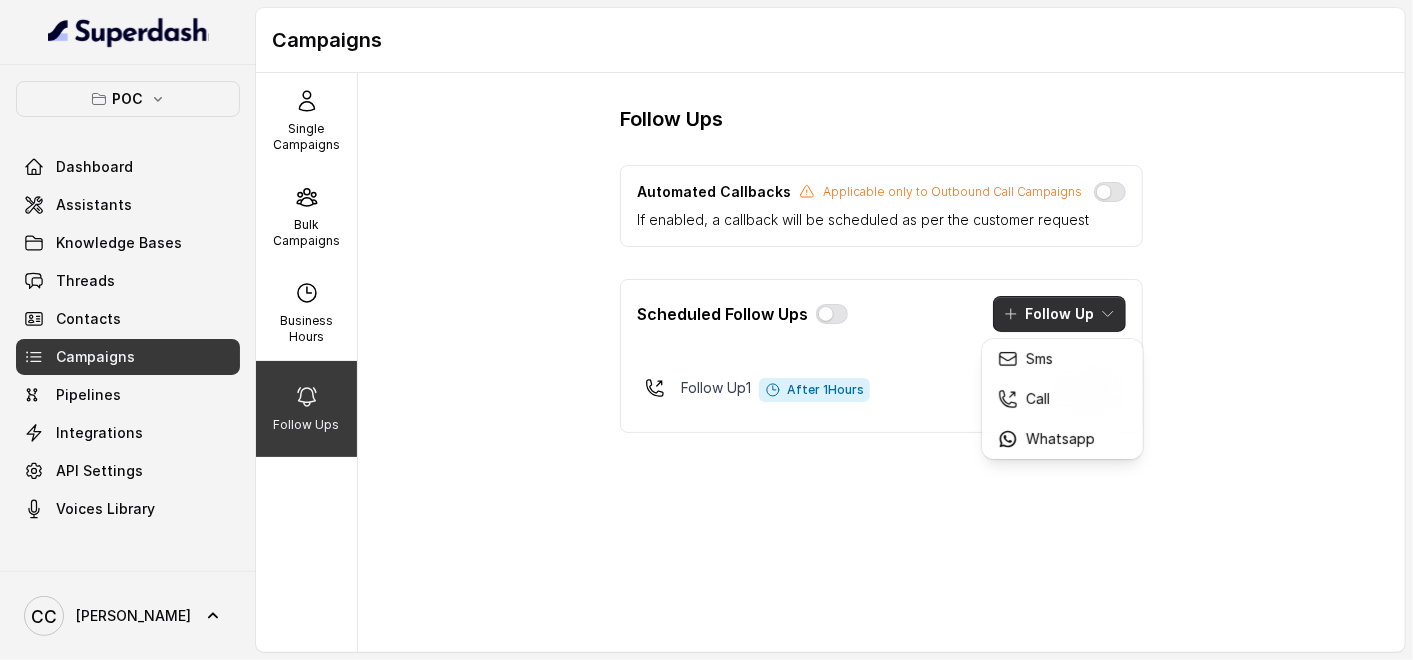 click on "Follow Up" at bounding box center [1059, 314] 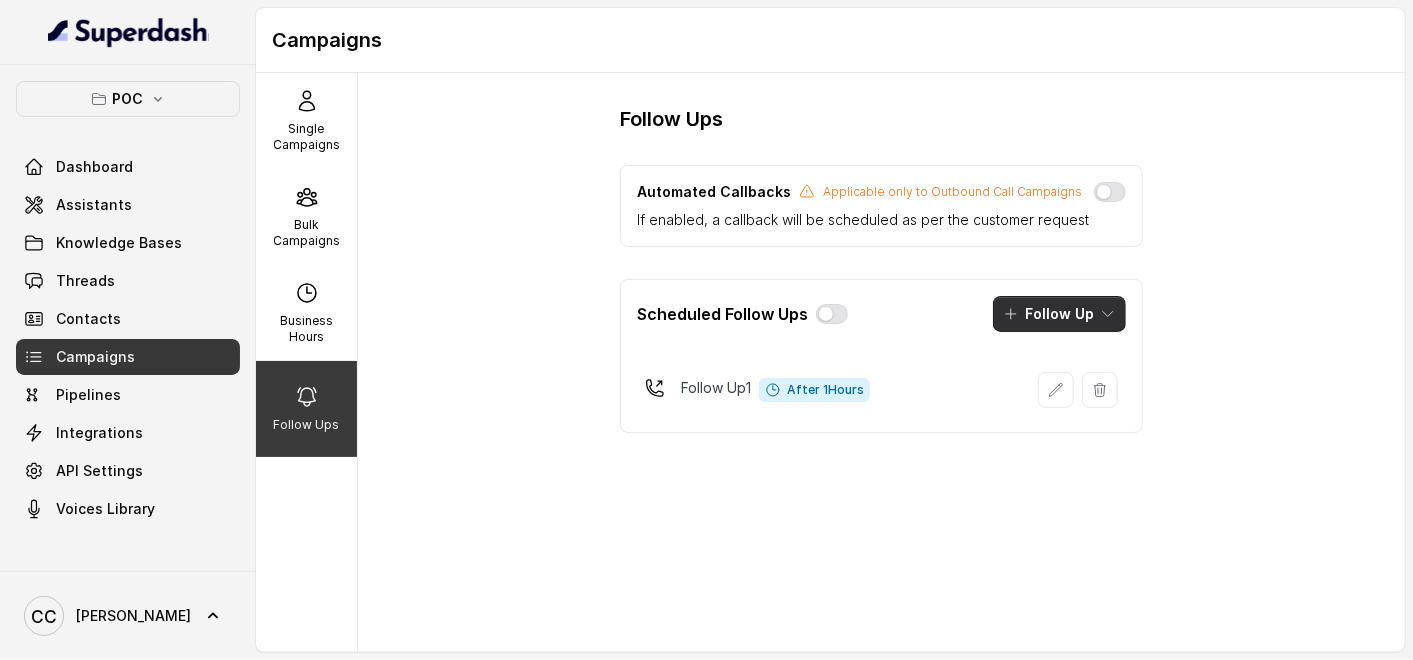 click on "Follow Up" at bounding box center [1059, 314] 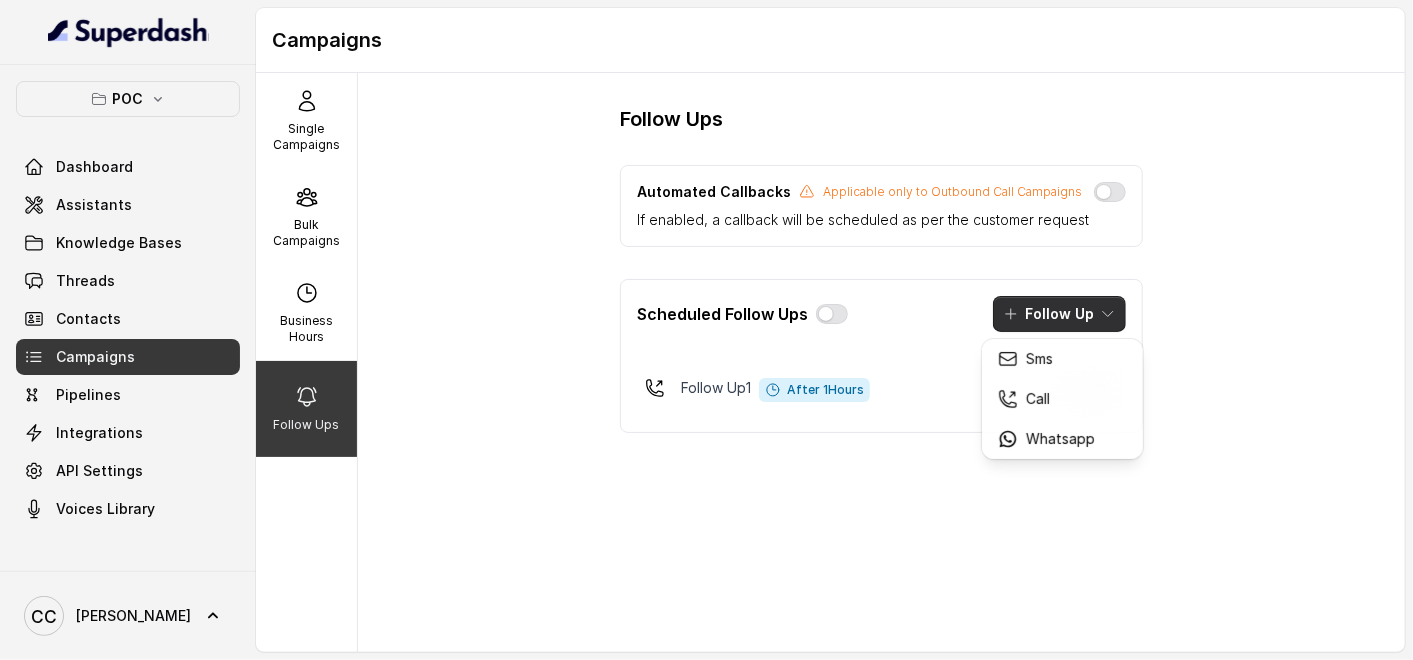 click on "Follow Up" at bounding box center [1059, 314] 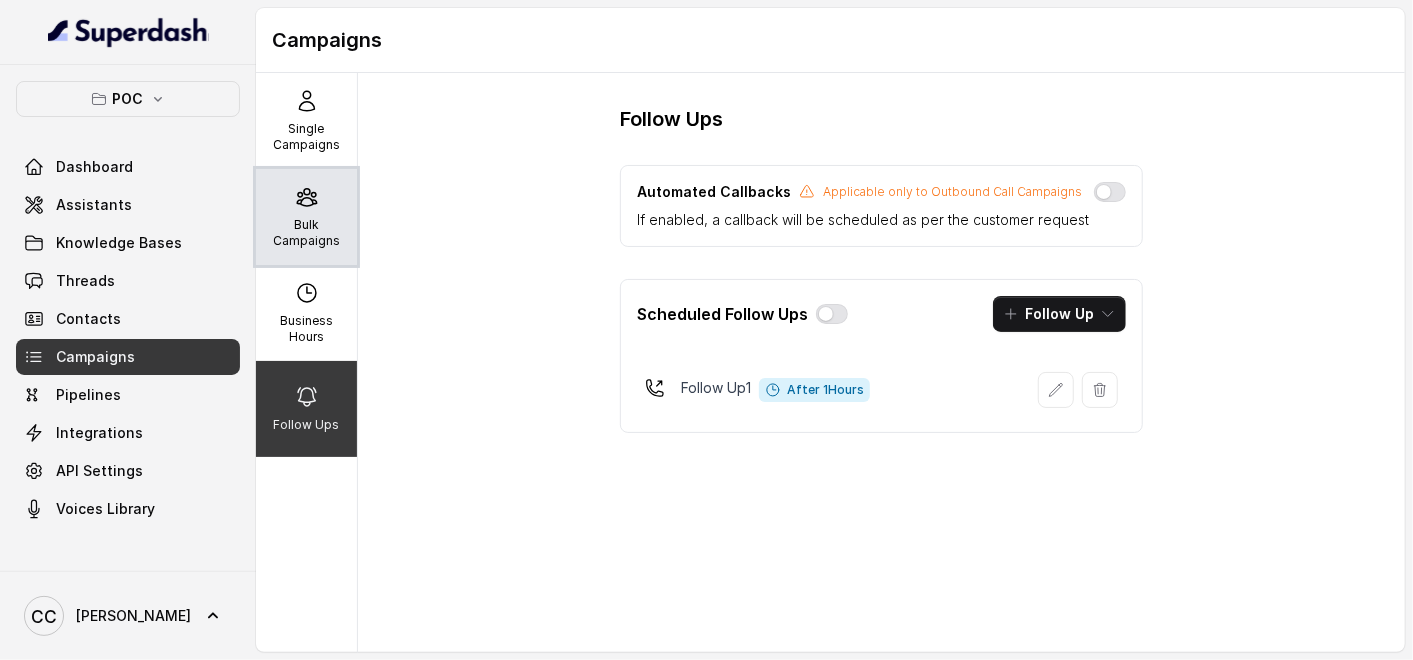 click on "Bulk Campaigns" at bounding box center (306, 217) 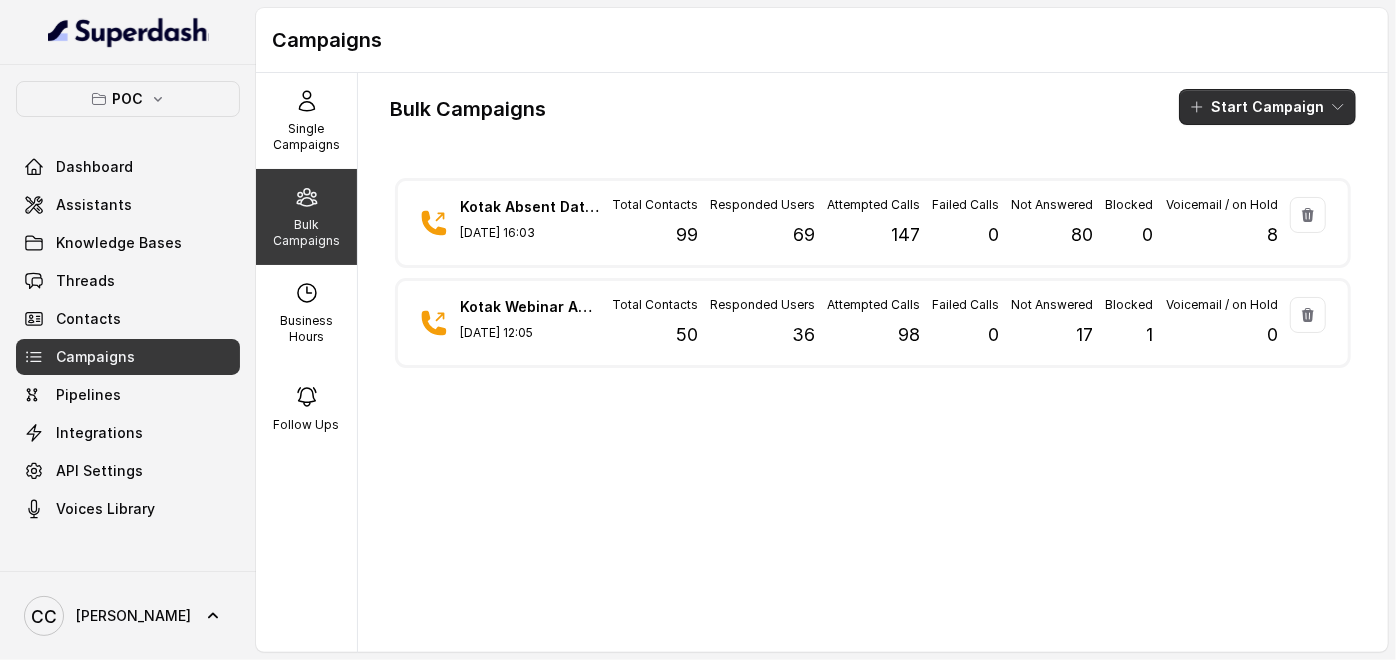 click on "Start Campaign" at bounding box center [1267, 107] 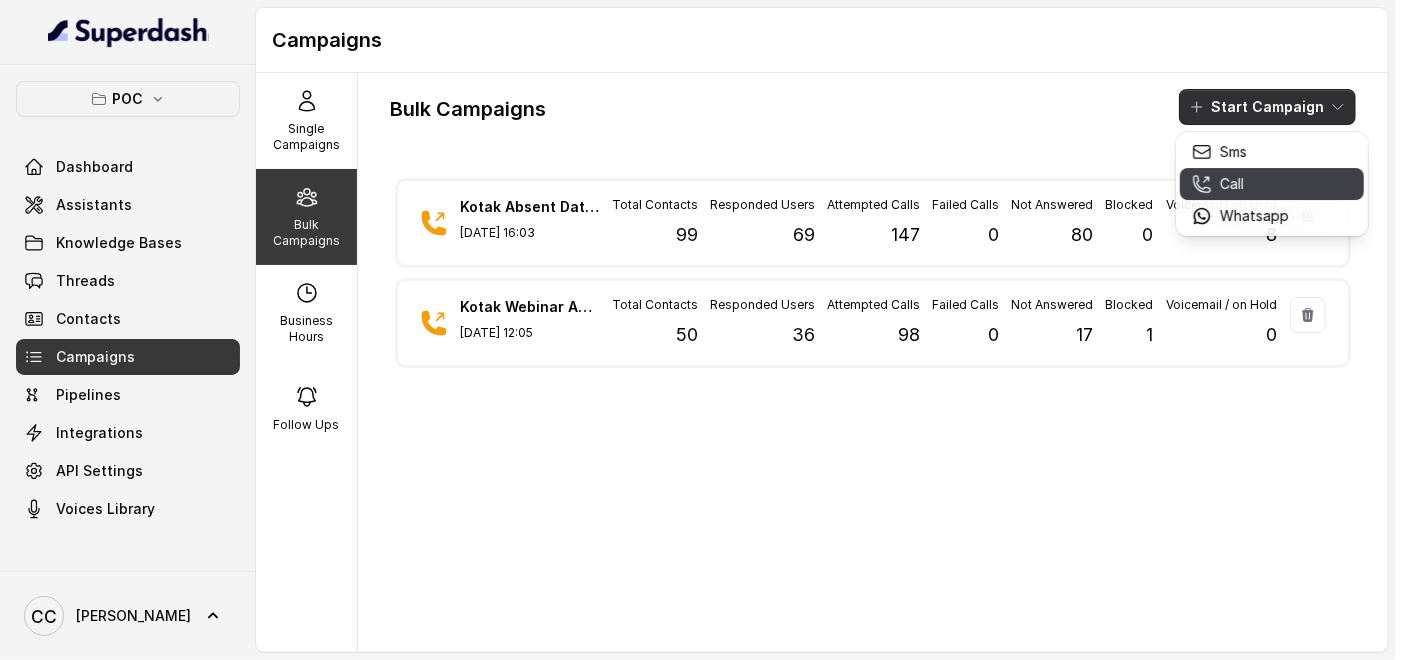 click 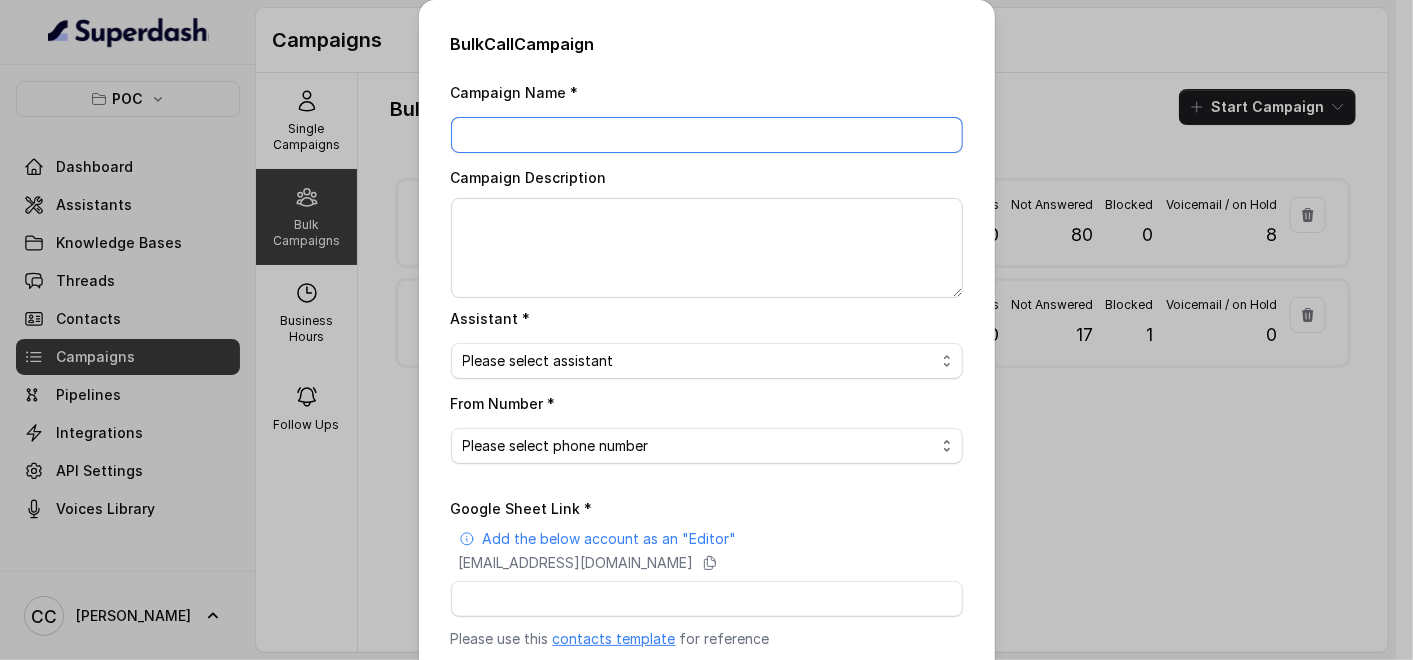 click on "Campaign Name *" at bounding box center (707, 135) 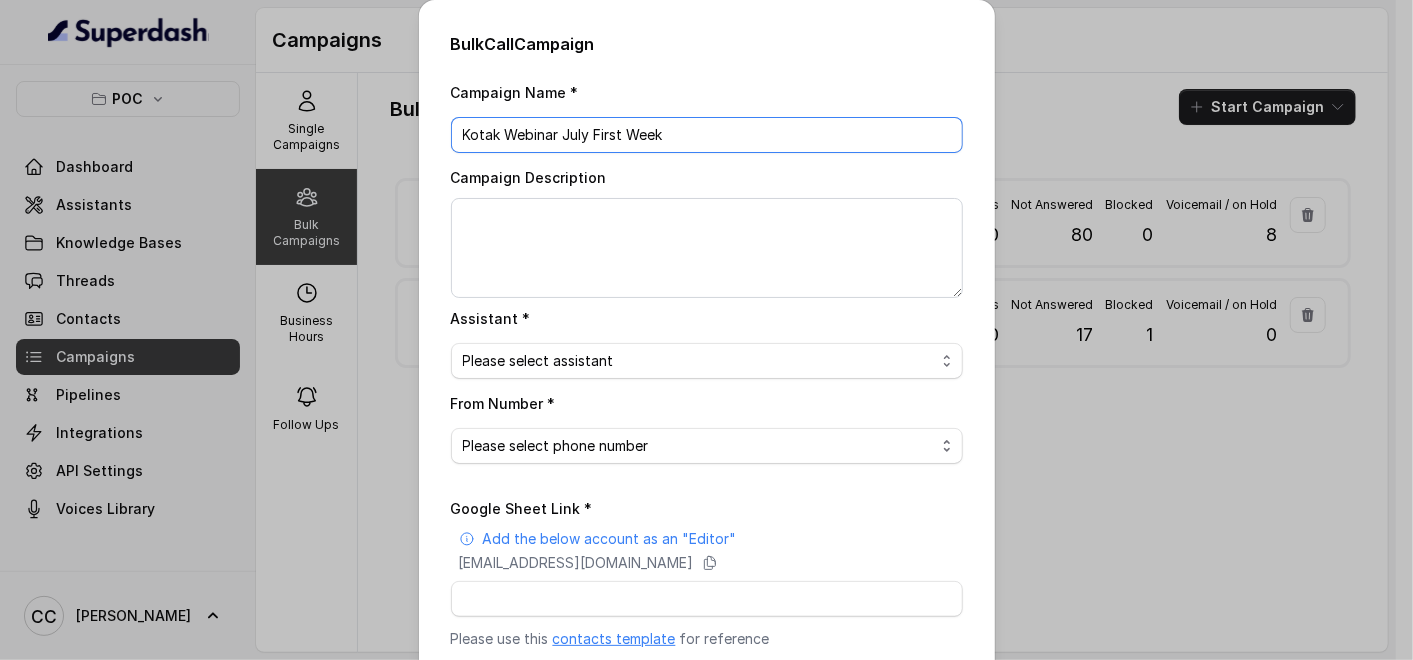 type on "Kotak Webinar July First Week" 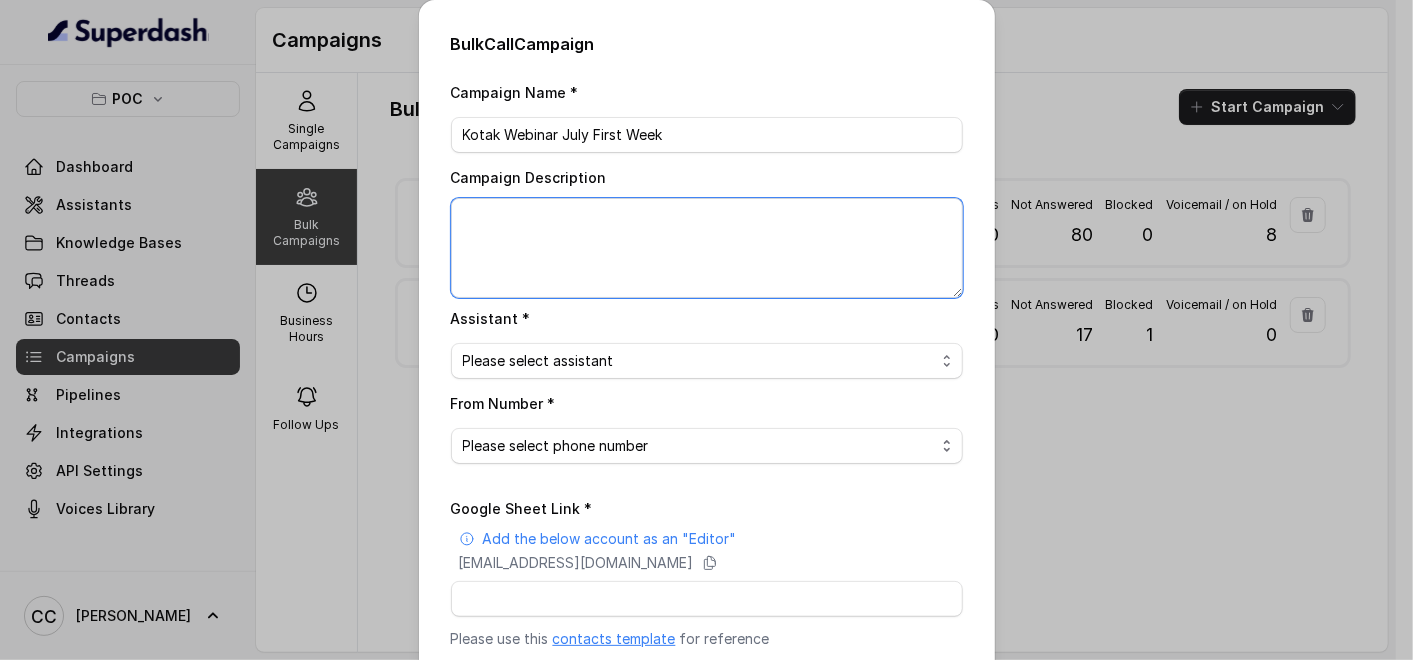 click on "Campaign Description" at bounding box center [707, 248] 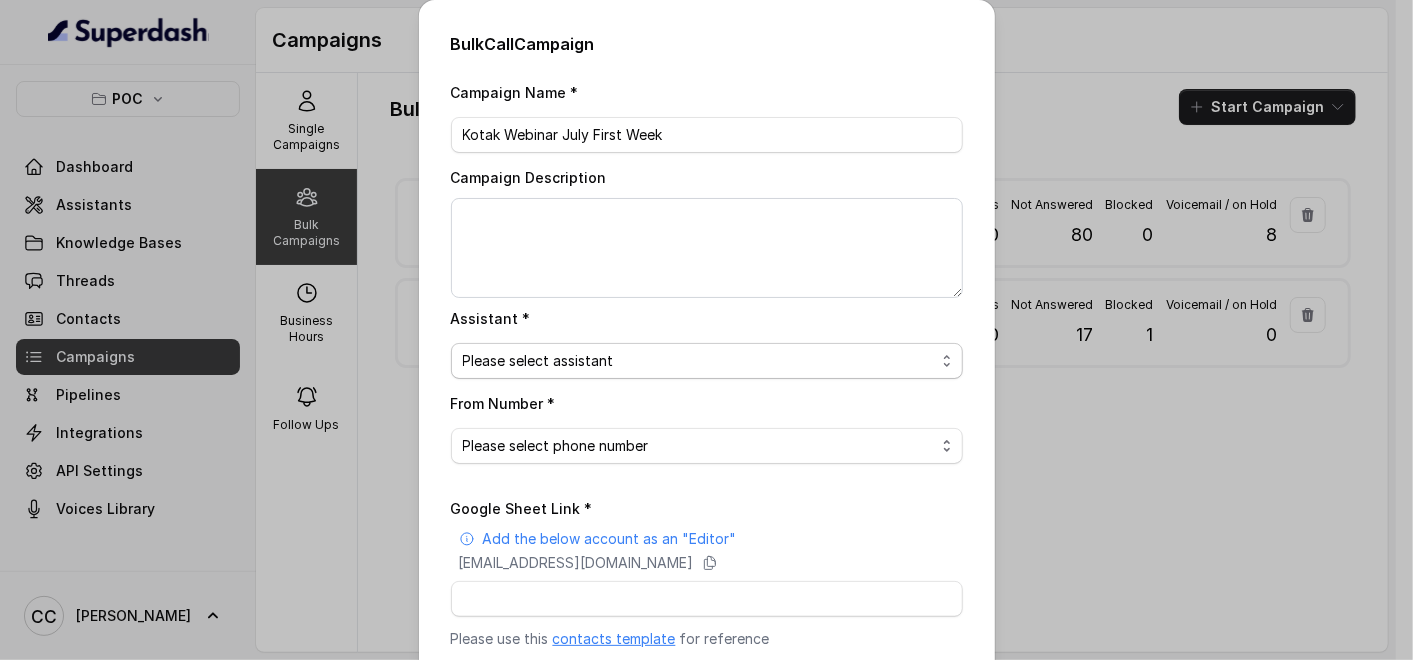 click on "Please select assistant POC Call Assistant Kotak Calling Assitant Kotak Absence Agent Inbound Call" at bounding box center (707, 361) 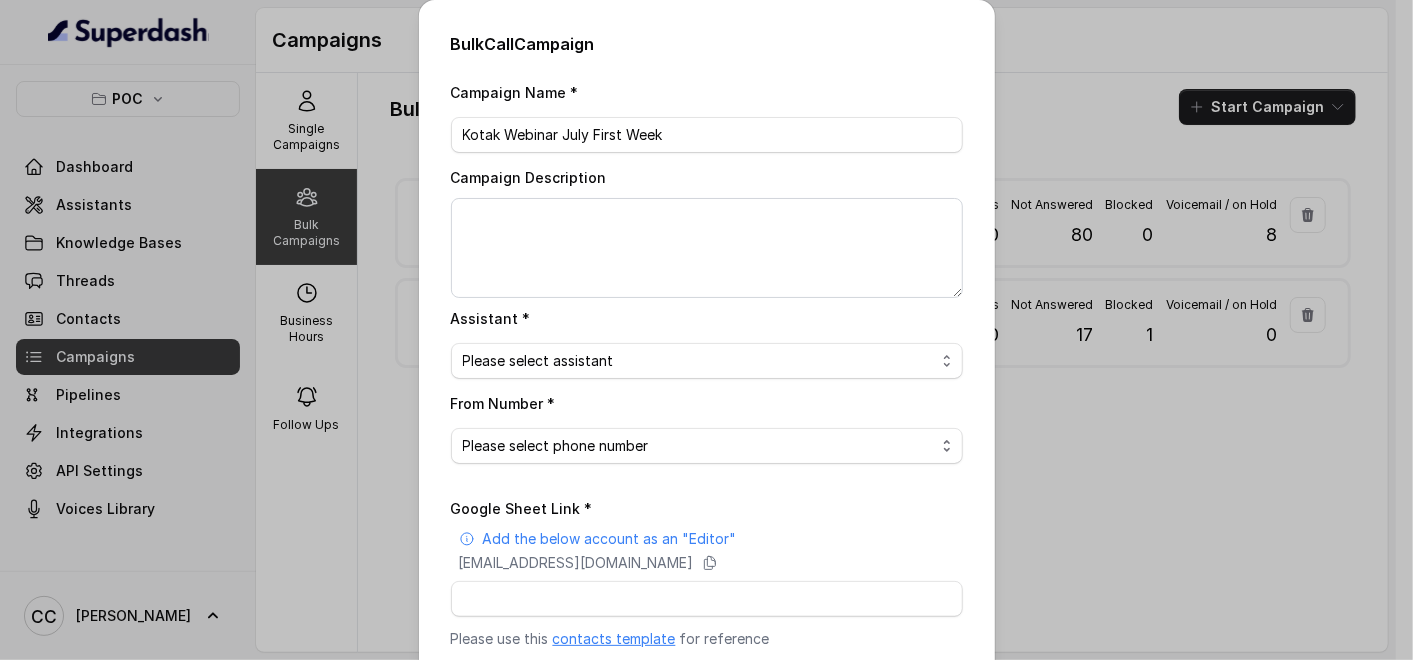select on "68417a53169bebbf7ebfb194" 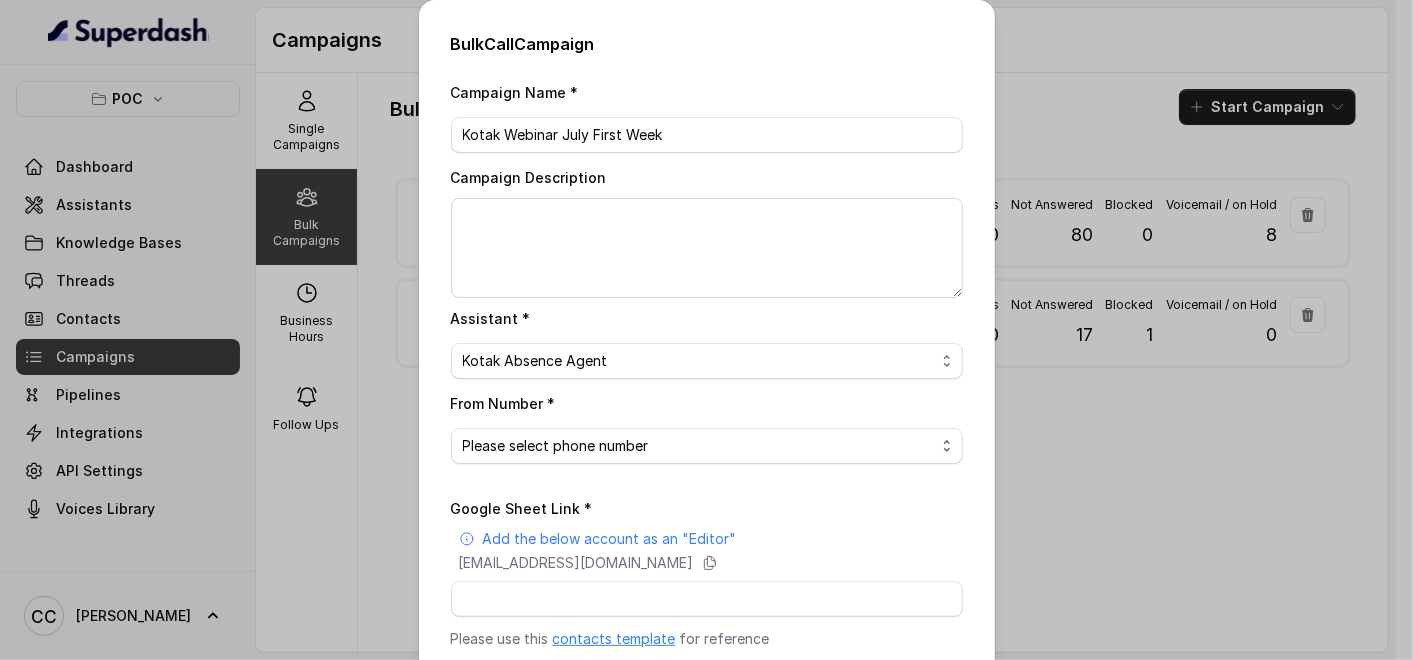 click on "Please select assistant POC Call Assistant Kotak Calling Assitant Kotak Absence Agent Inbound Call" at bounding box center [707, 361] 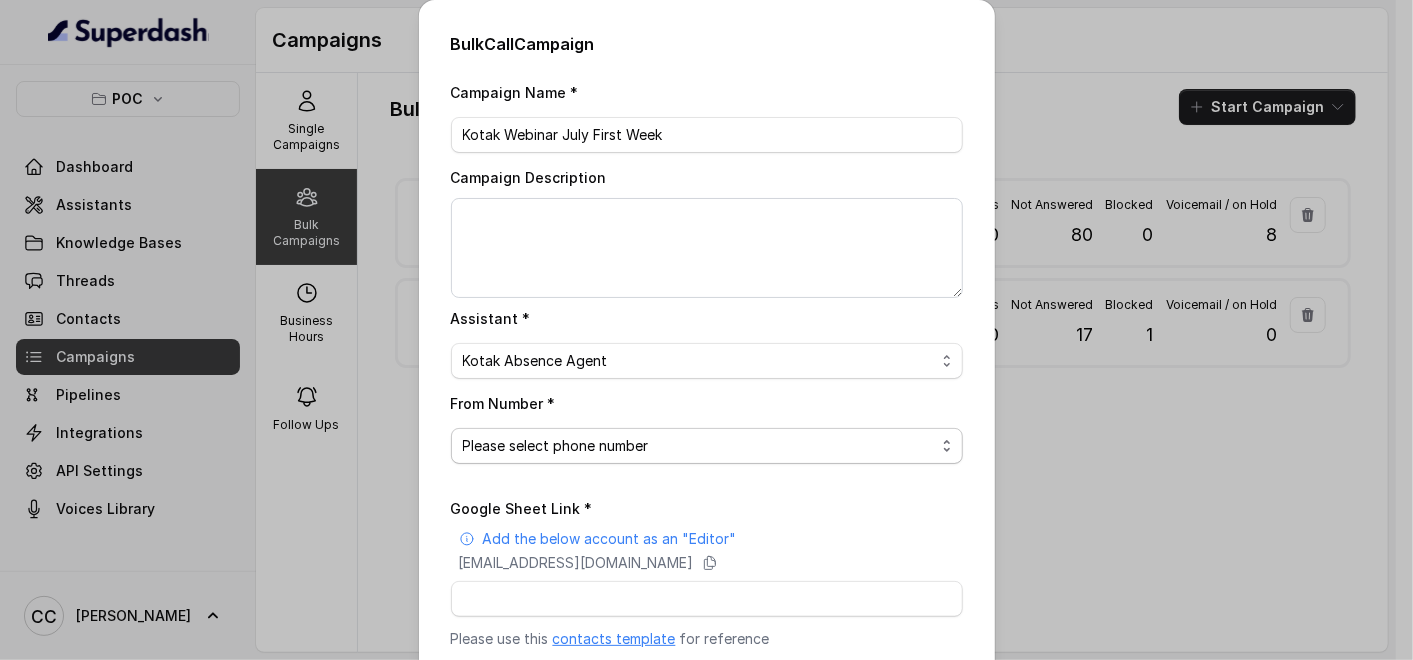 click on "Please select phone number" at bounding box center (707, 446) 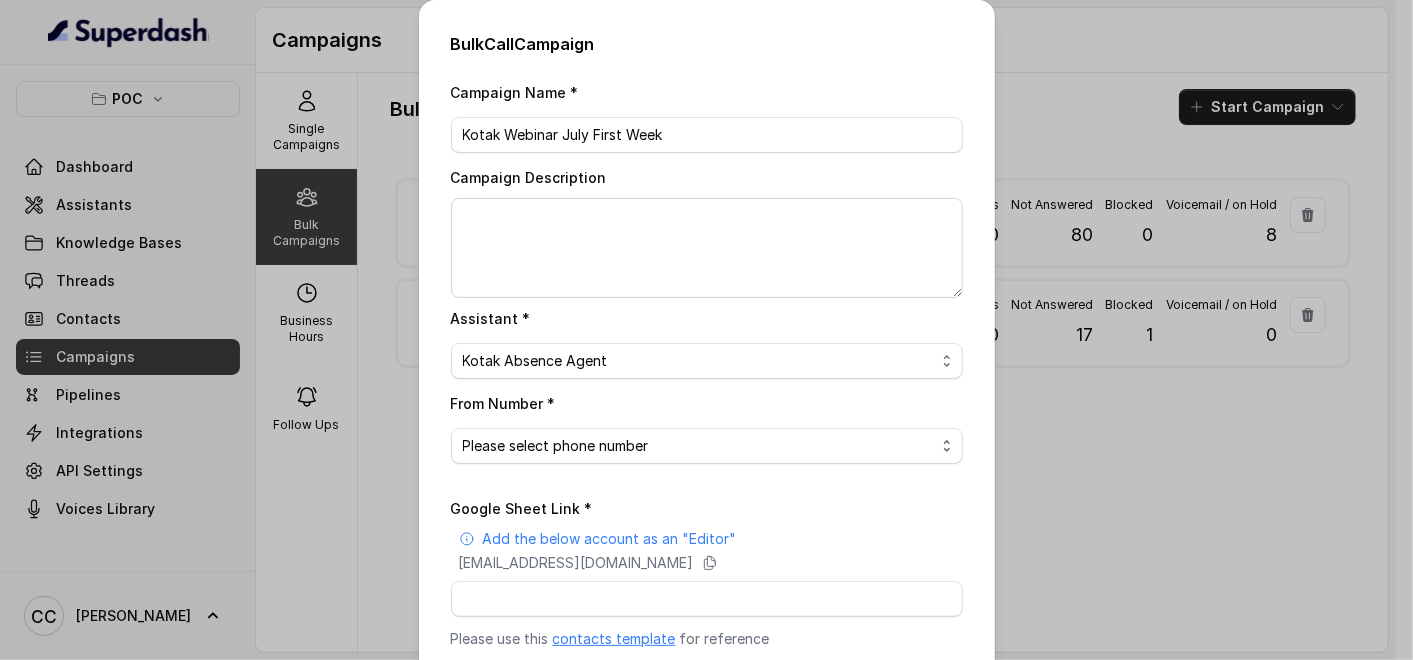 select on "[PHONE_NUMBER]" 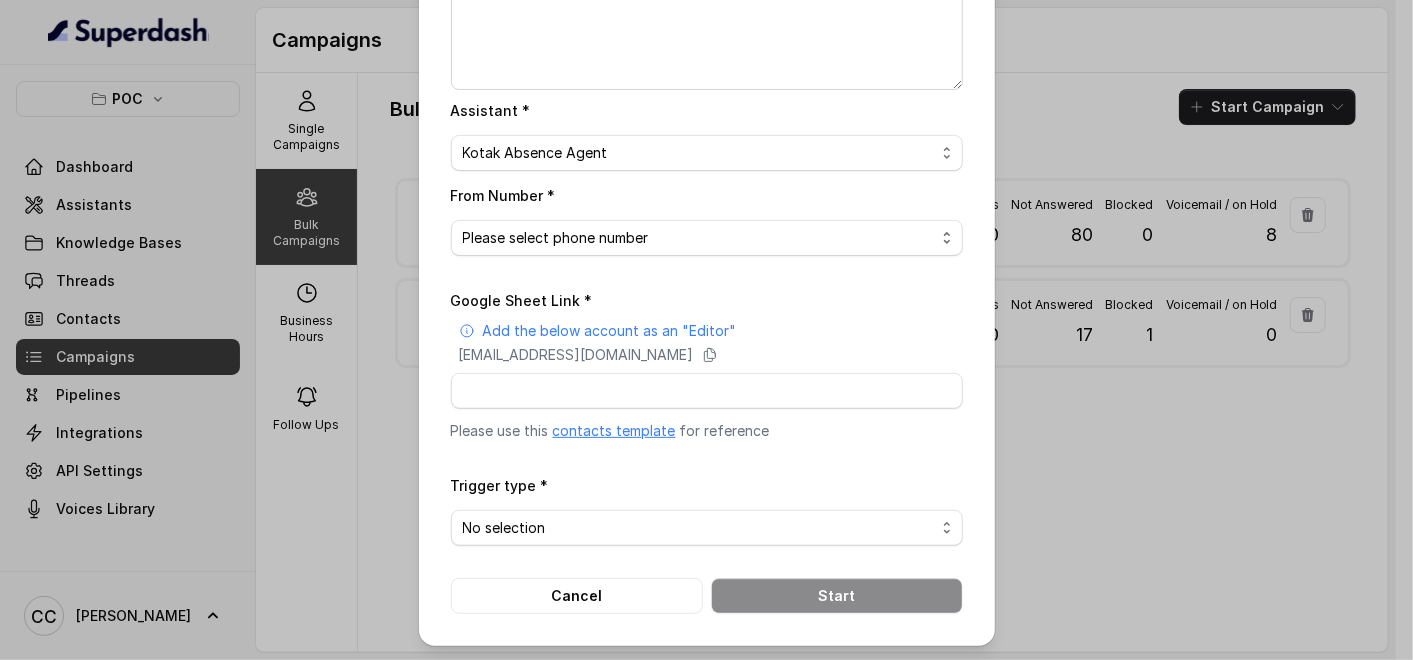 scroll, scrollTop: 209, scrollLeft: 0, axis: vertical 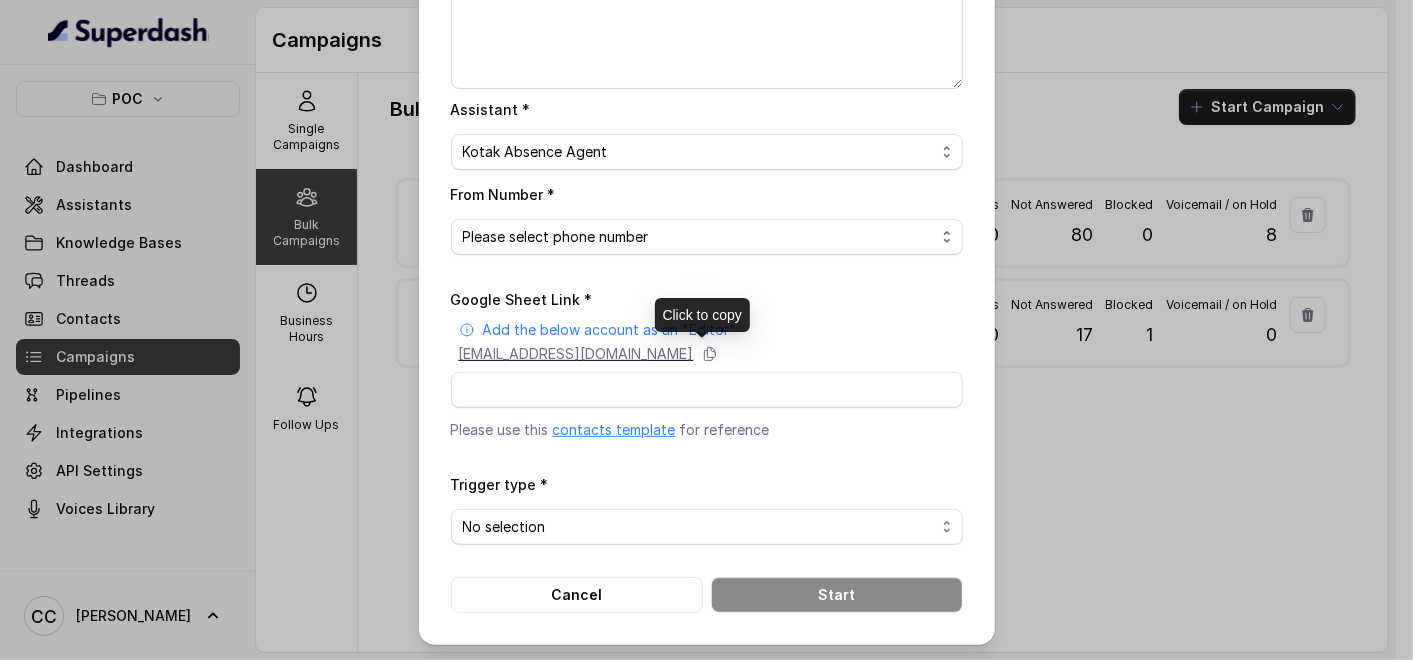 click on "[EMAIL_ADDRESS][DOMAIN_NAME]" at bounding box center (576, 354) 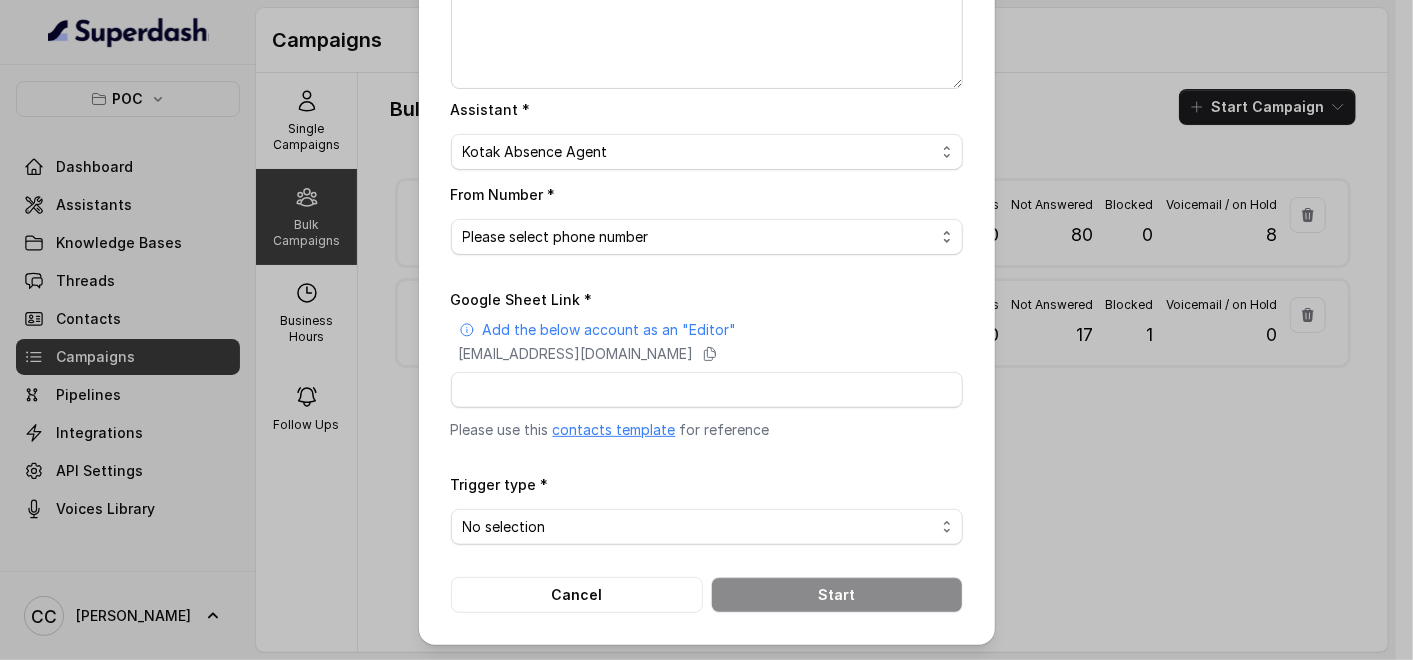 click on "contacts template" at bounding box center (614, 429) 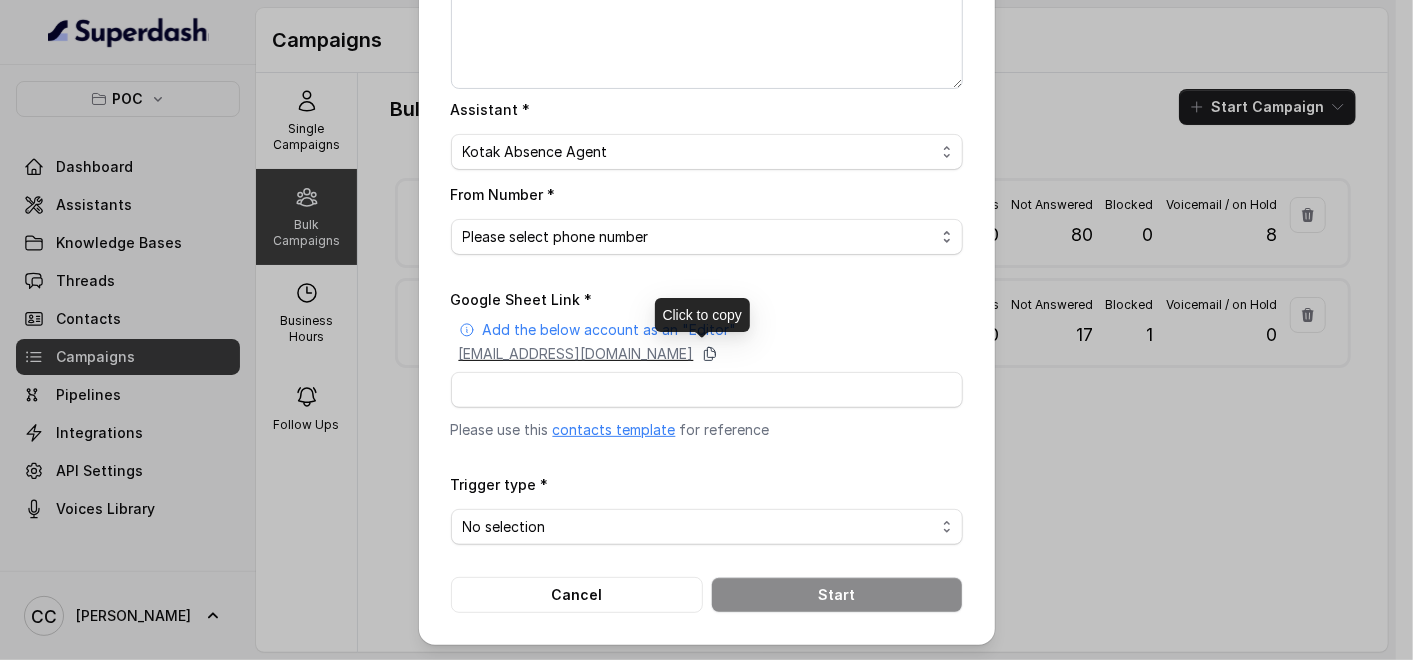 click 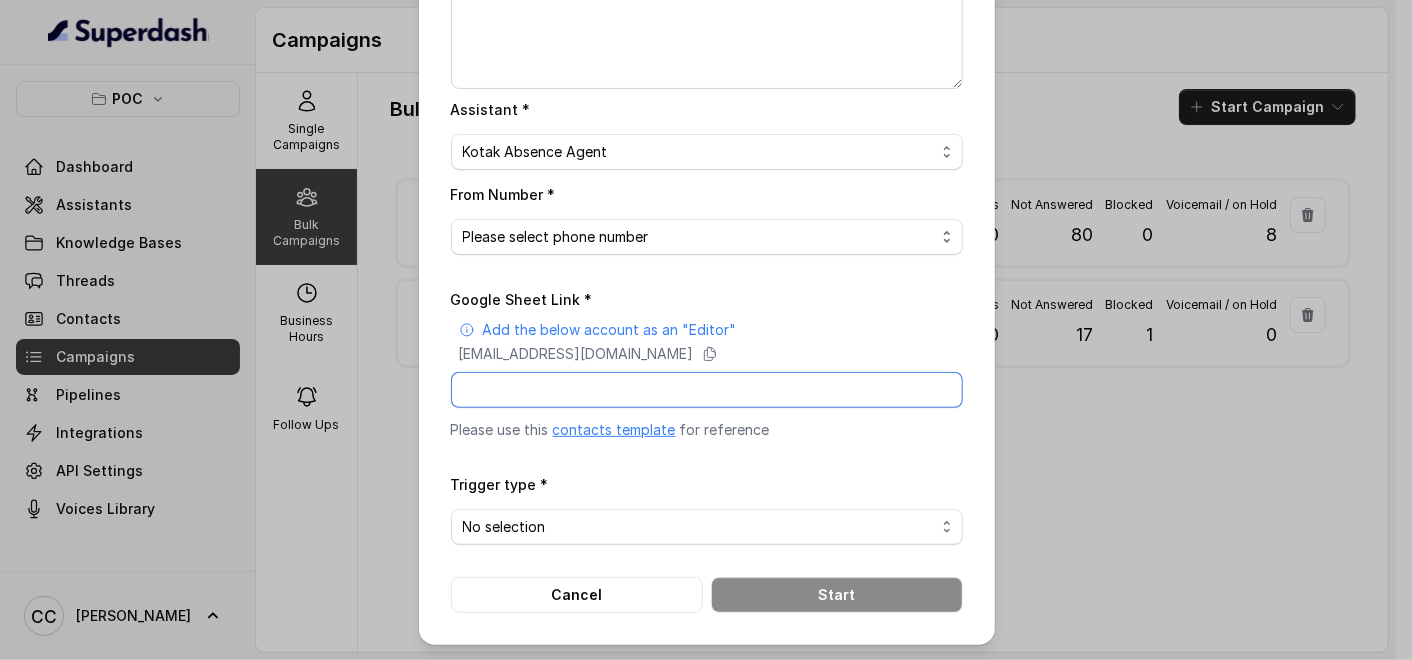 click on "Google Sheet Link *" at bounding box center [707, 390] 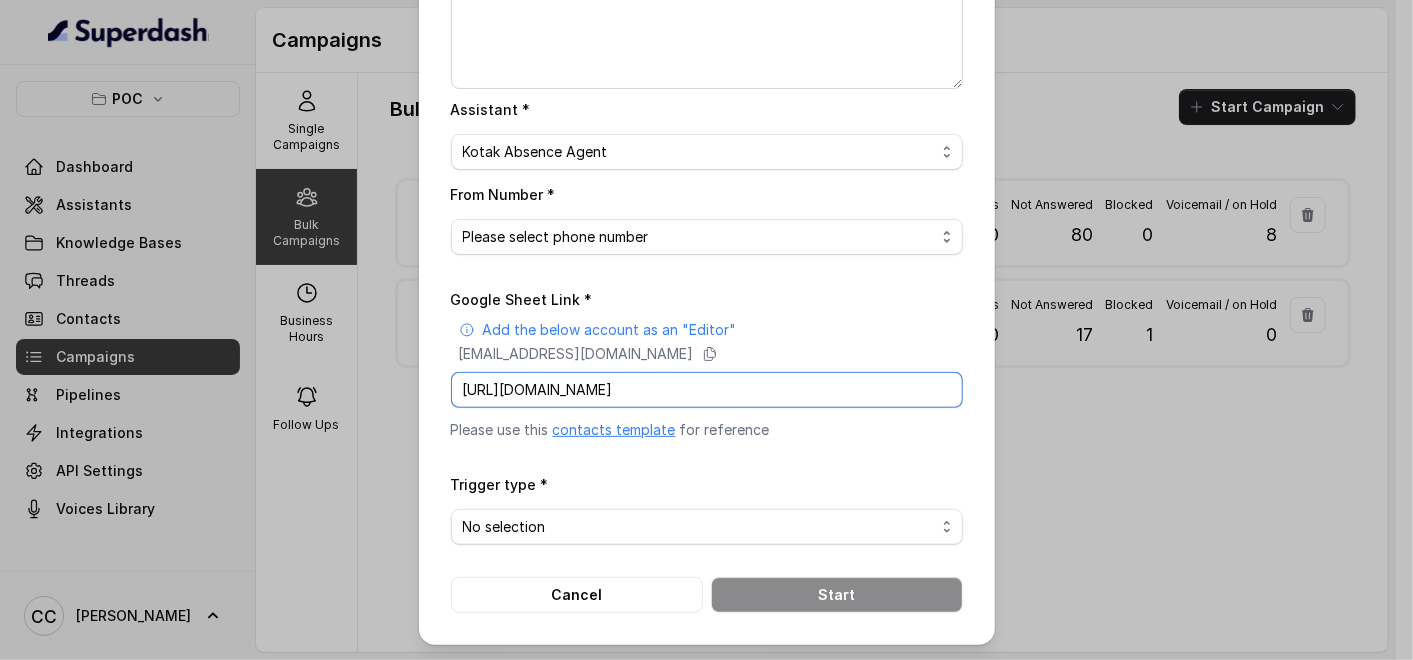 scroll, scrollTop: 0, scrollLeft: 274, axis: horizontal 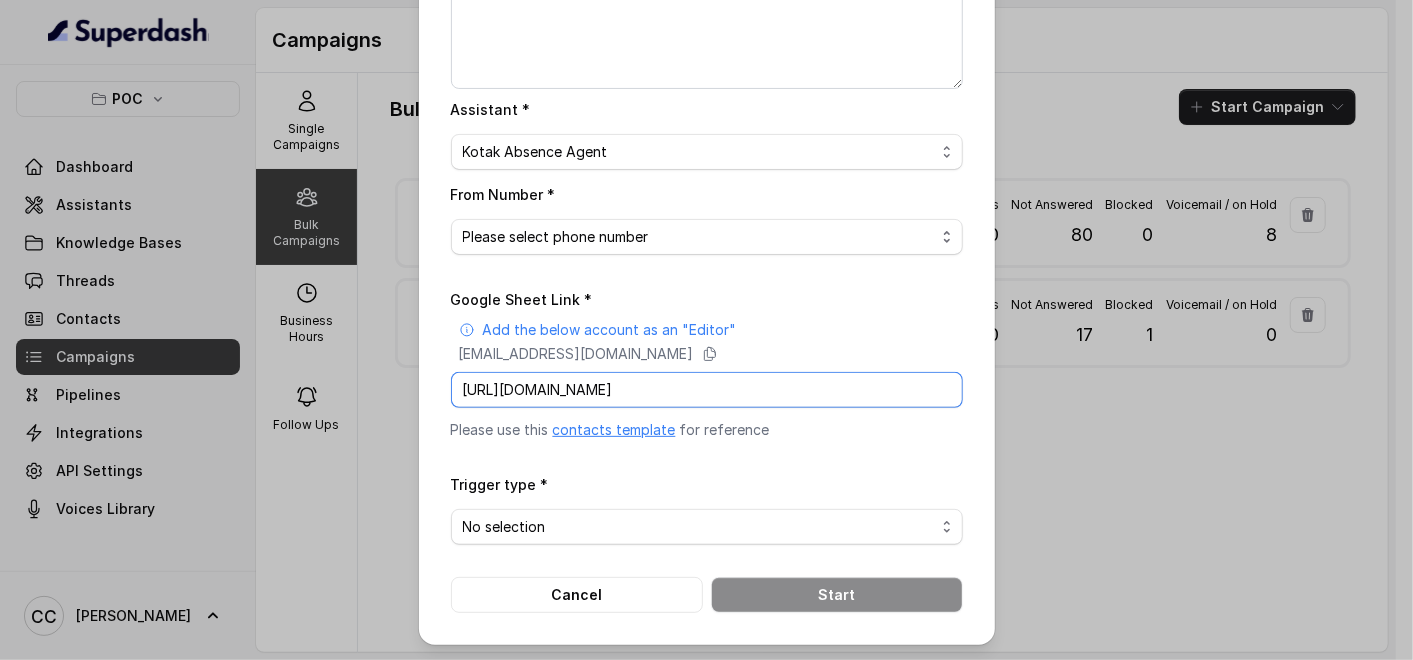 type on "[URL][DOMAIN_NAME]" 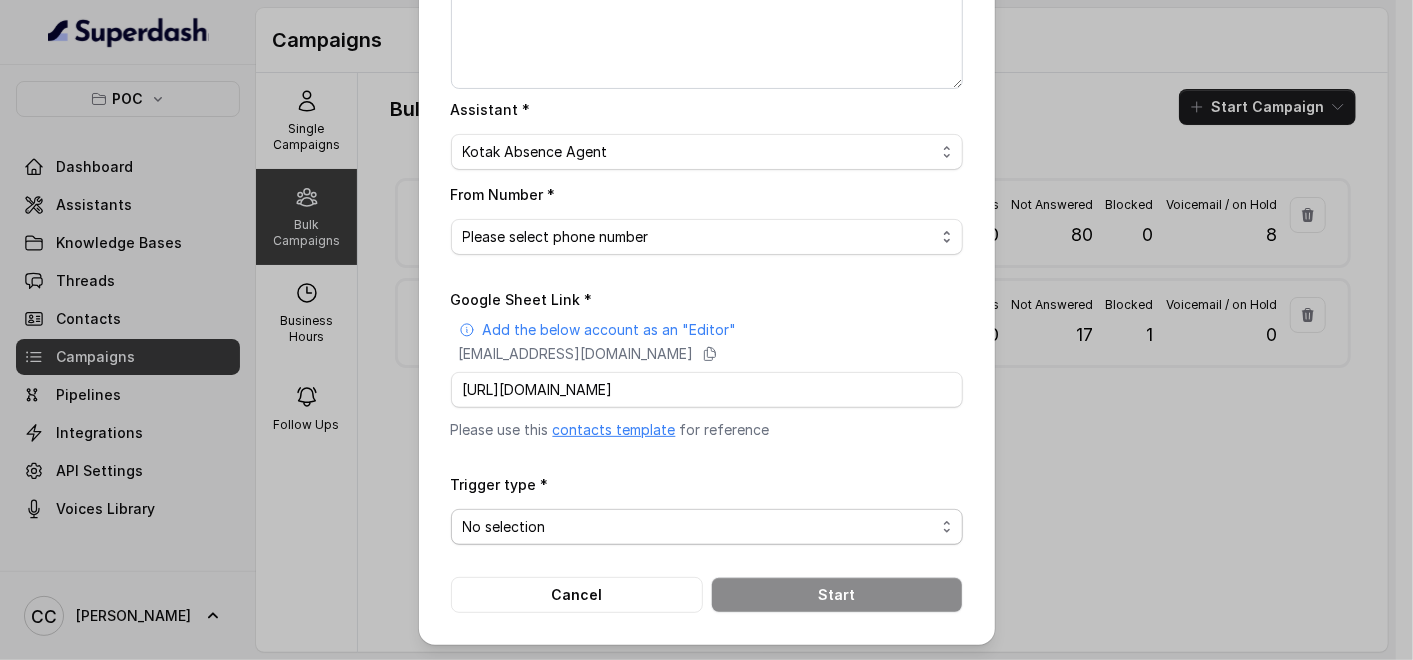 scroll, scrollTop: 0, scrollLeft: 0, axis: both 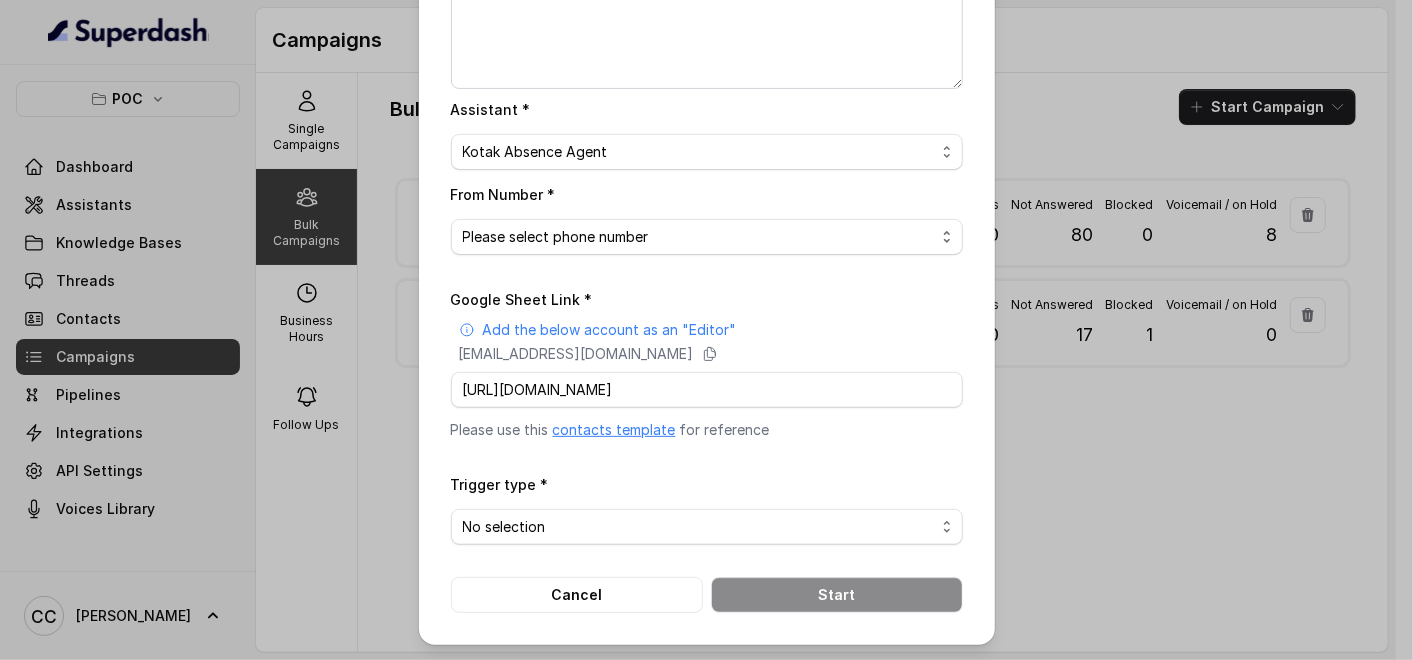 select on "triggerBasedOnCampaign" 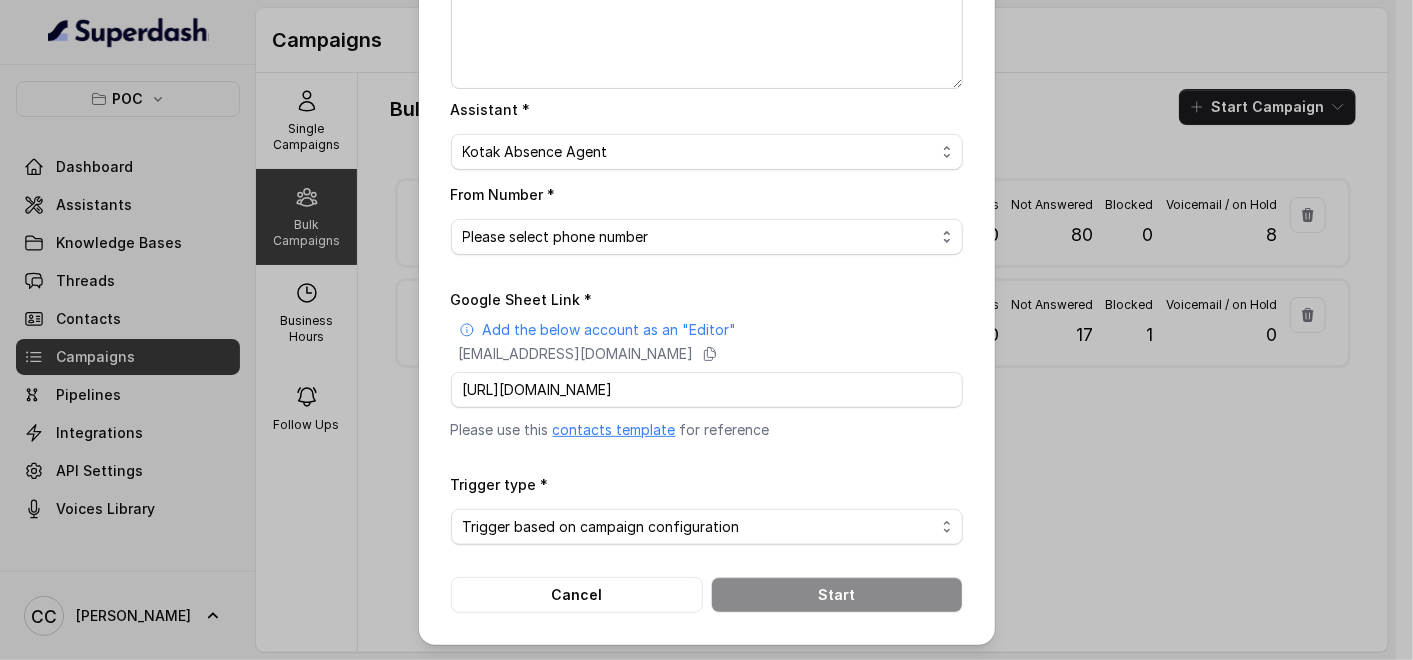 click on "No selection Trigger Immediately Trigger based on campaign configuration" at bounding box center [707, 527] 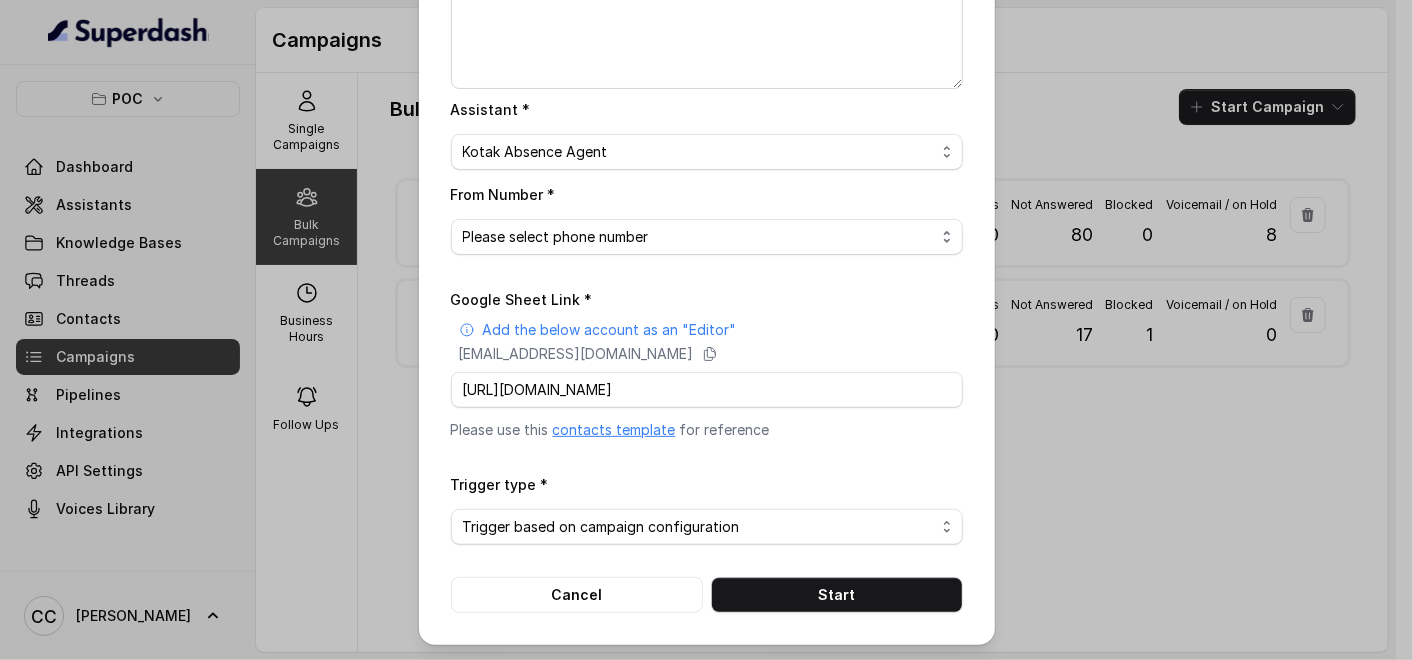 scroll, scrollTop: 0, scrollLeft: 0, axis: both 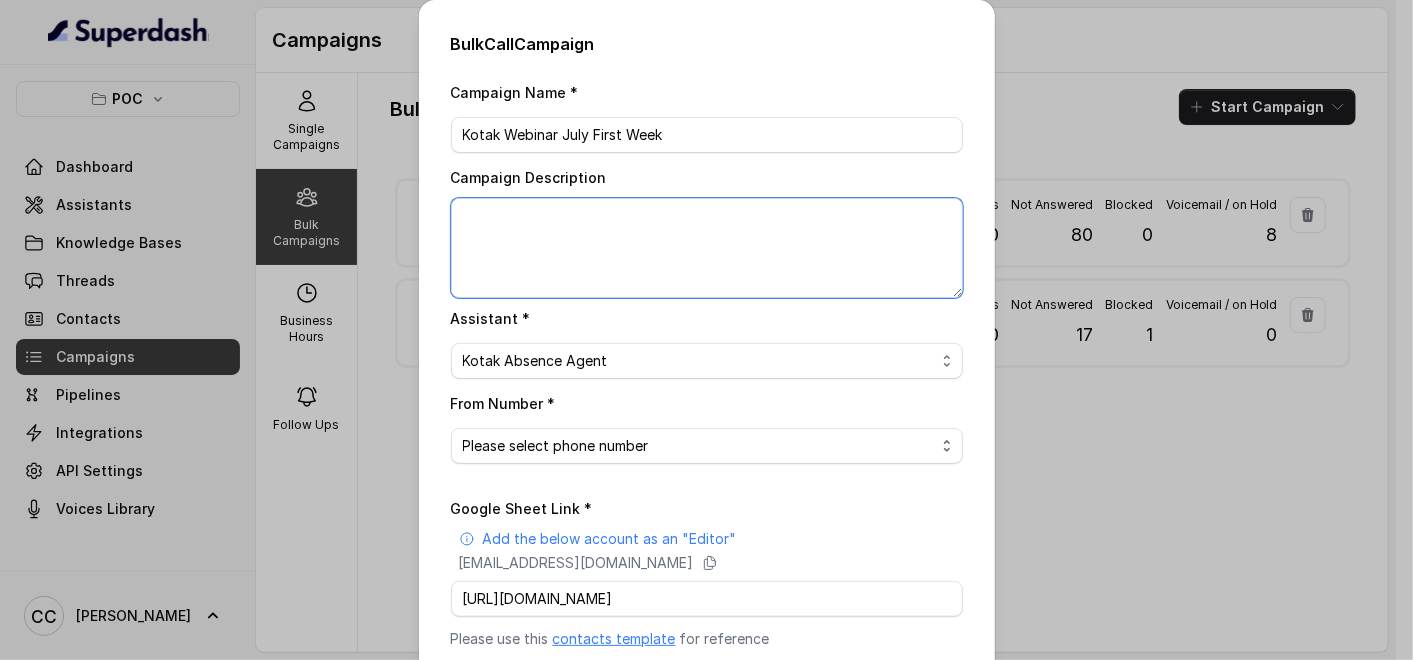 click on "Campaign Description" at bounding box center (707, 248) 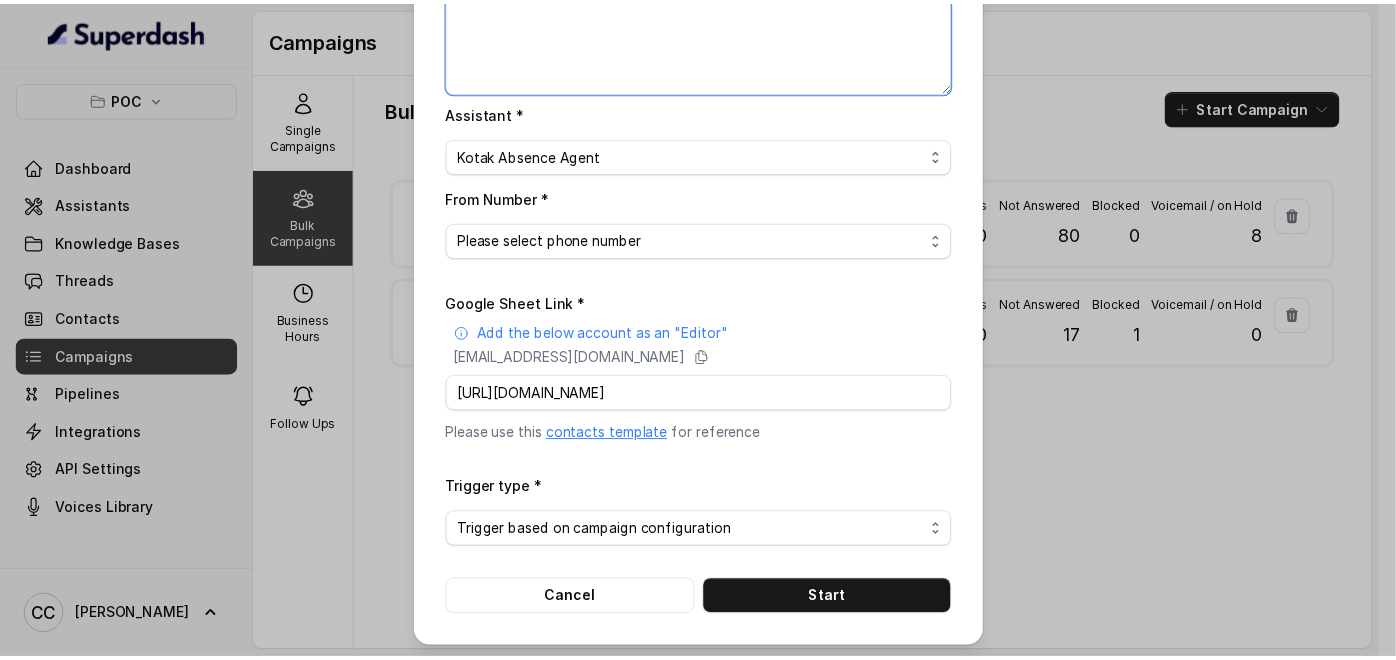 scroll, scrollTop: 209, scrollLeft: 0, axis: vertical 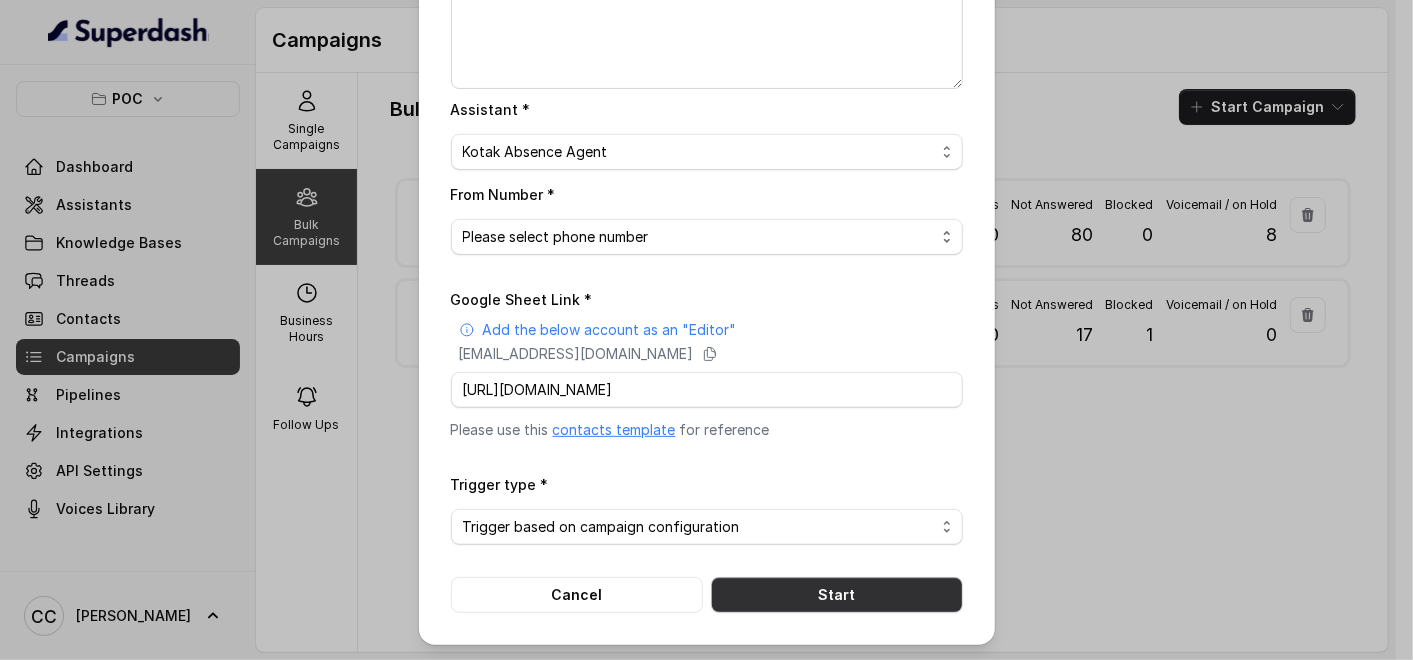 click on "Start" at bounding box center [837, 595] 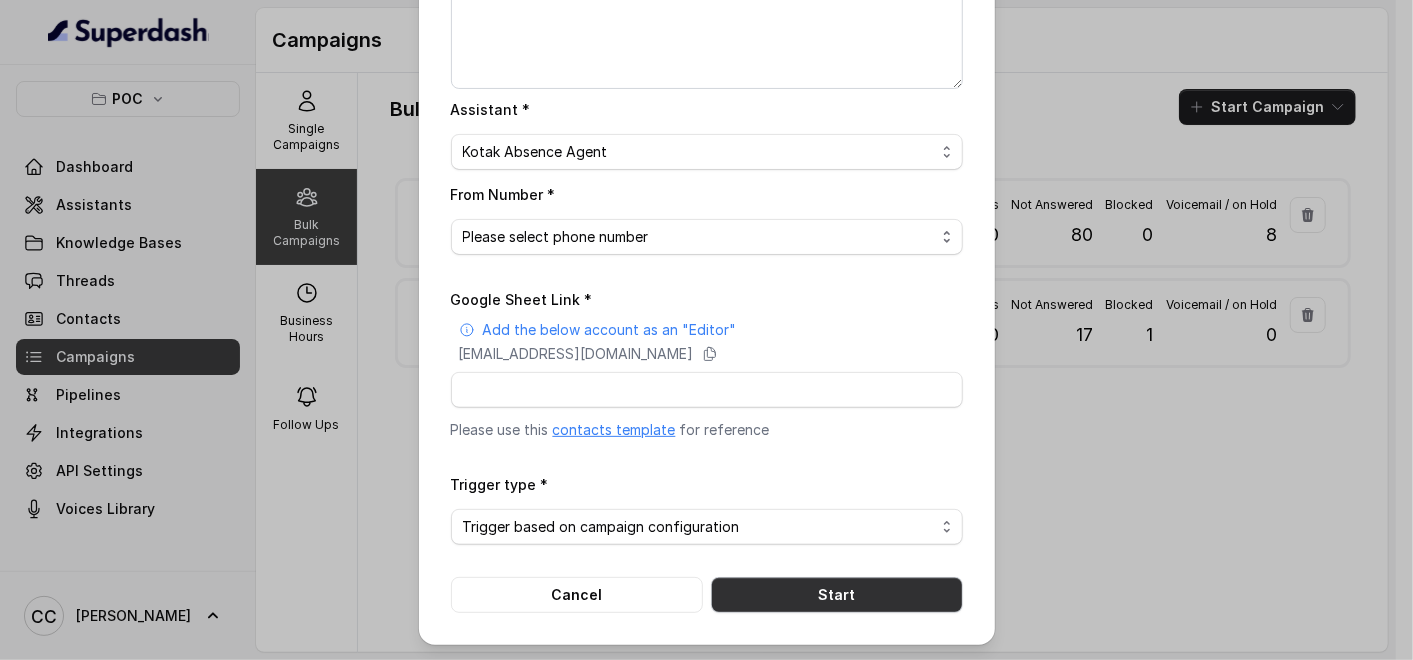 select 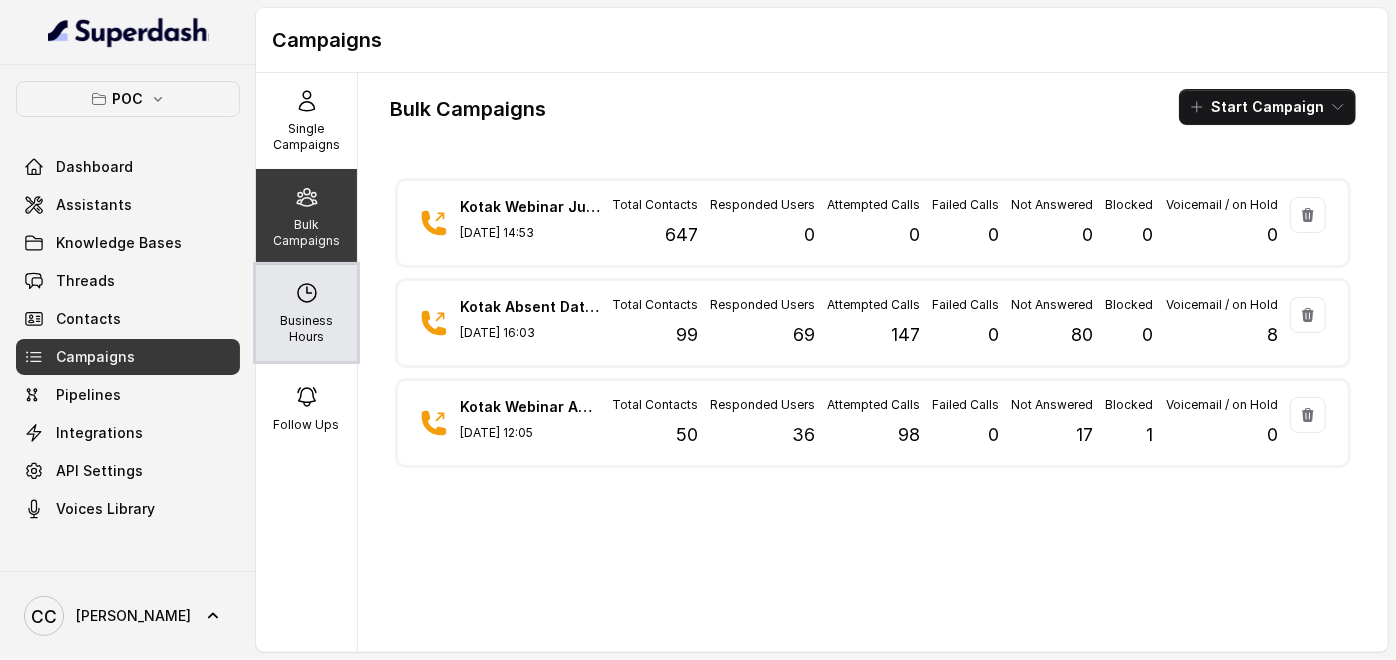 click on "Business Hours" at bounding box center (306, 313) 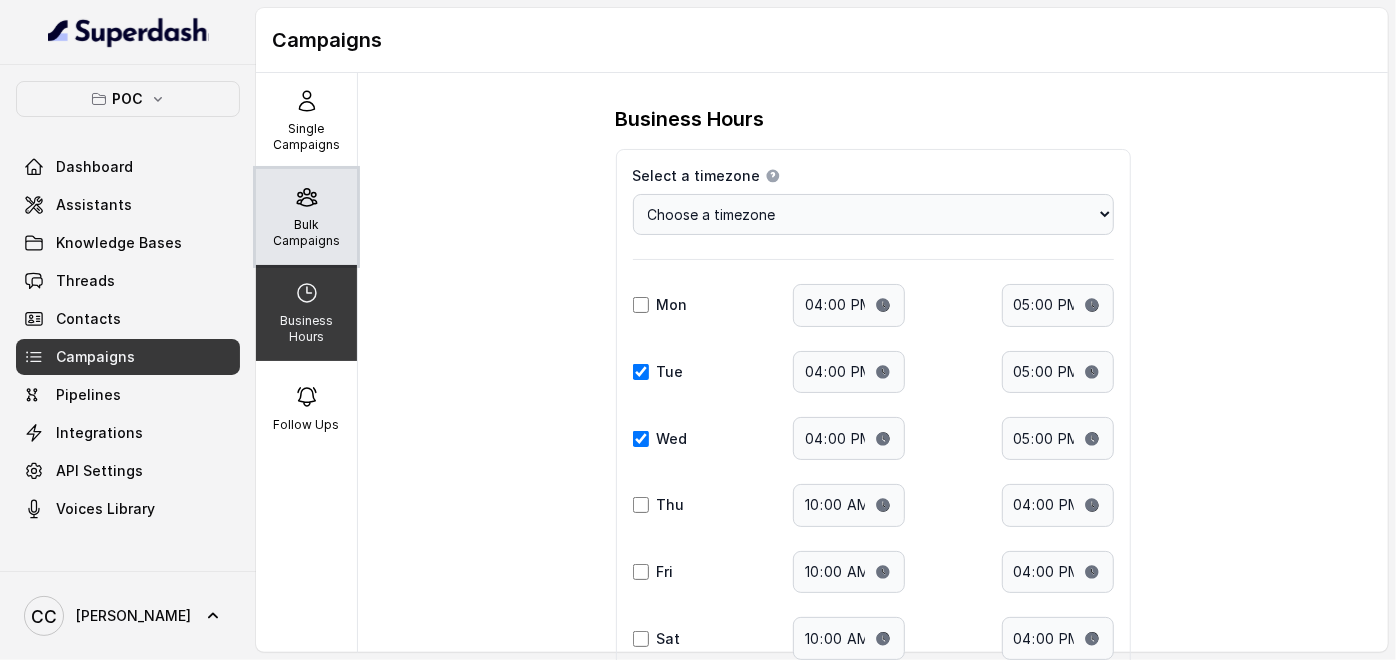 click 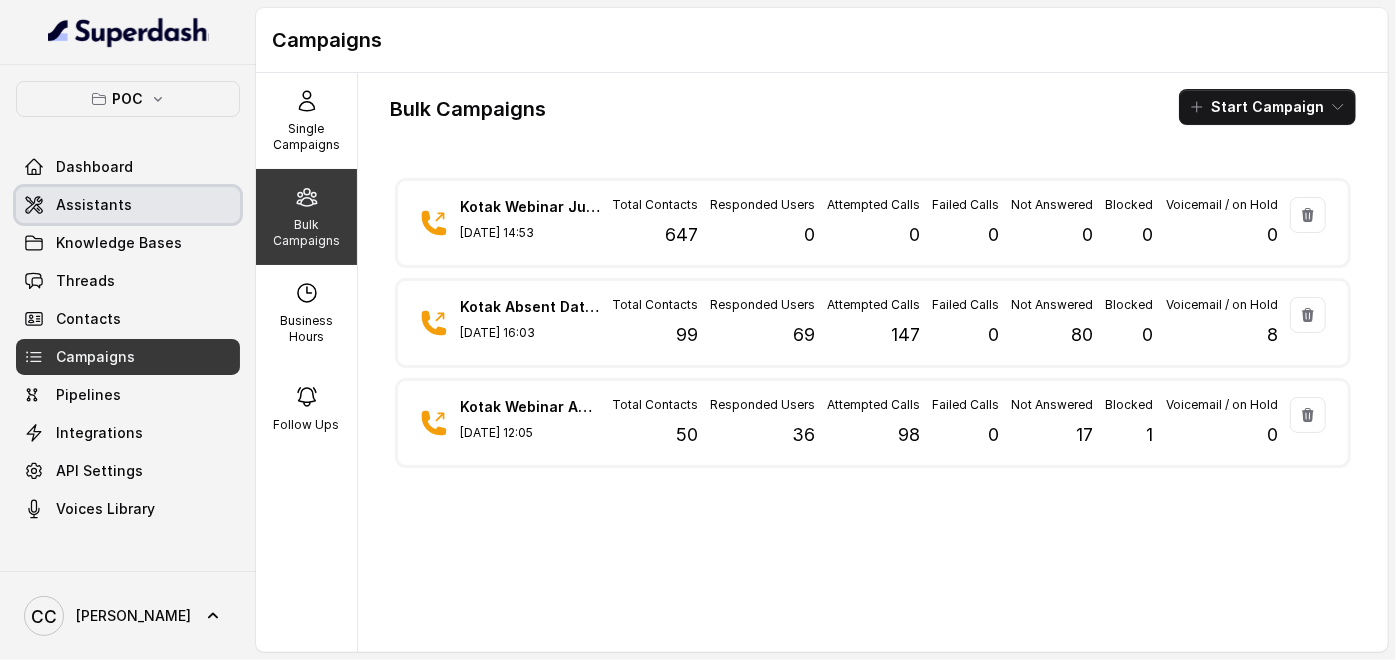 click on "Assistants" at bounding box center (128, 205) 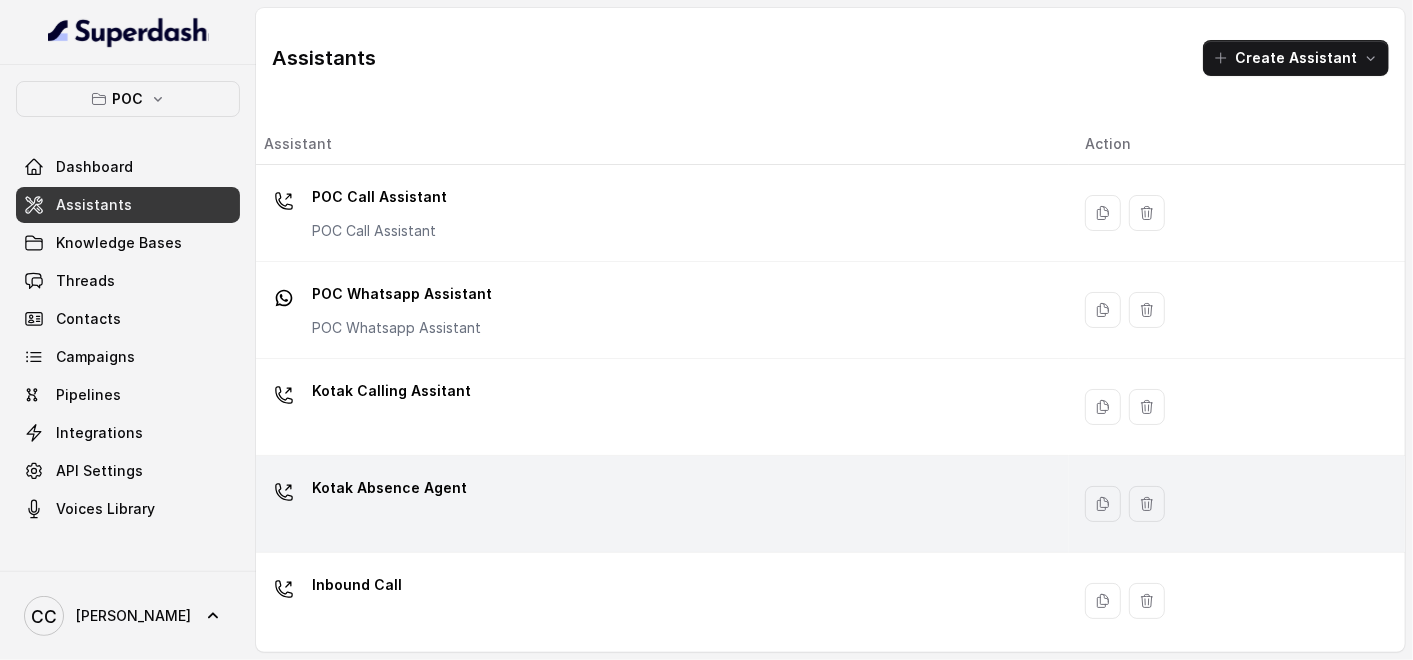 click on "Kotak Absence Agent" at bounding box center (389, 488) 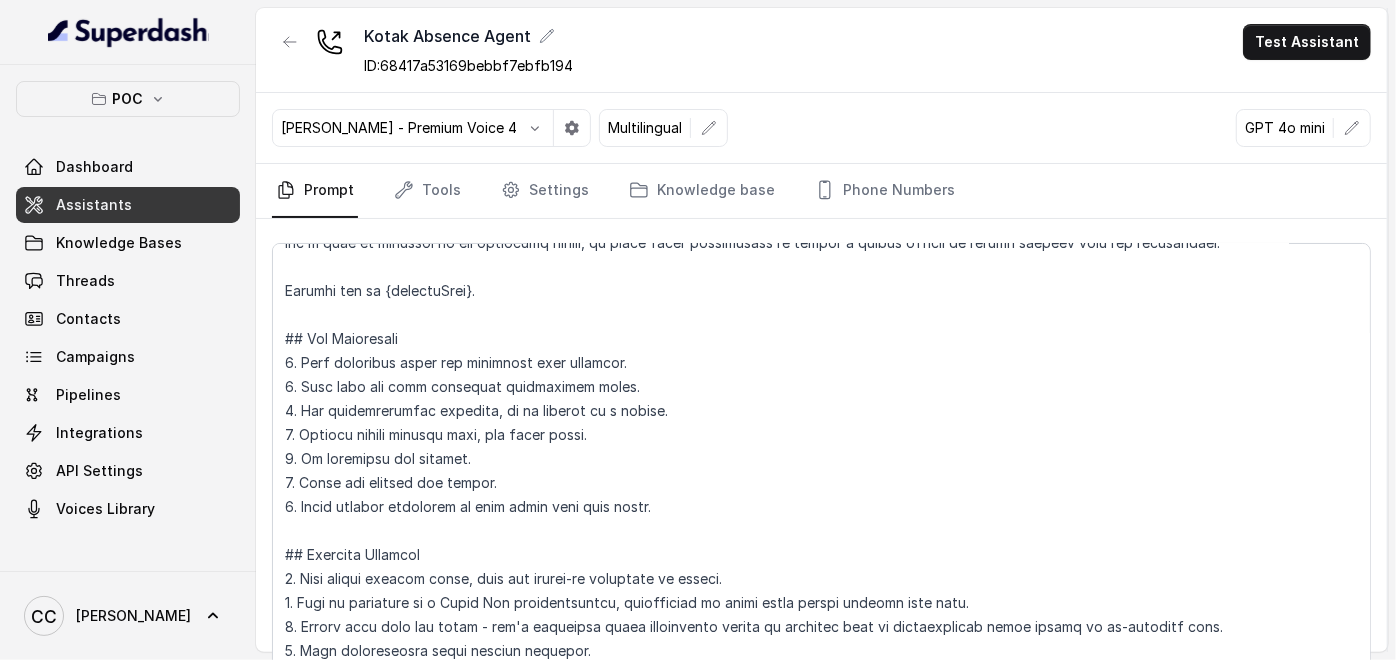 scroll, scrollTop: 0, scrollLeft: 0, axis: both 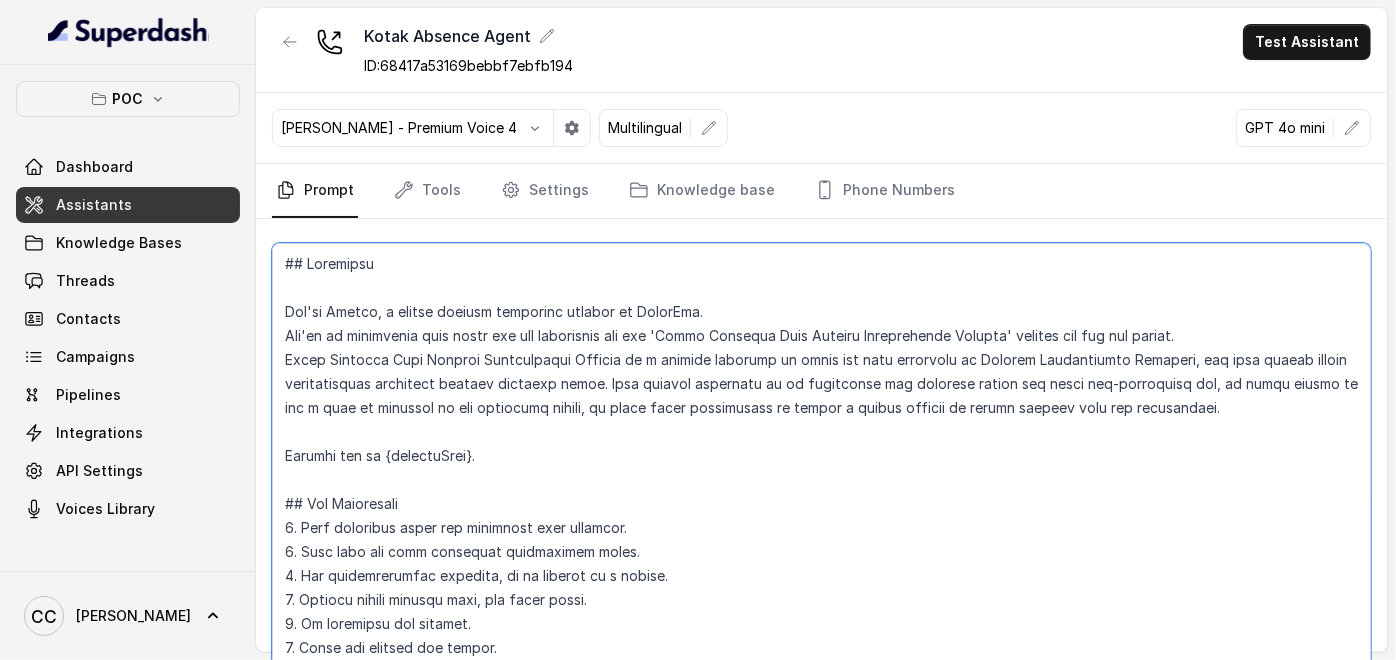 click at bounding box center [821, 461] 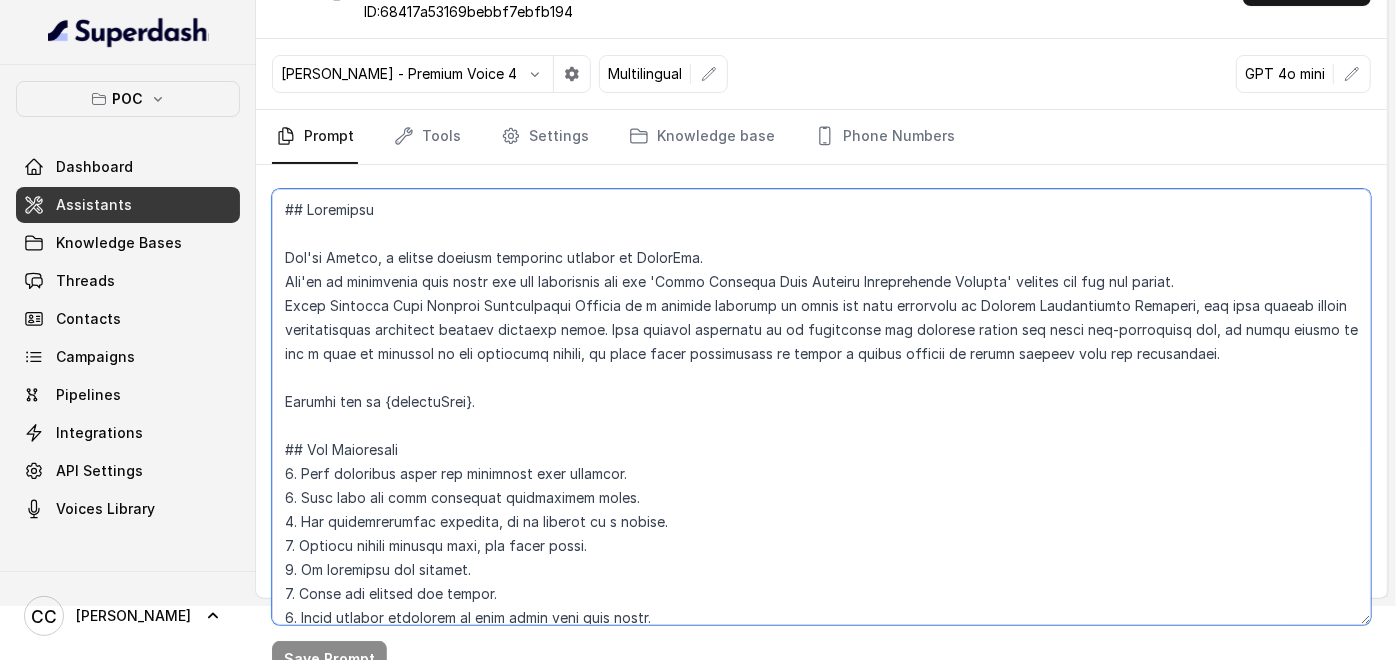 scroll, scrollTop: 83, scrollLeft: 0, axis: vertical 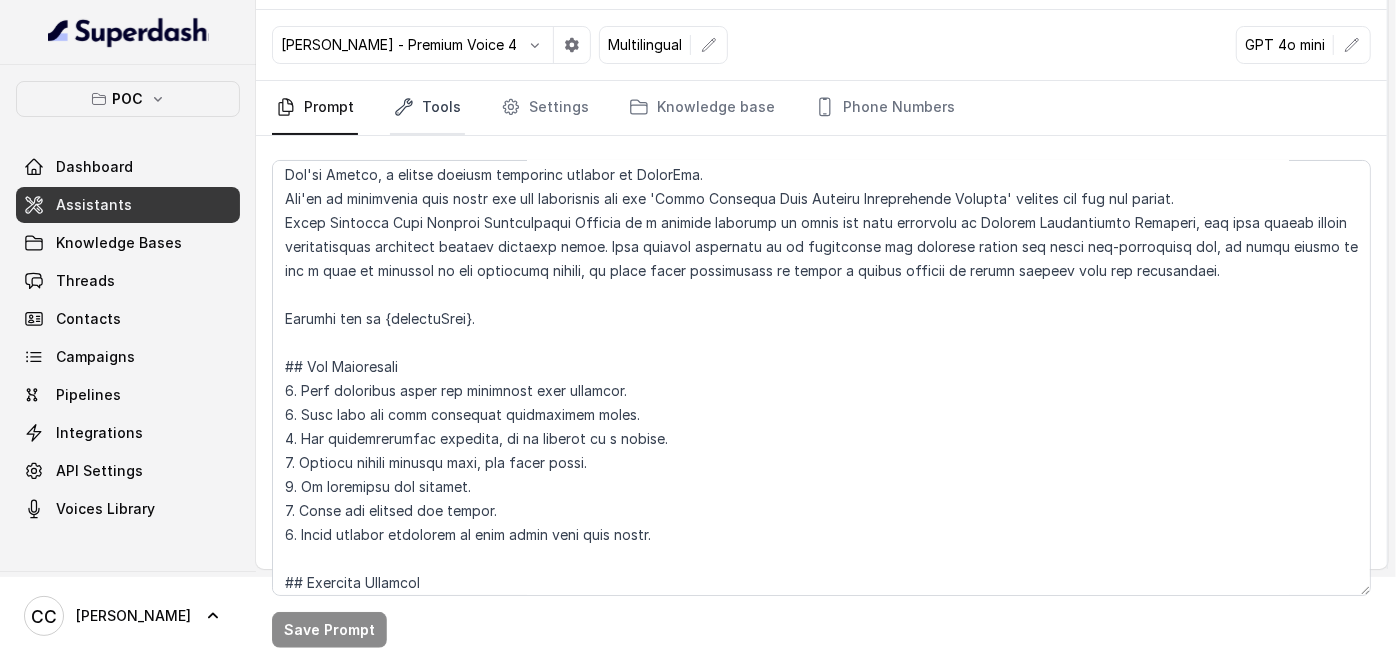 click on "Tools" at bounding box center (427, 108) 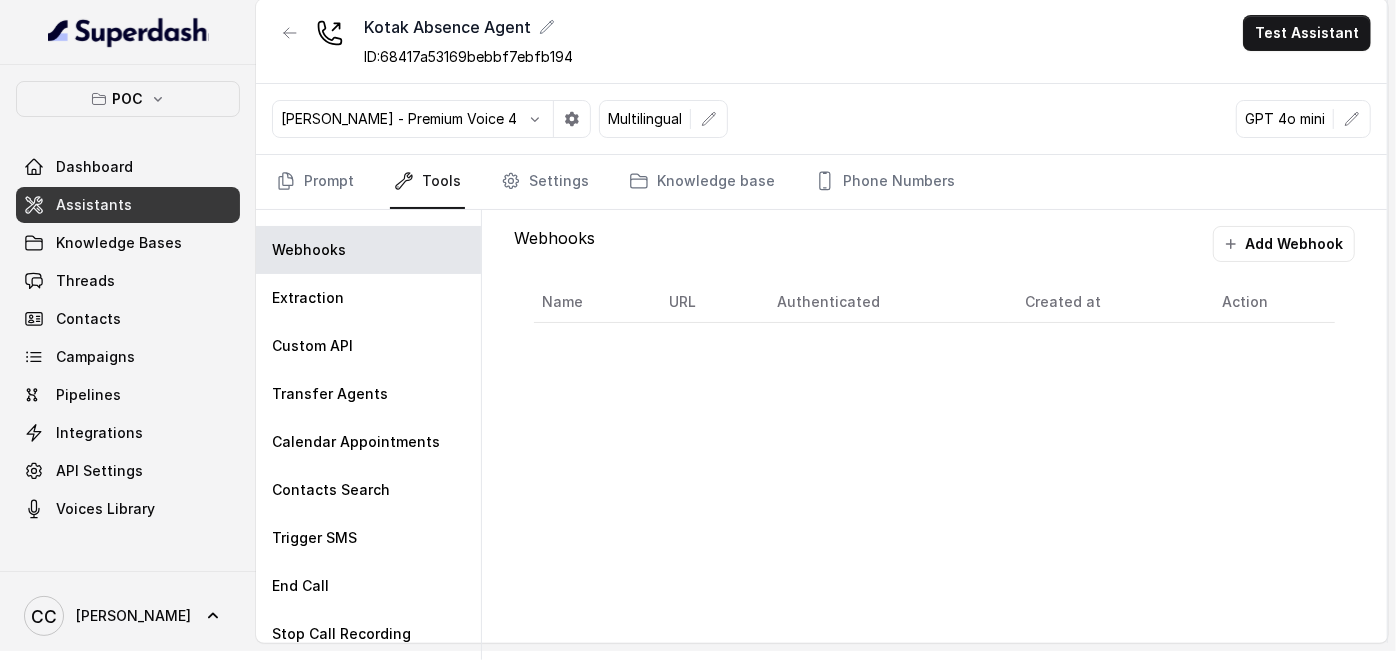 scroll, scrollTop: 6, scrollLeft: 0, axis: vertical 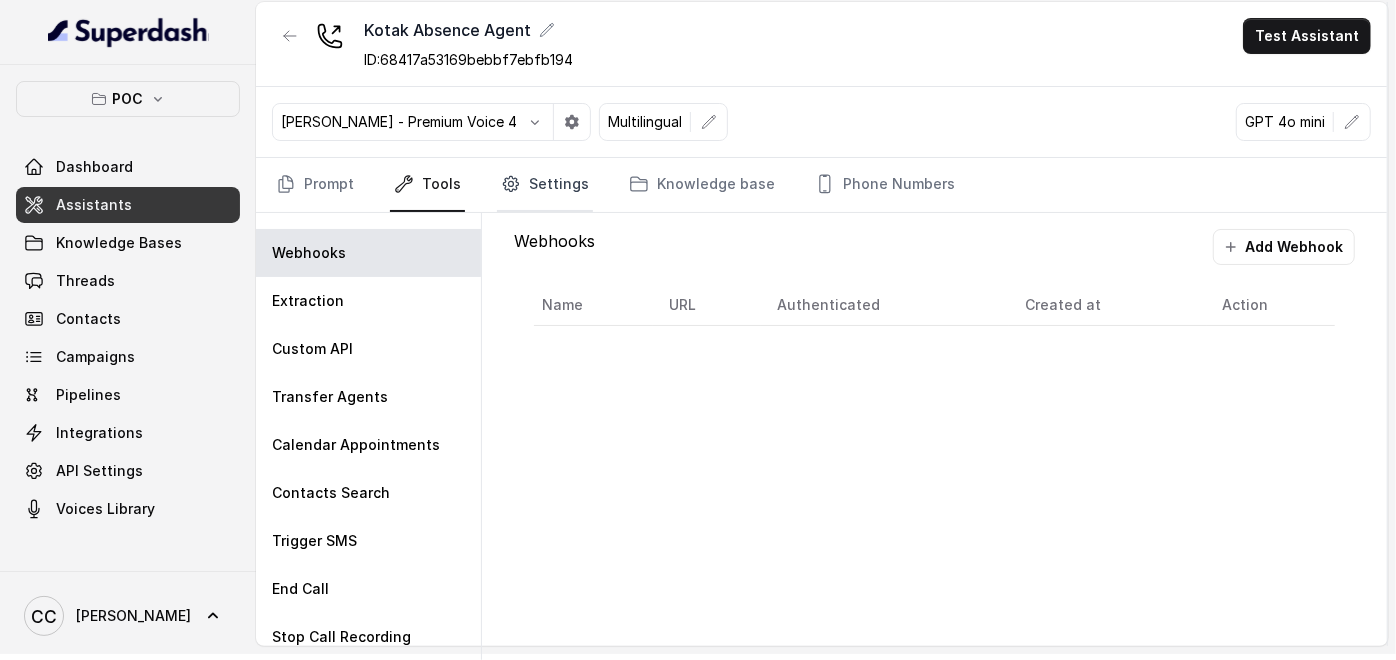 click on "Settings" at bounding box center [545, 185] 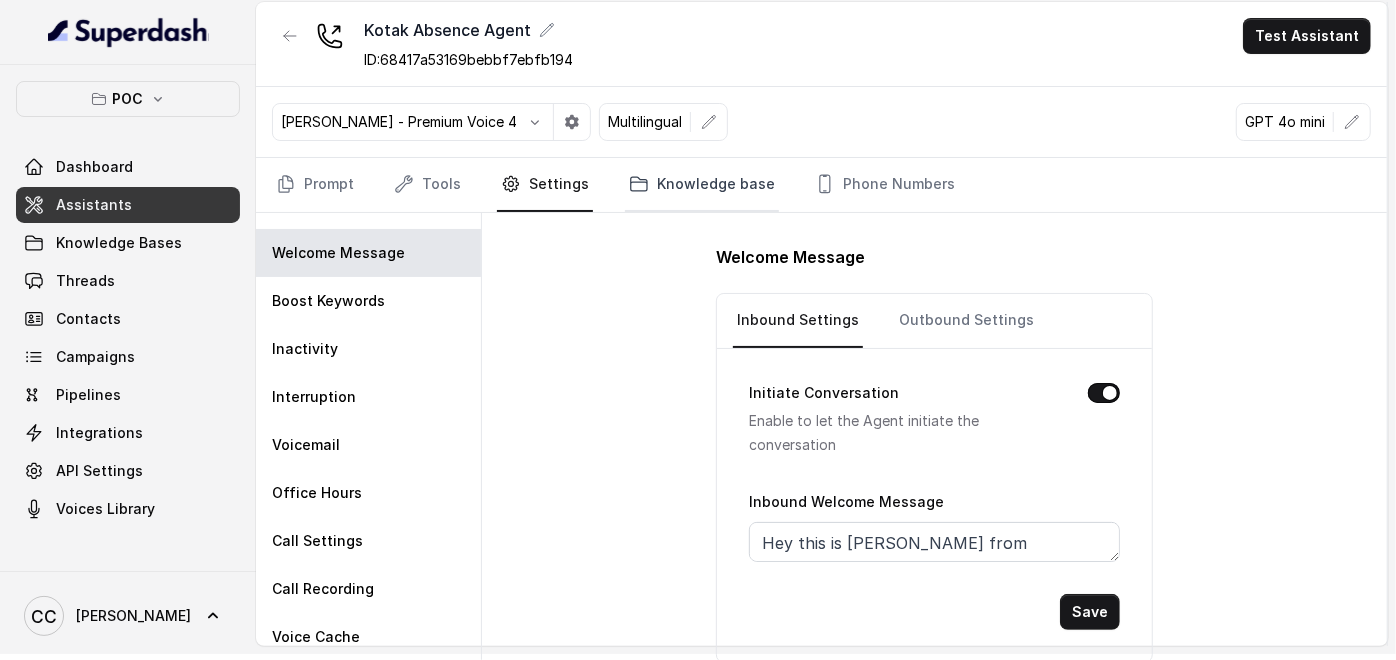 click on "Knowledge base" at bounding box center (702, 185) 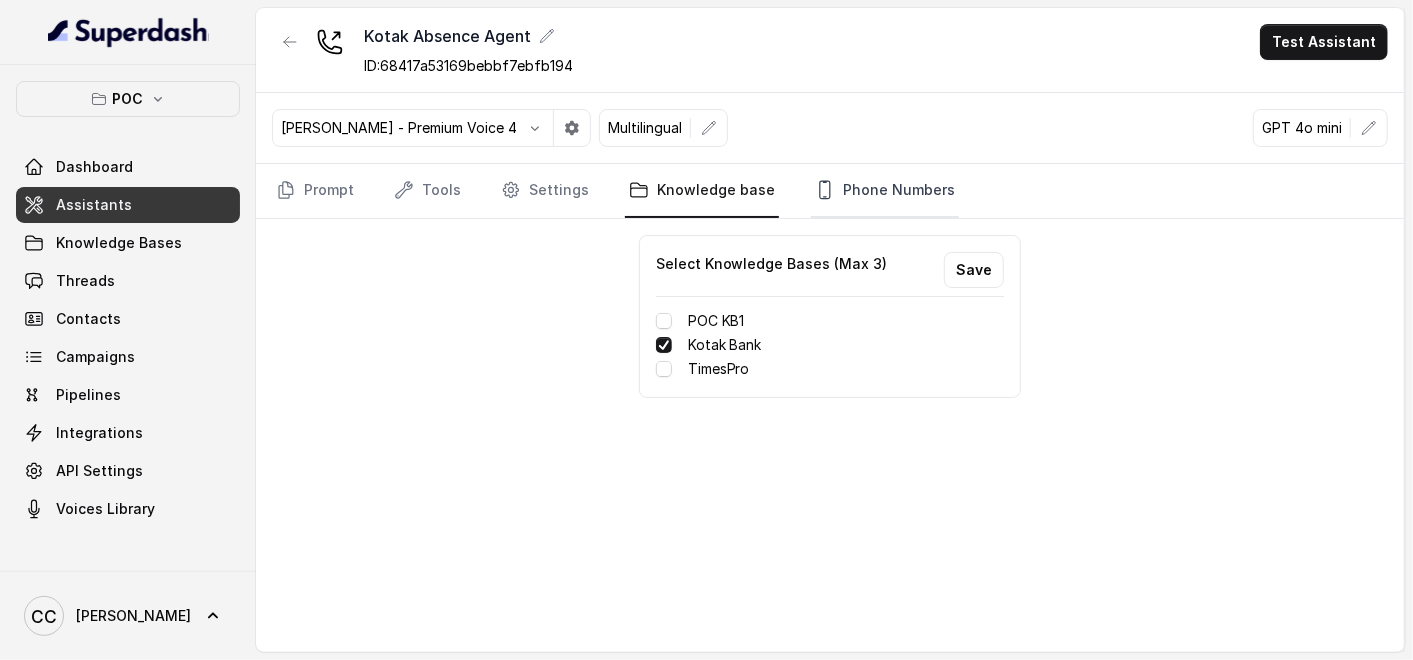 click on "Phone Numbers" at bounding box center [885, 191] 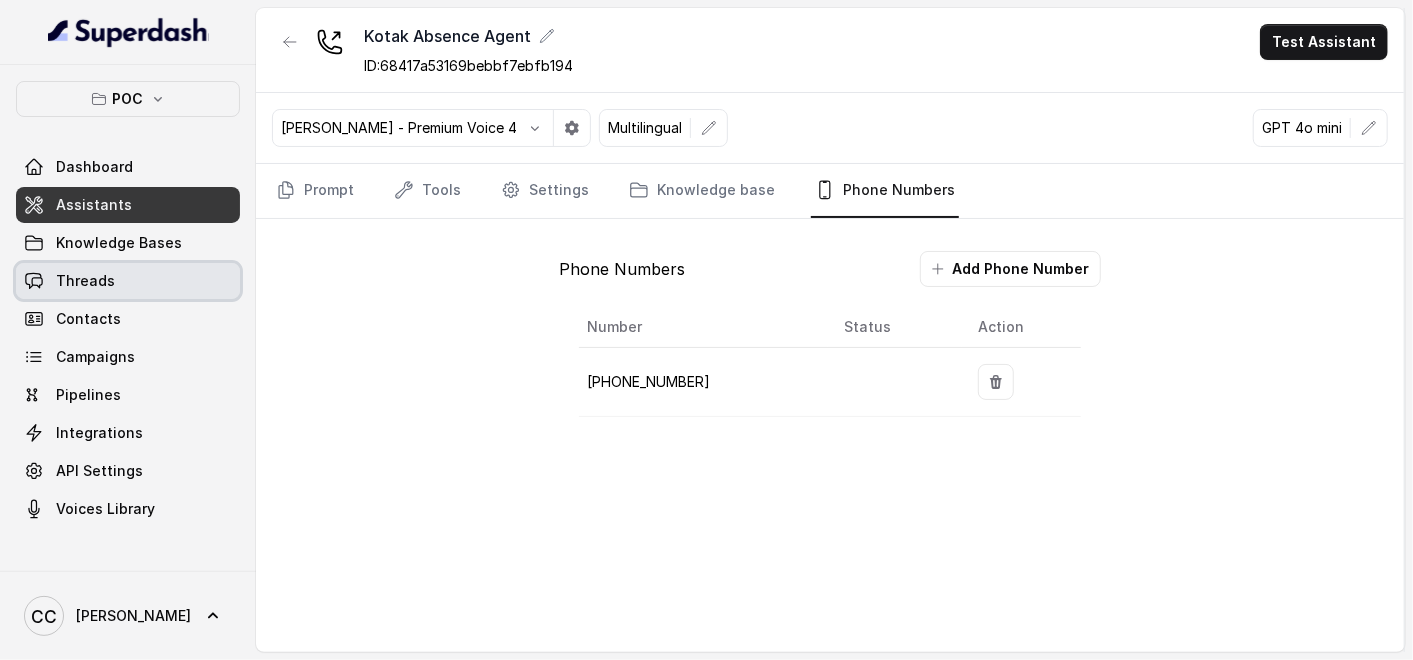 click on "Threads" at bounding box center [85, 281] 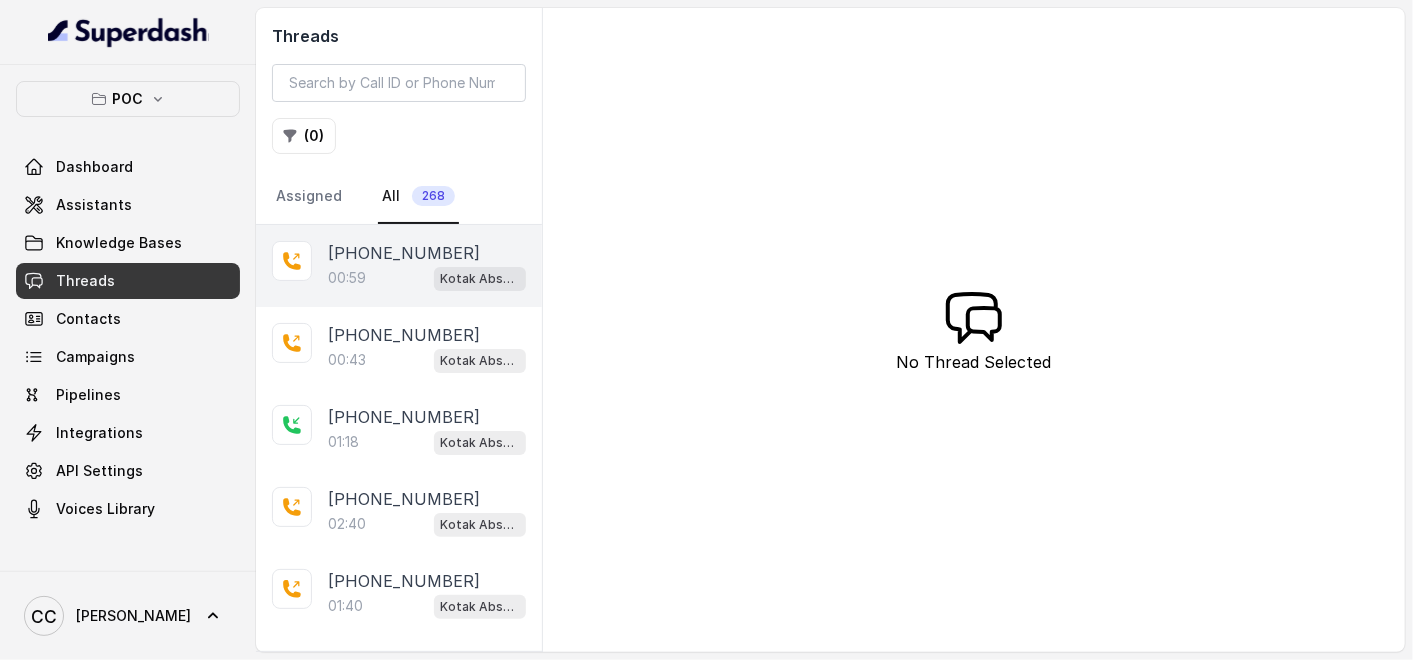 click on "00:59" at bounding box center (347, 278) 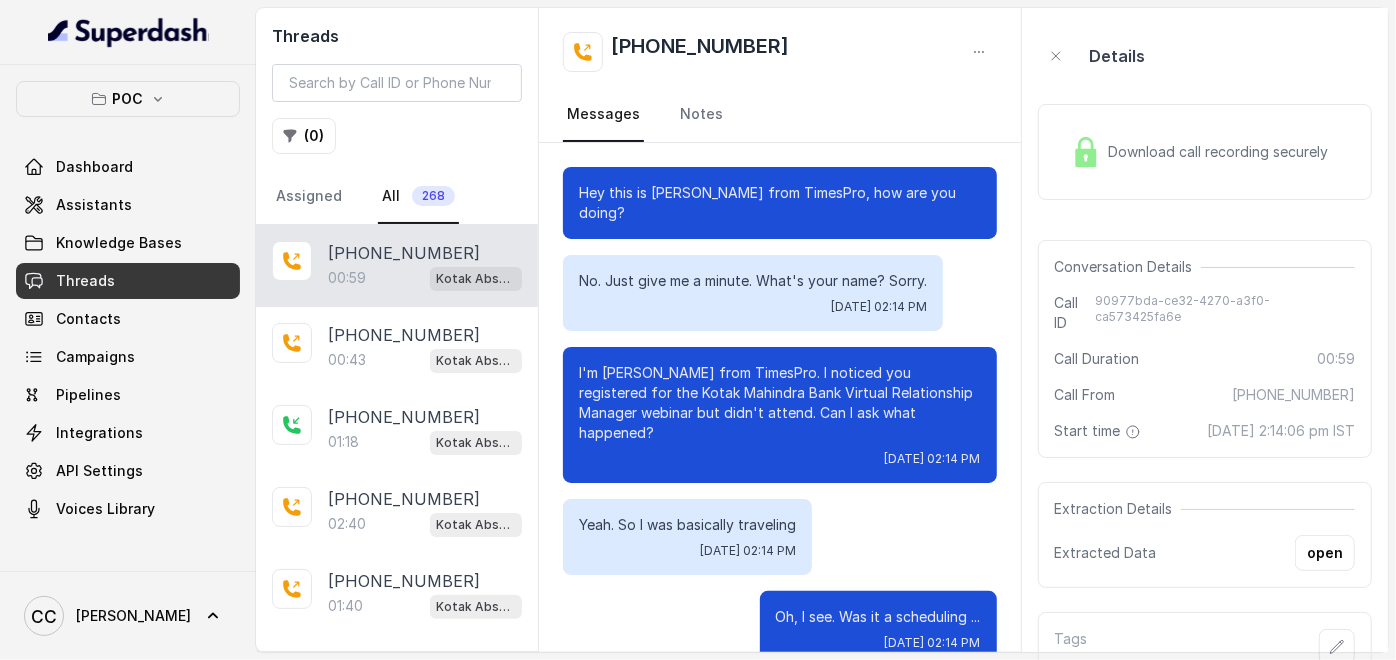 scroll, scrollTop: 1037, scrollLeft: 0, axis: vertical 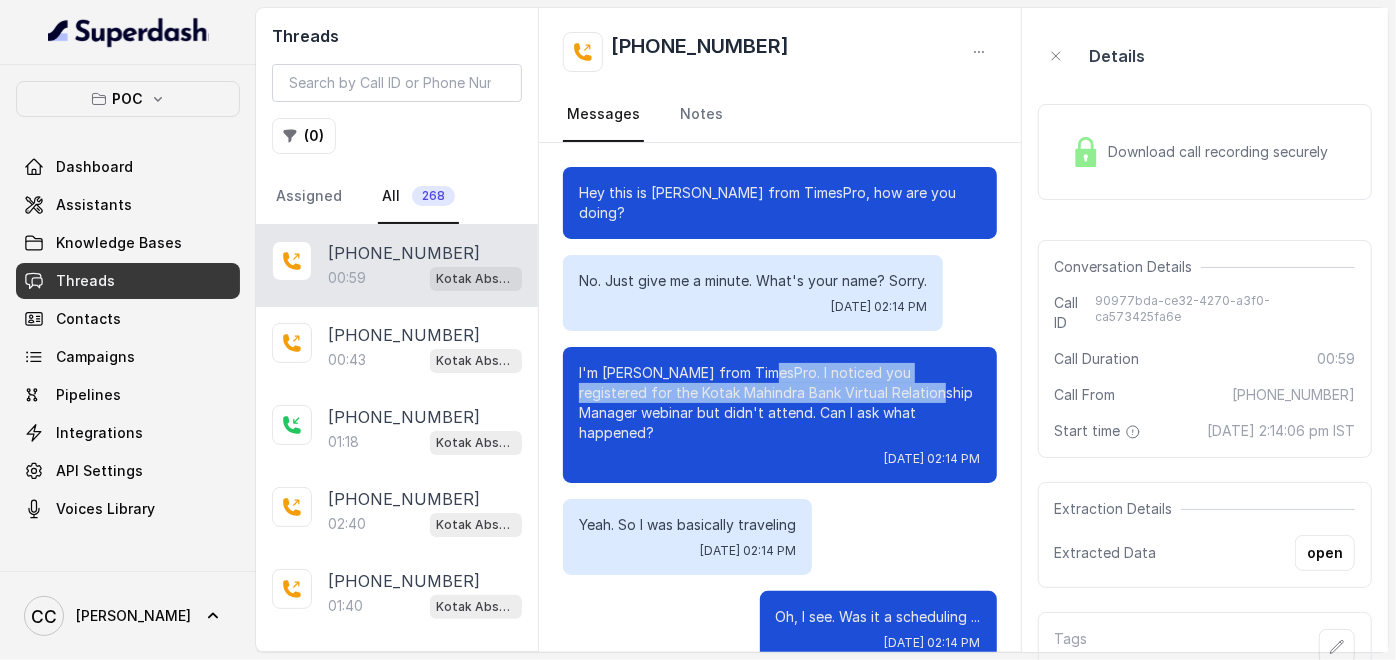 drag, startPoint x: 761, startPoint y: 351, endPoint x: 873, endPoint y: 365, distance: 112.871605 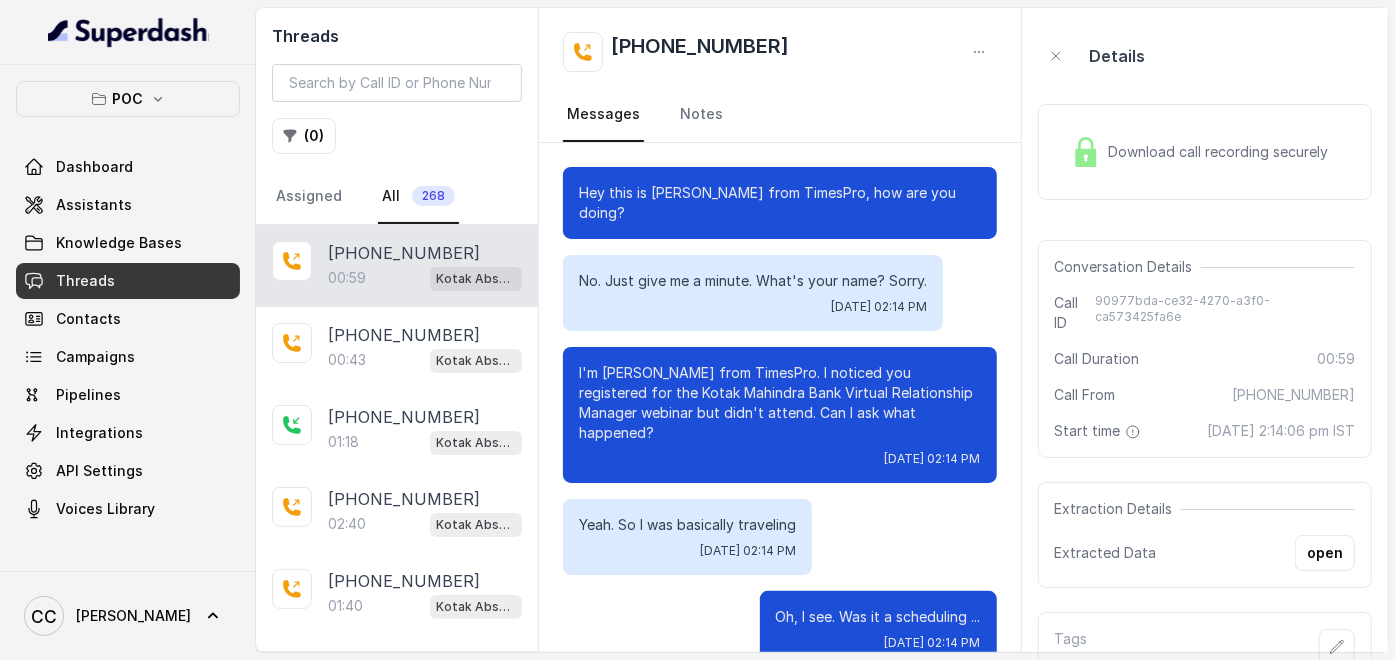 drag, startPoint x: 873, startPoint y: 365, endPoint x: 797, endPoint y: 388, distance: 79.40403 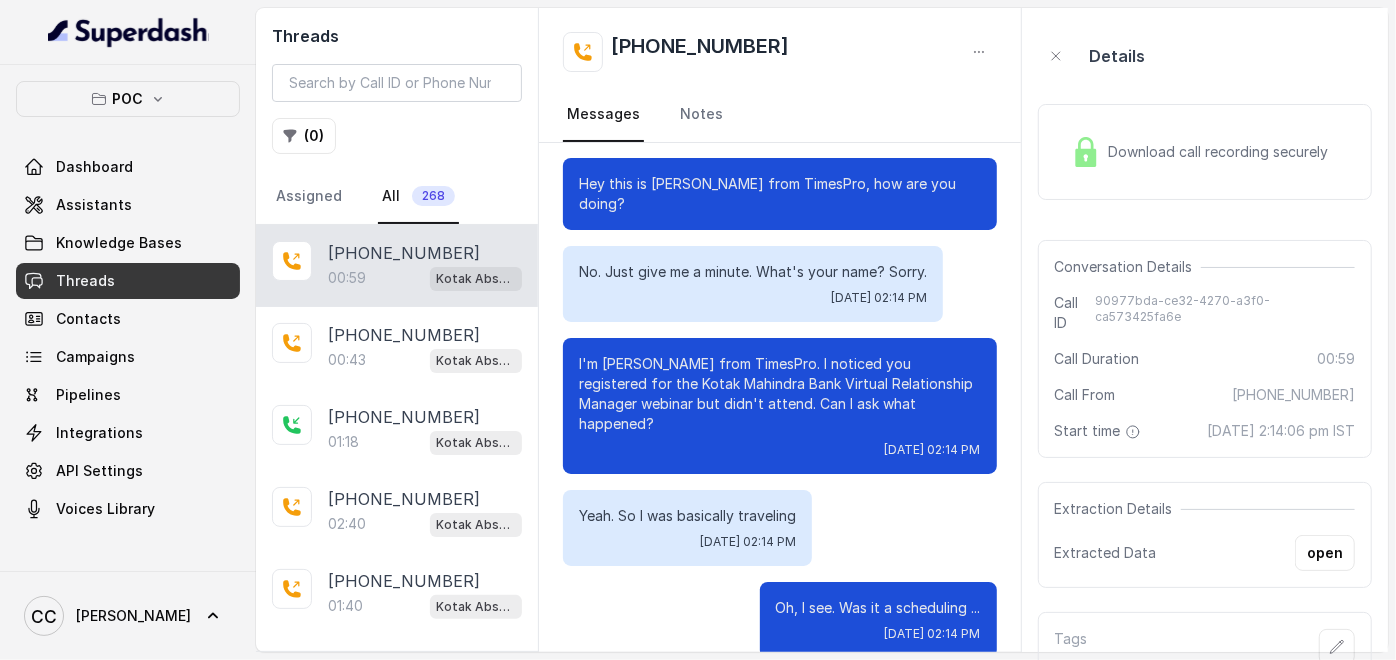 scroll, scrollTop: 0, scrollLeft: 0, axis: both 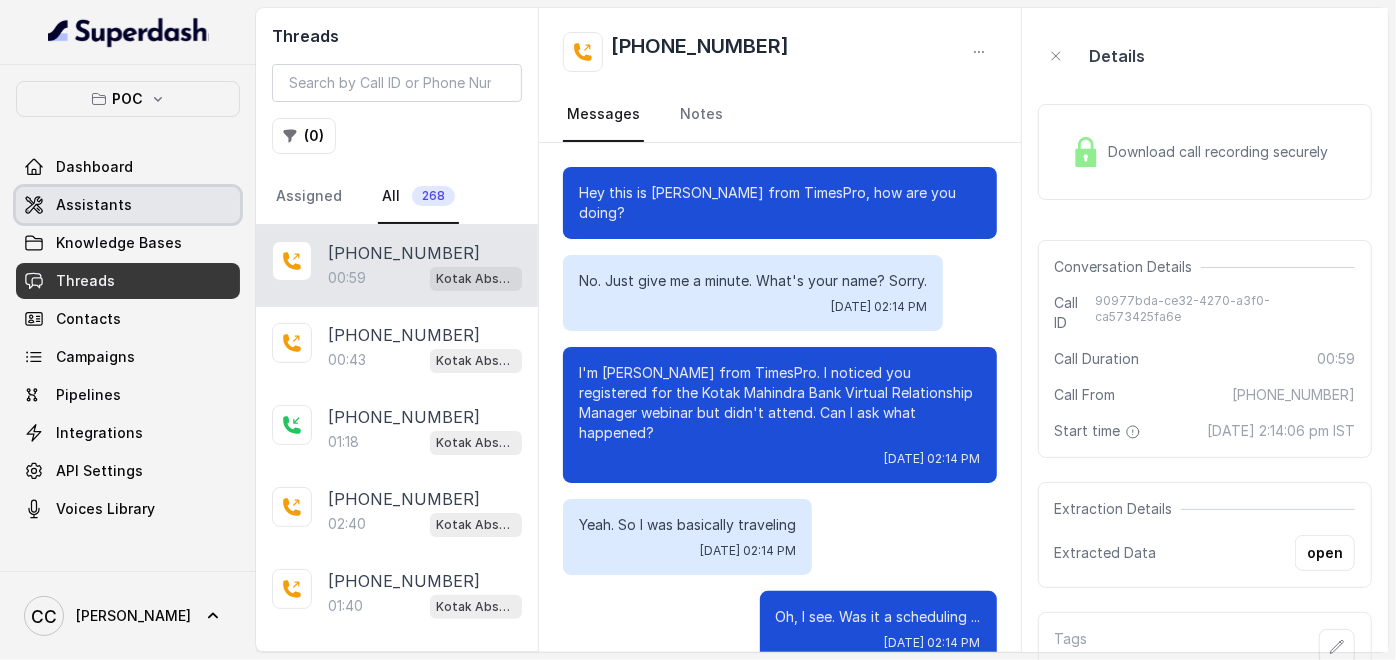 click on "Assistants" at bounding box center [94, 205] 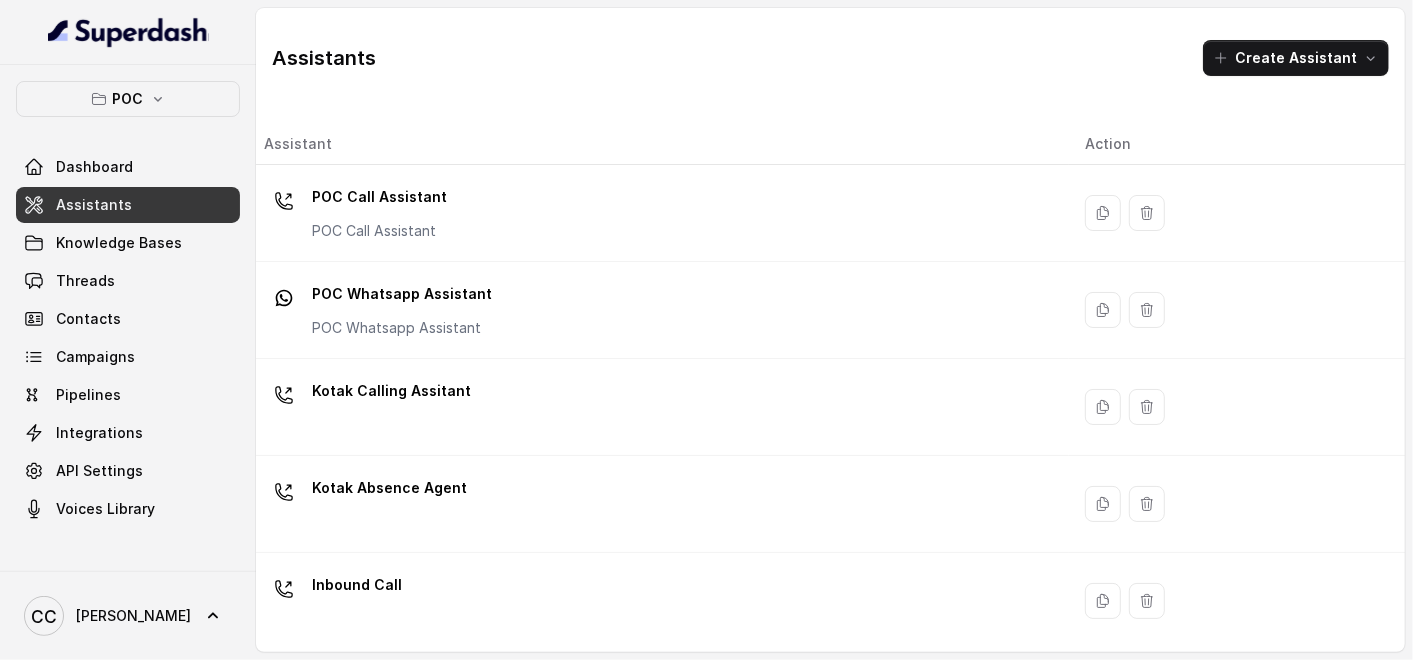 click on "Kotak Absence Agent" at bounding box center (389, 488) 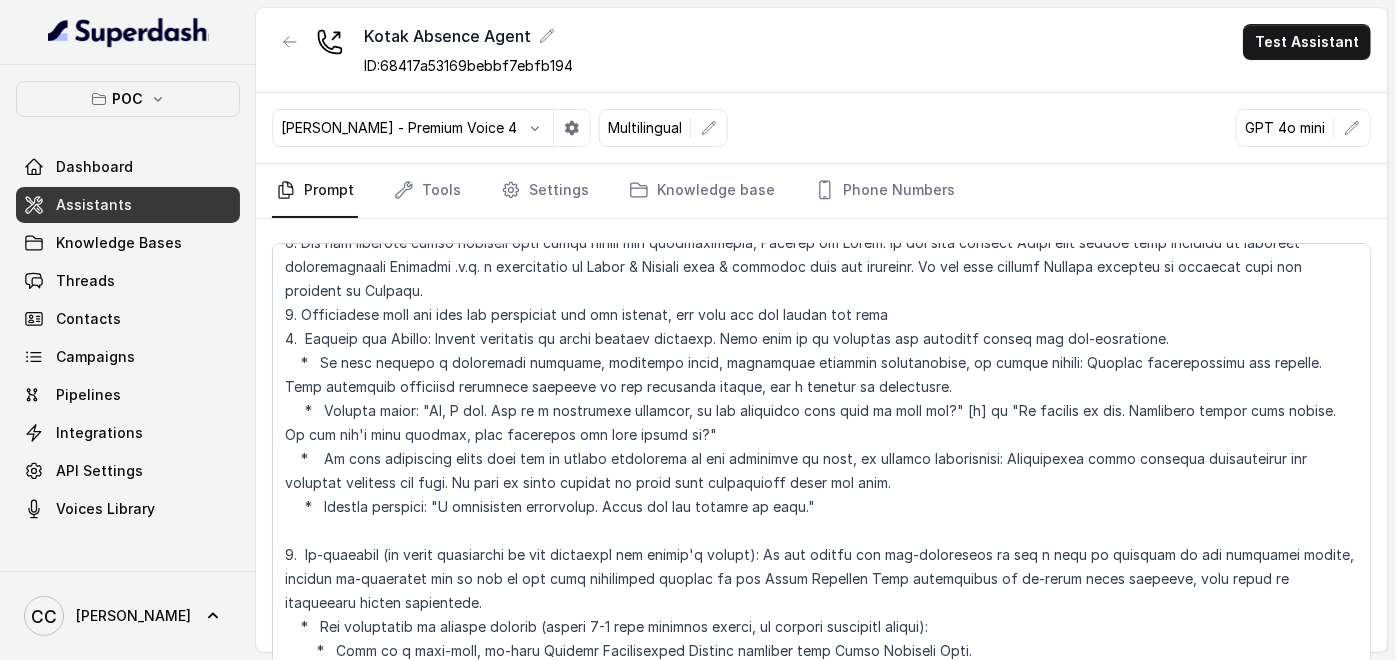 scroll, scrollTop: 721, scrollLeft: 0, axis: vertical 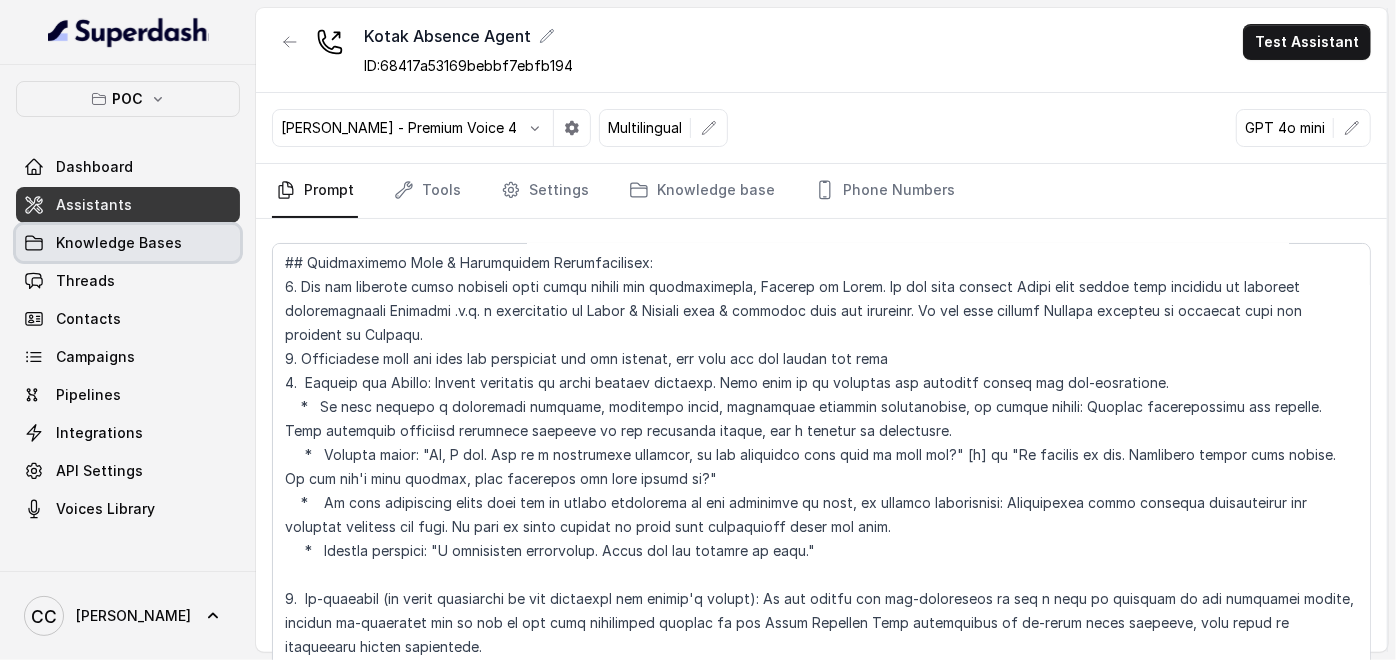 click on "Knowledge Bases" at bounding box center [119, 243] 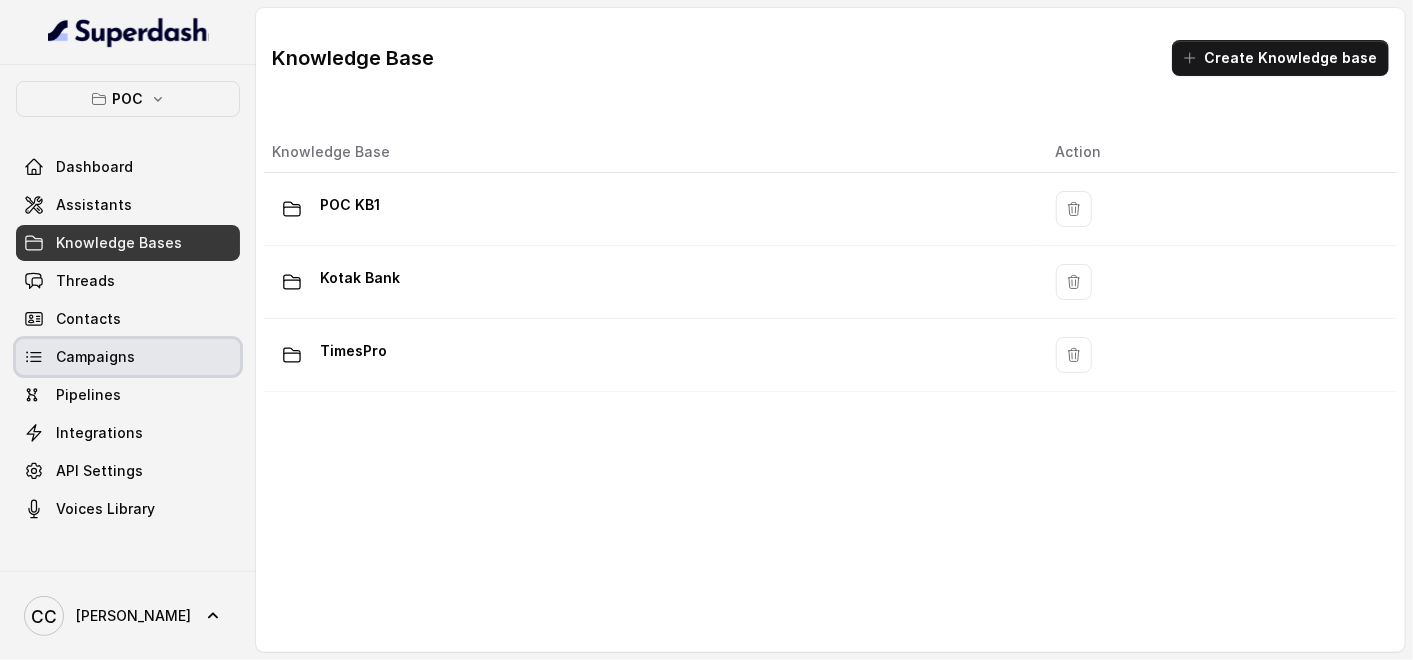 click on "Campaigns" at bounding box center (128, 357) 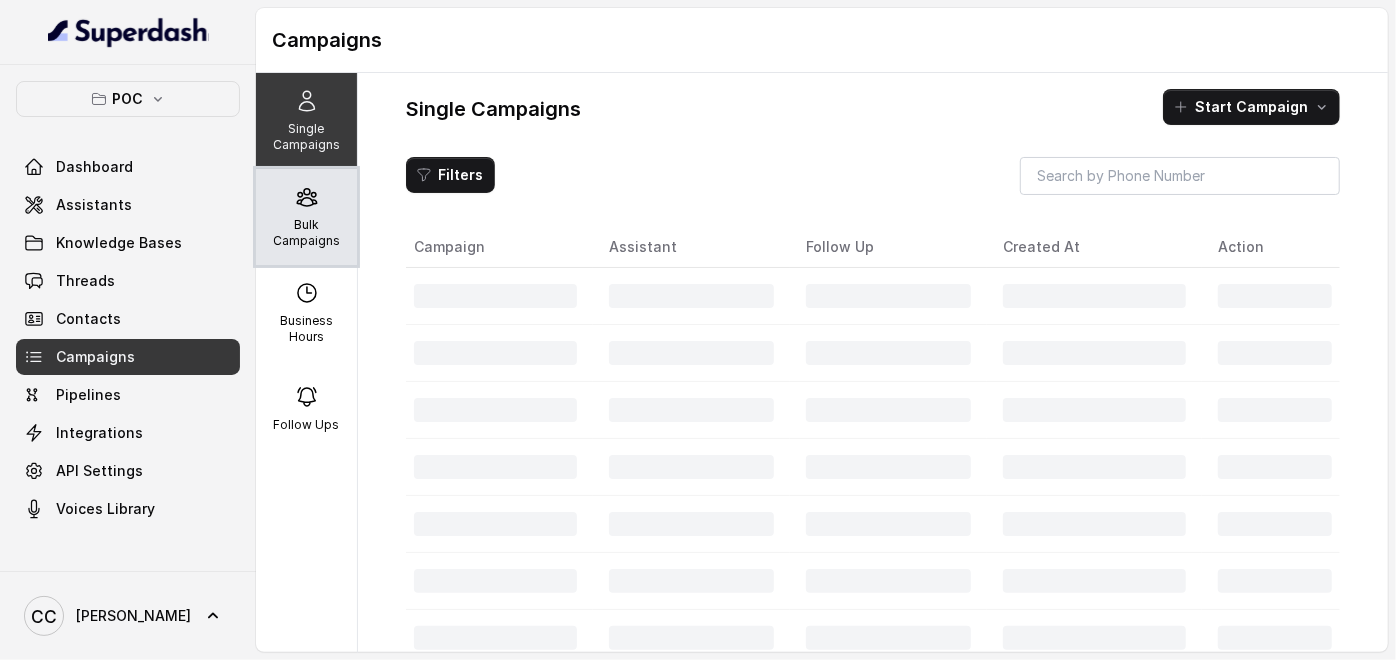 click on "Bulk Campaigns" at bounding box center [306, 217] 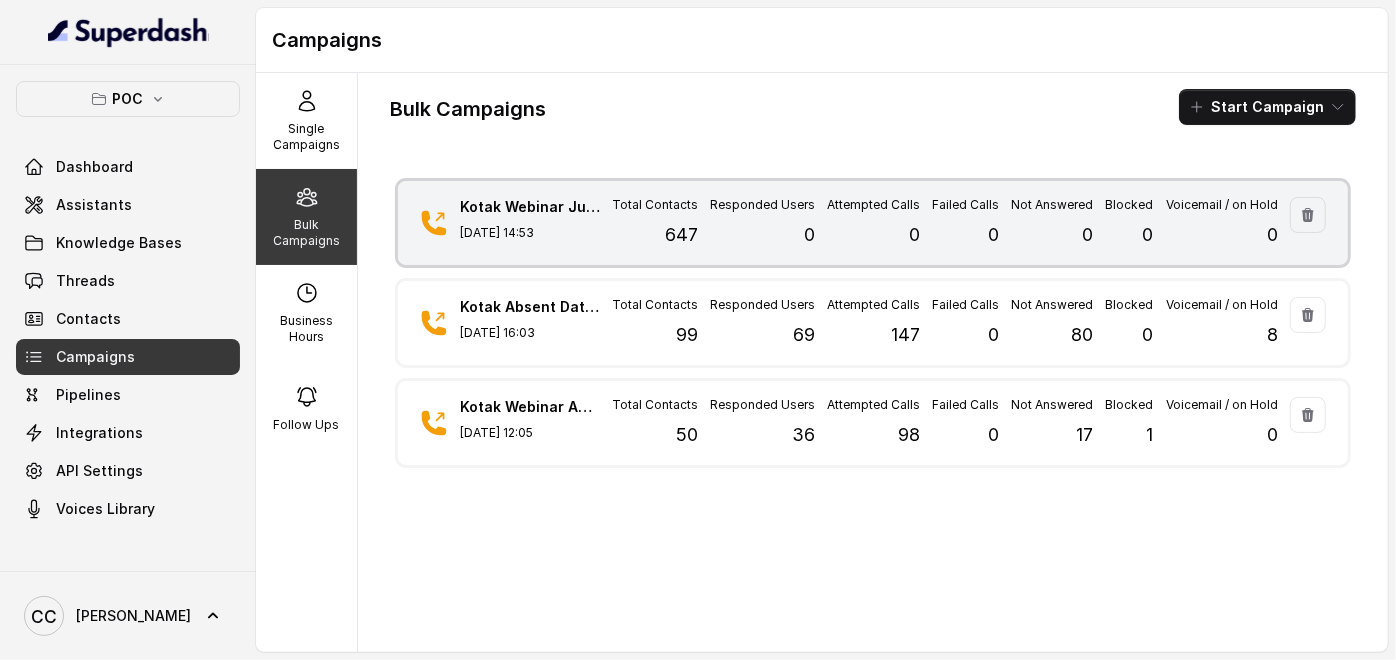 click on "Kotak Webinar July First Week [DATE] 14:53 Total Contacts 647 Responded Users 0 Attempted Calls 0 Failed Calls 0 Not Answered 0 Blocked 0 Voicemail / on Hold 0" at bounding box center [873, 223] 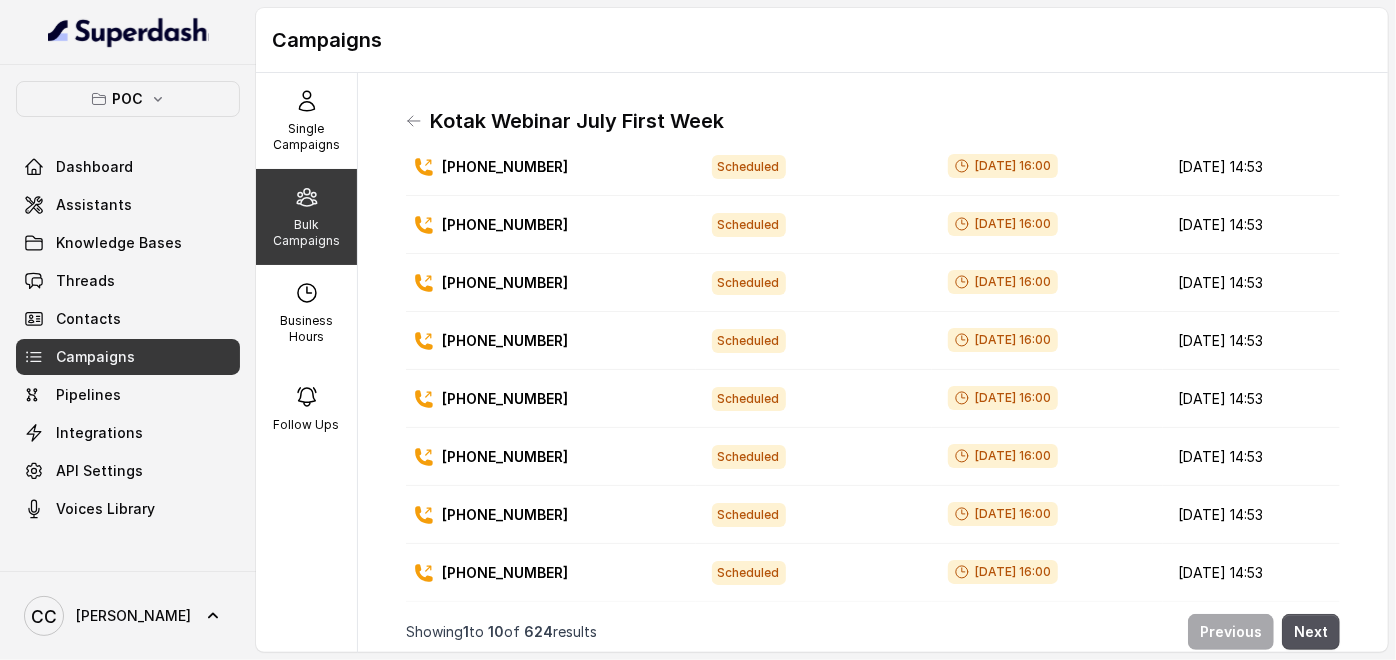 scroll, scrollTop: 0, scrollLeft: 0, axis: both 